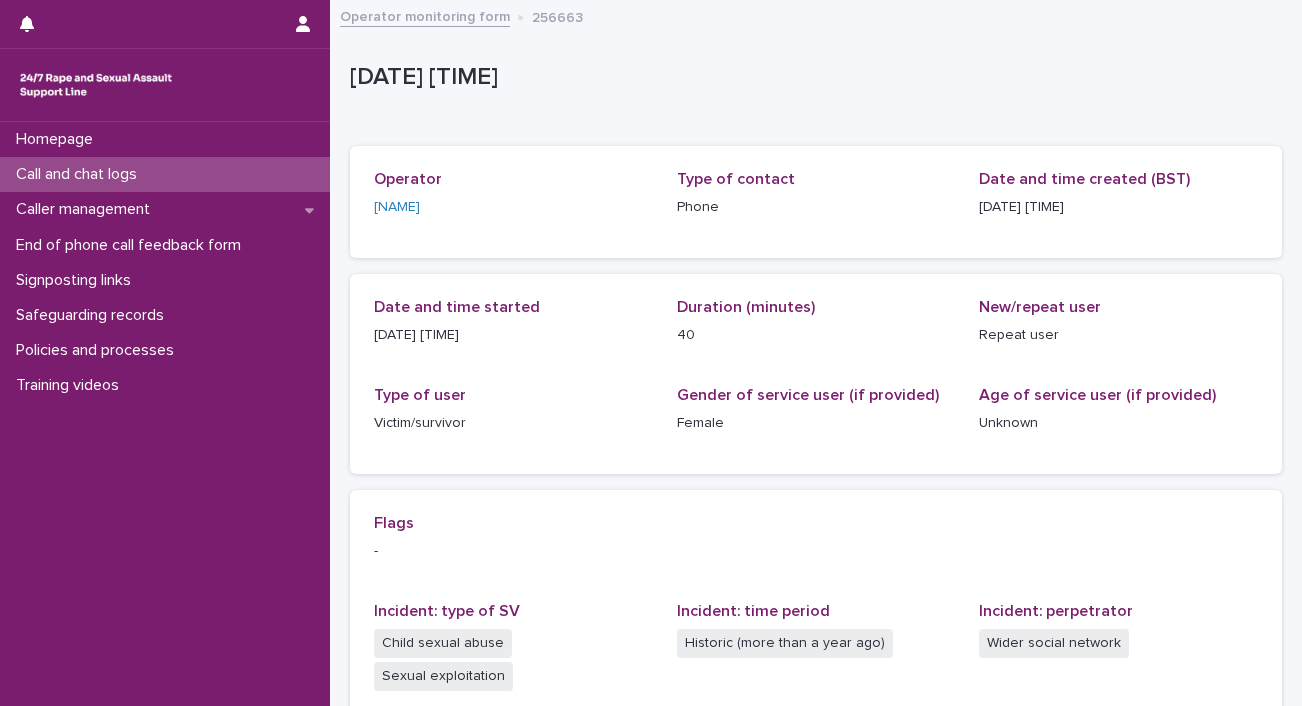 scroll, scrollTop: 0, scrollLeft: 0, axis: both 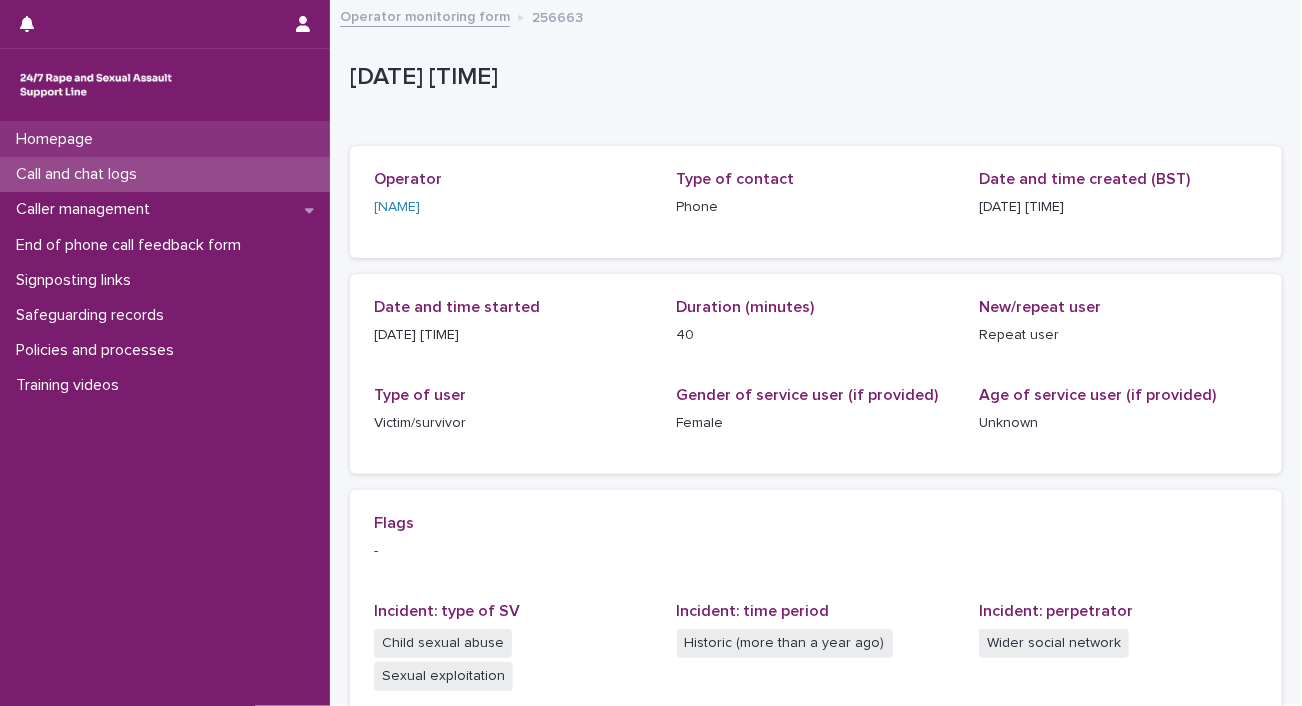 click on "Homepage" at bounding box center (58, 139) 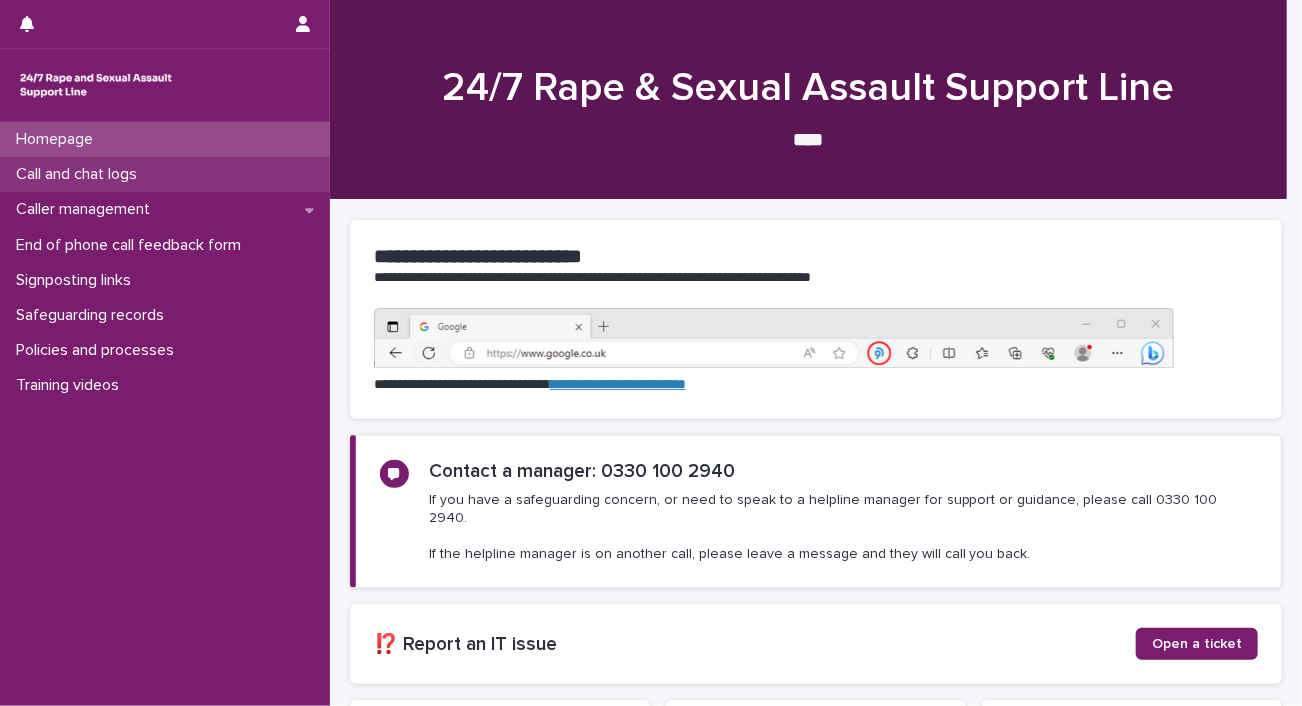 click on "Call and chat logs" at bounding box center (80, 174) 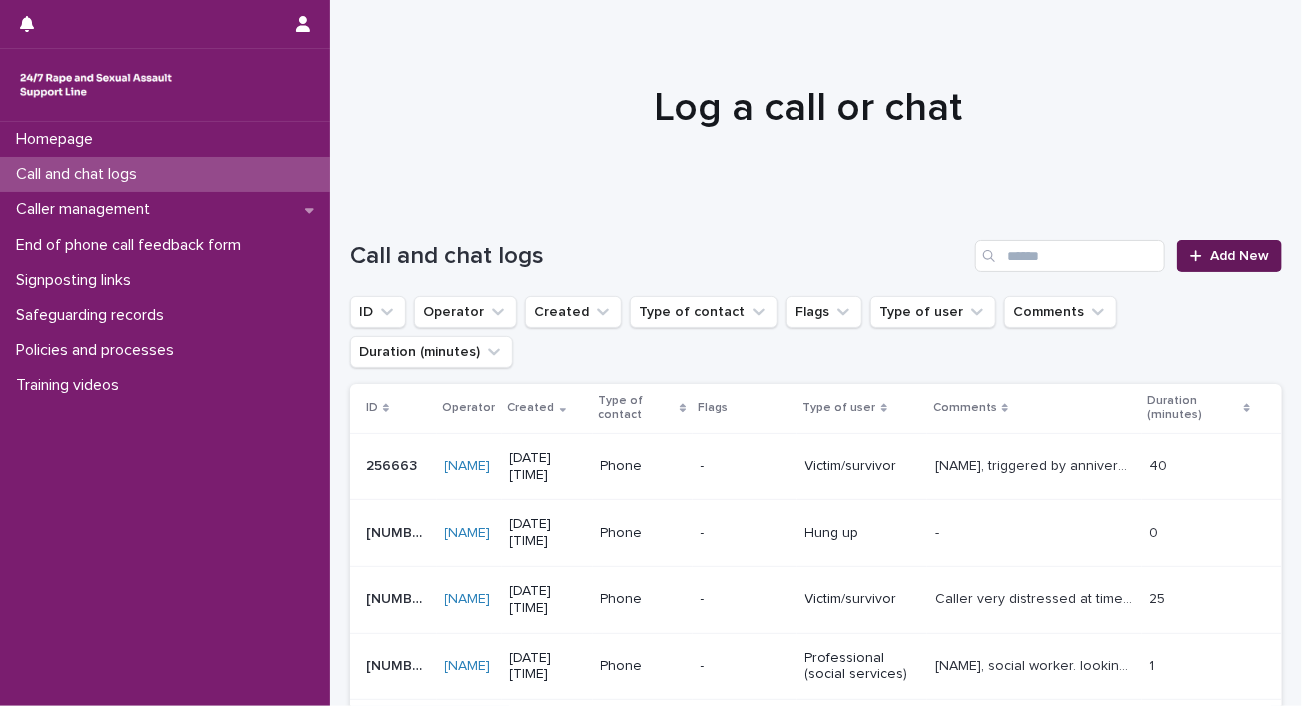 click on "Add New" at bounding box center [1229, 256] 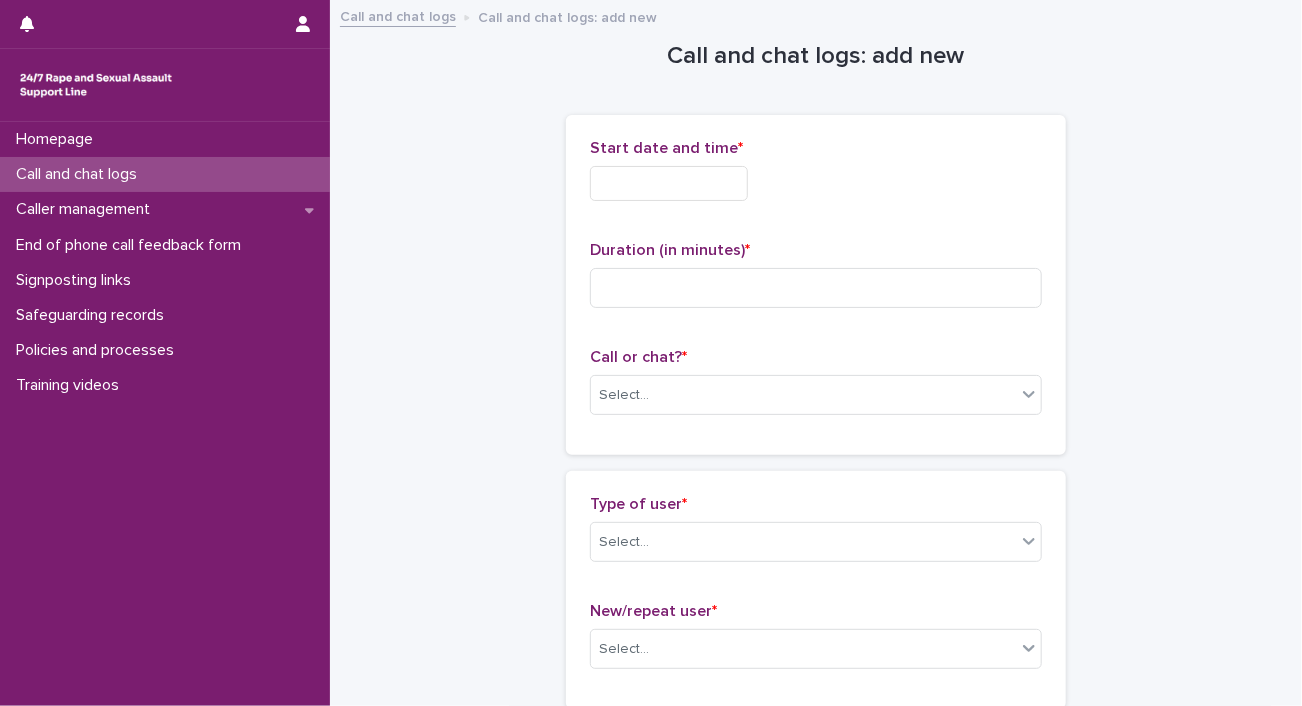 click at bounding box center [669, 183] 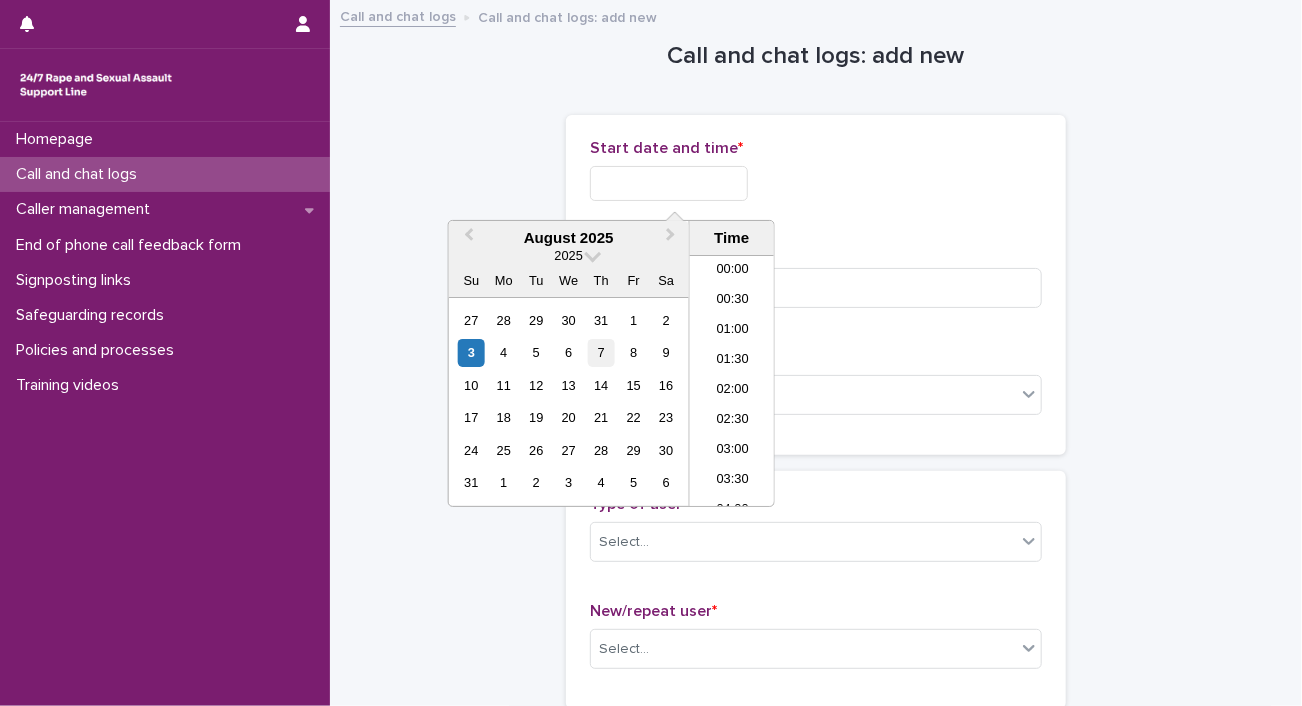 scroll, scrollTop: 580, scrollLeft: 0, axis: vertical 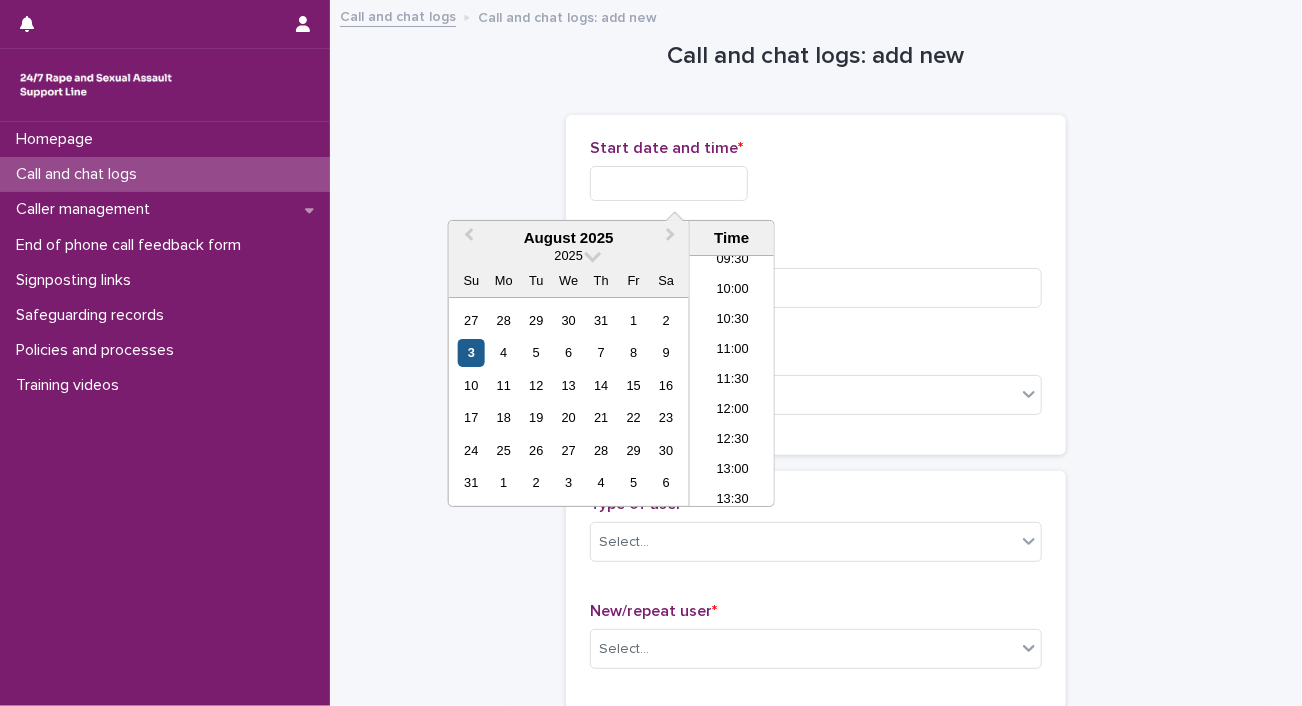 click on "3" at bounding box center [471, 352] 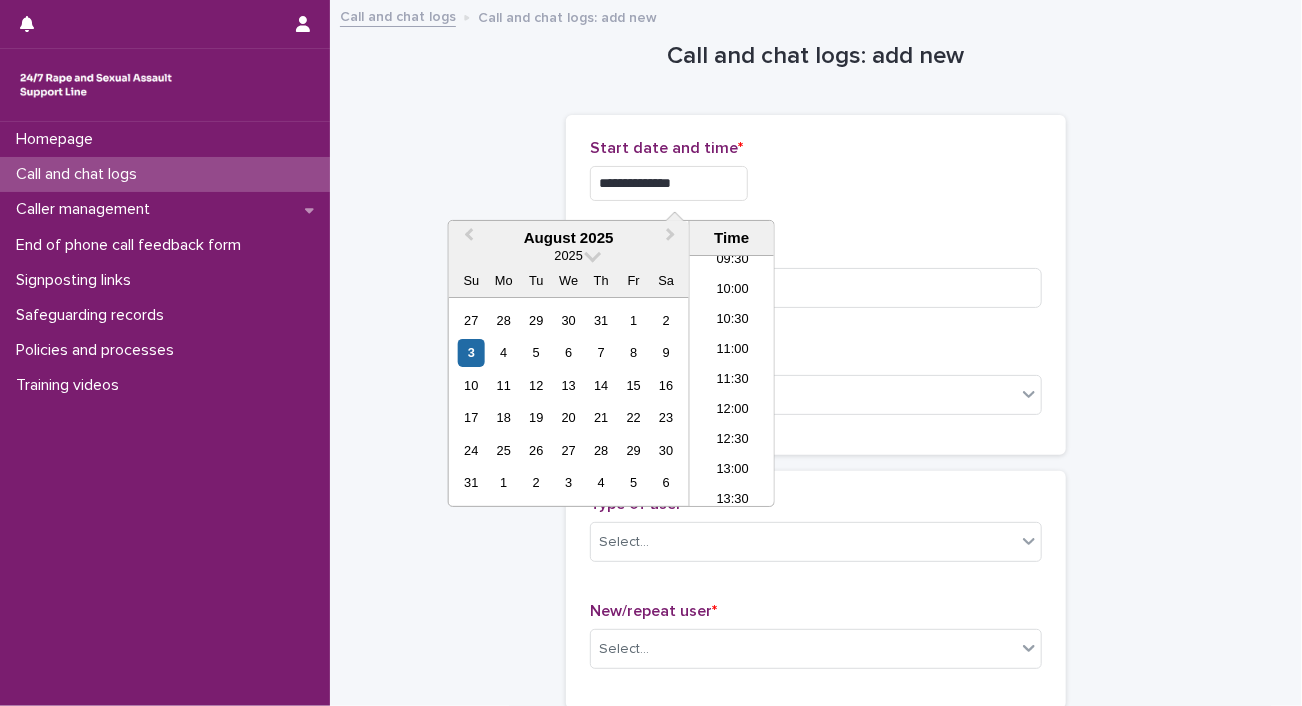 drag, startPoint x: 650, startPoint y: 177, endPoint x: 766, endPoint y: 166, distance: 116.520386 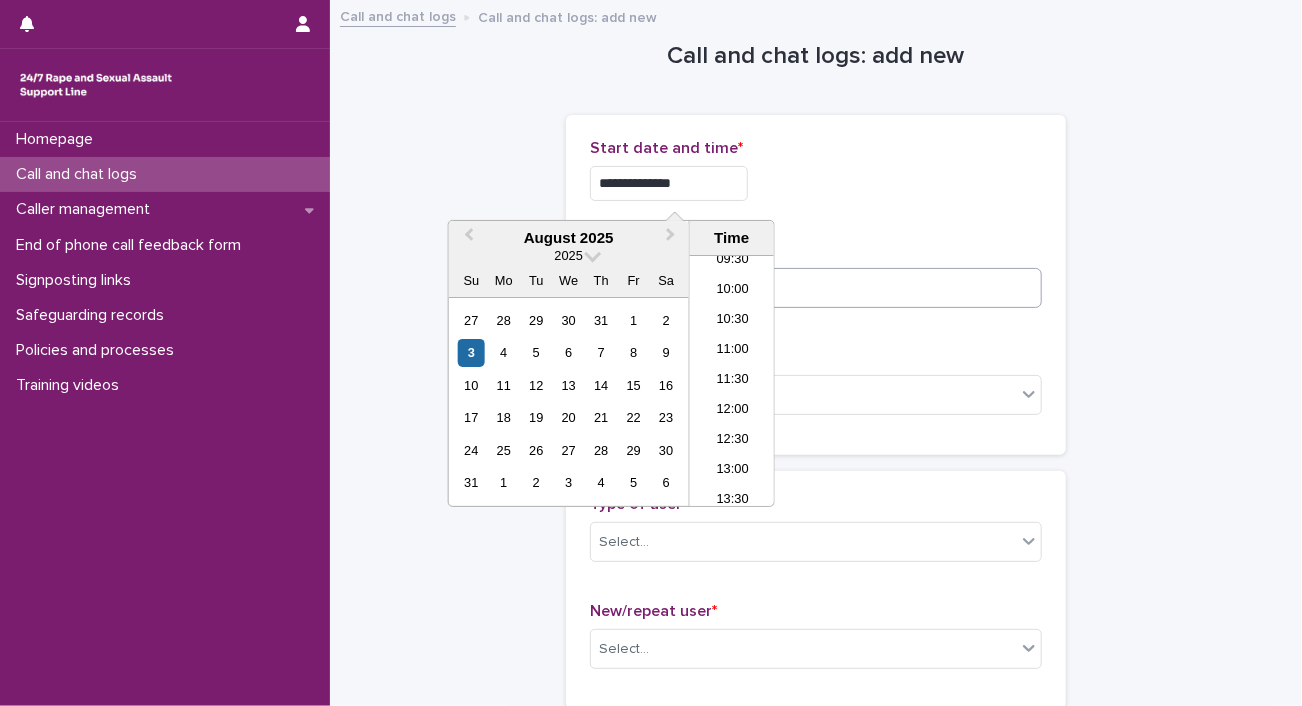 type on "**********" 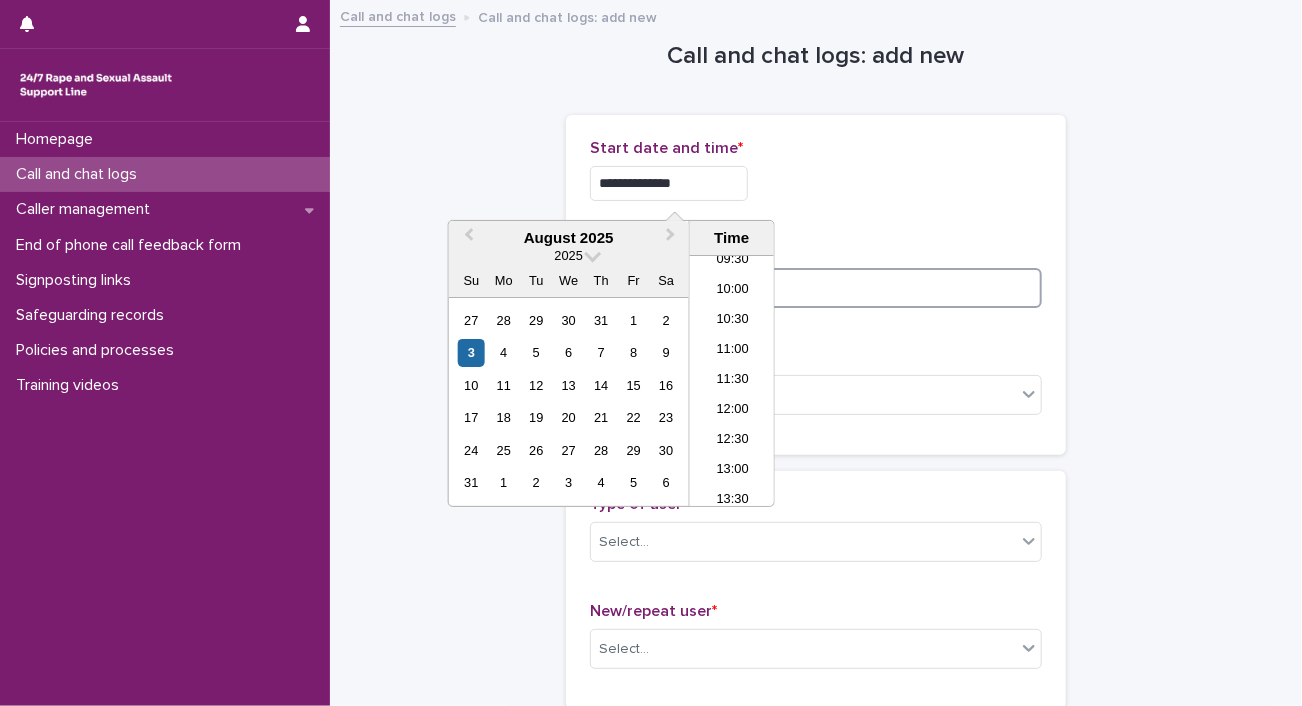 click at bounding box center (816, 288) 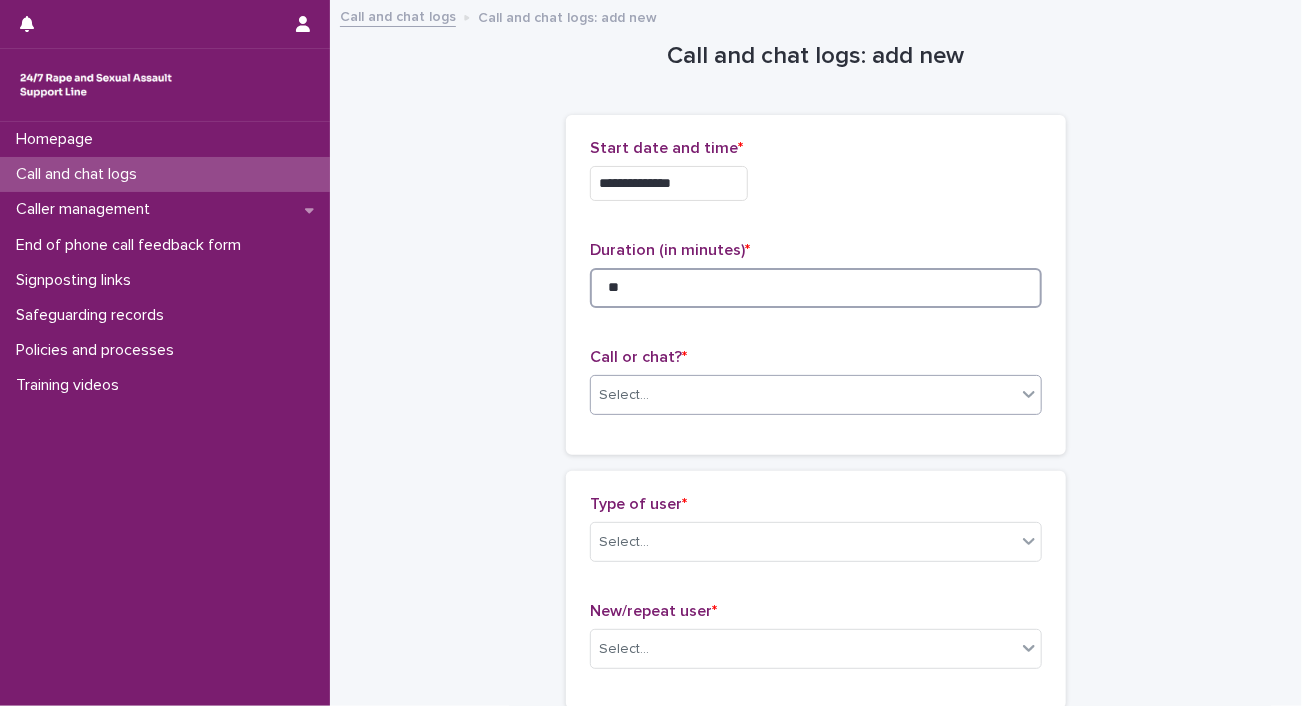 type on "**" 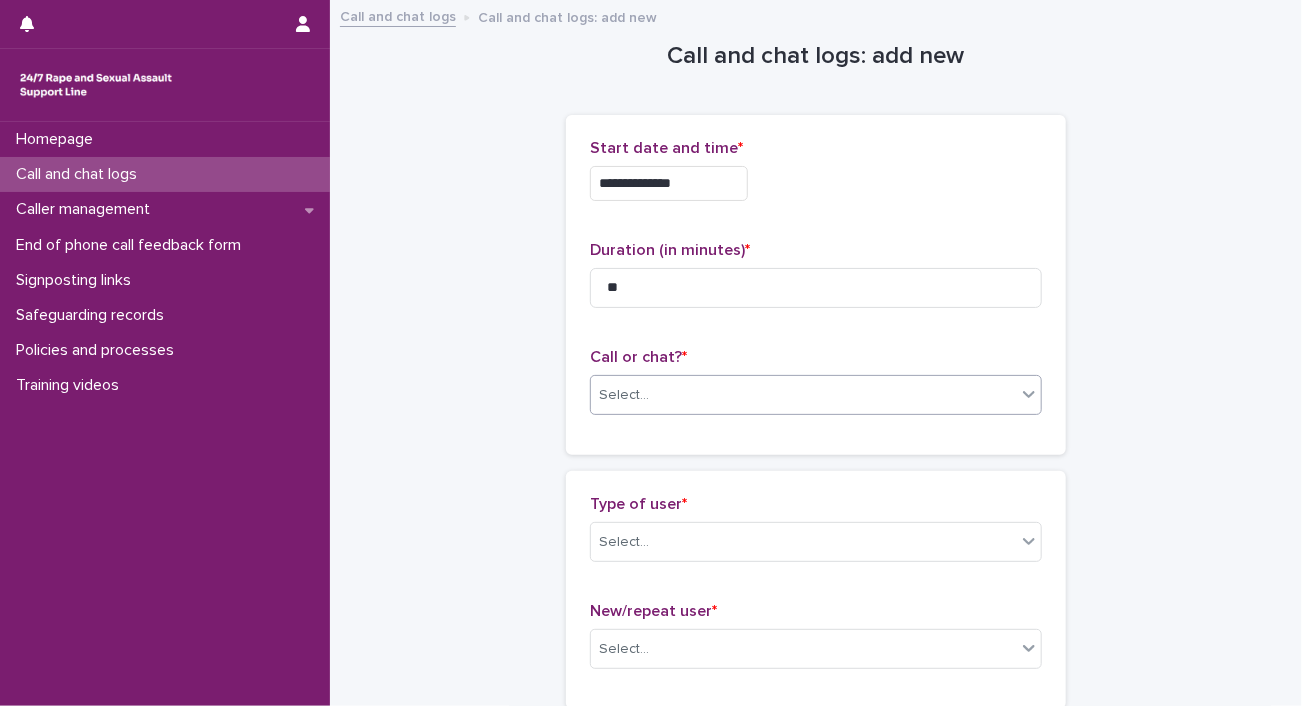 click 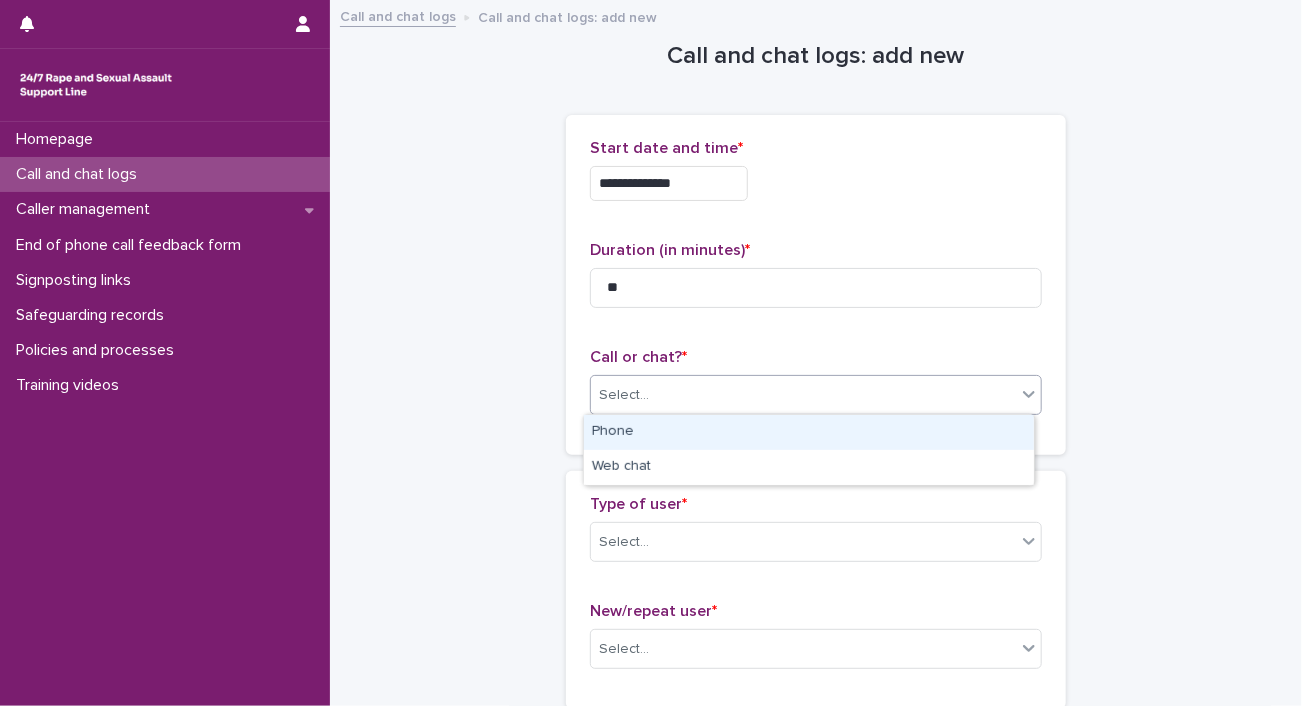 click on "Phone" at bounding box center [809, 432] 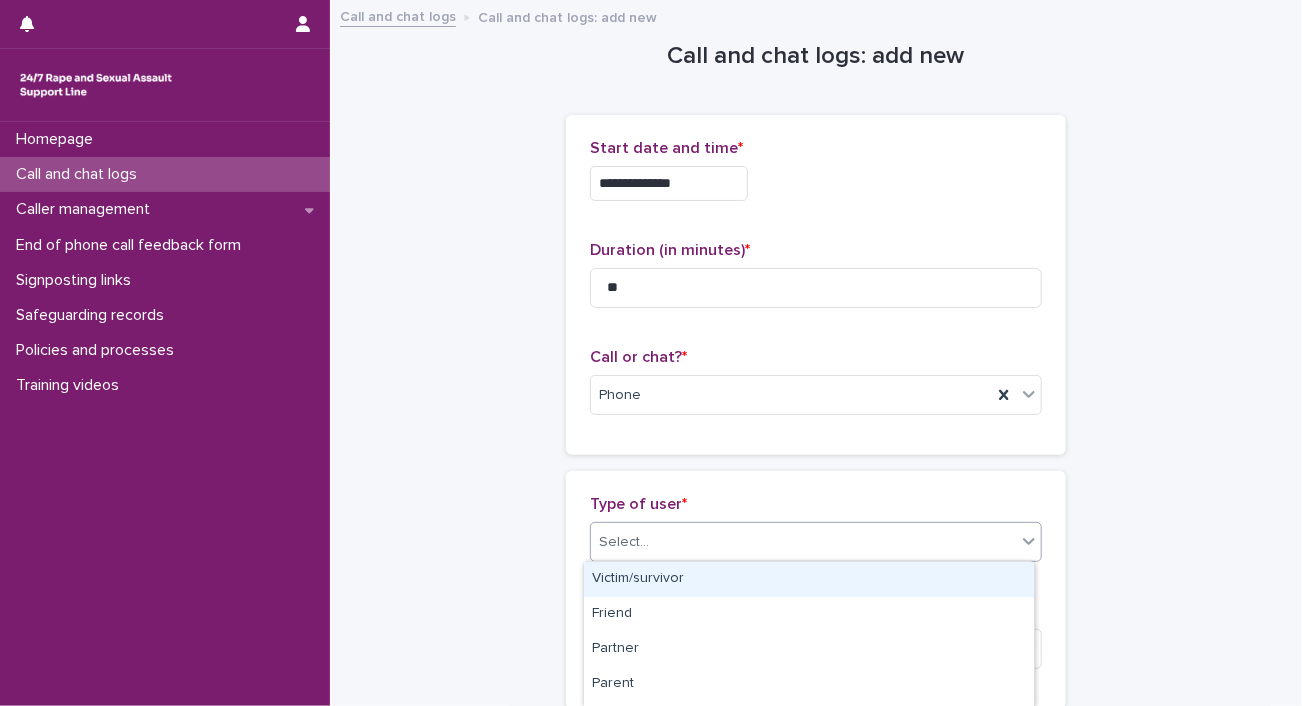 click 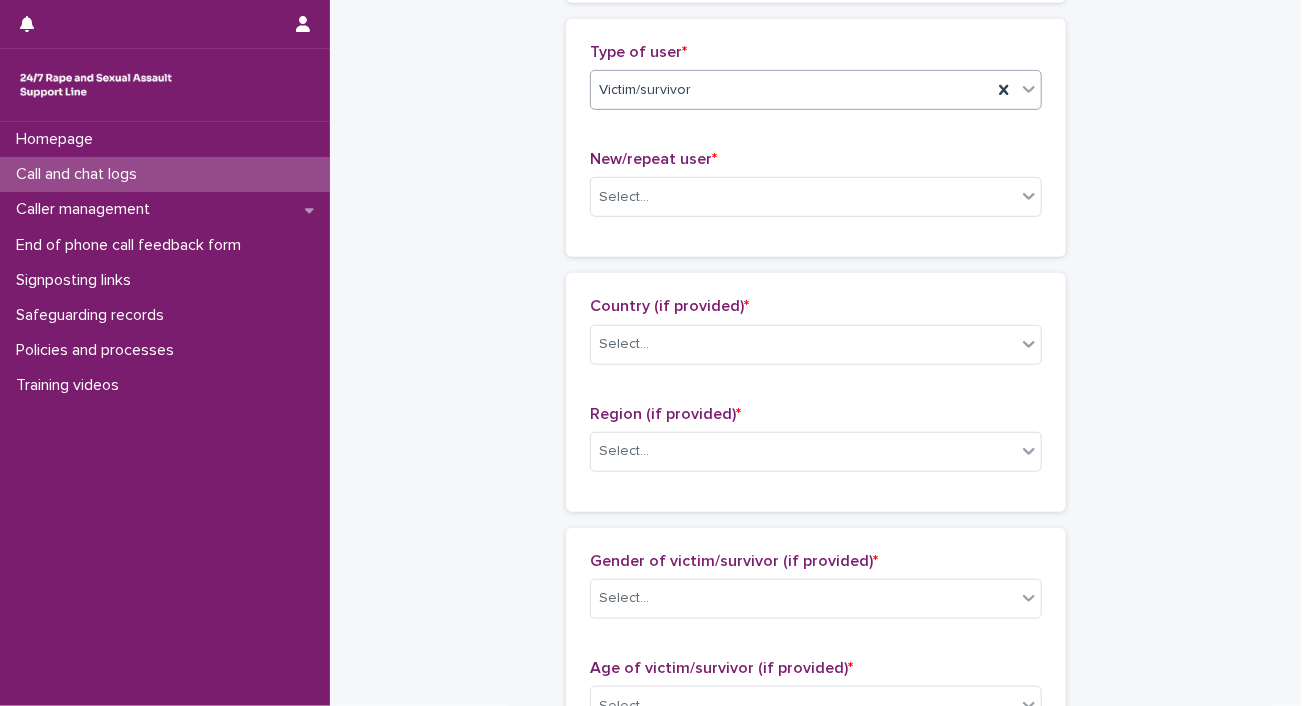 scroll, scrollTop: 528, scrollLeft: 0, axis: vertical 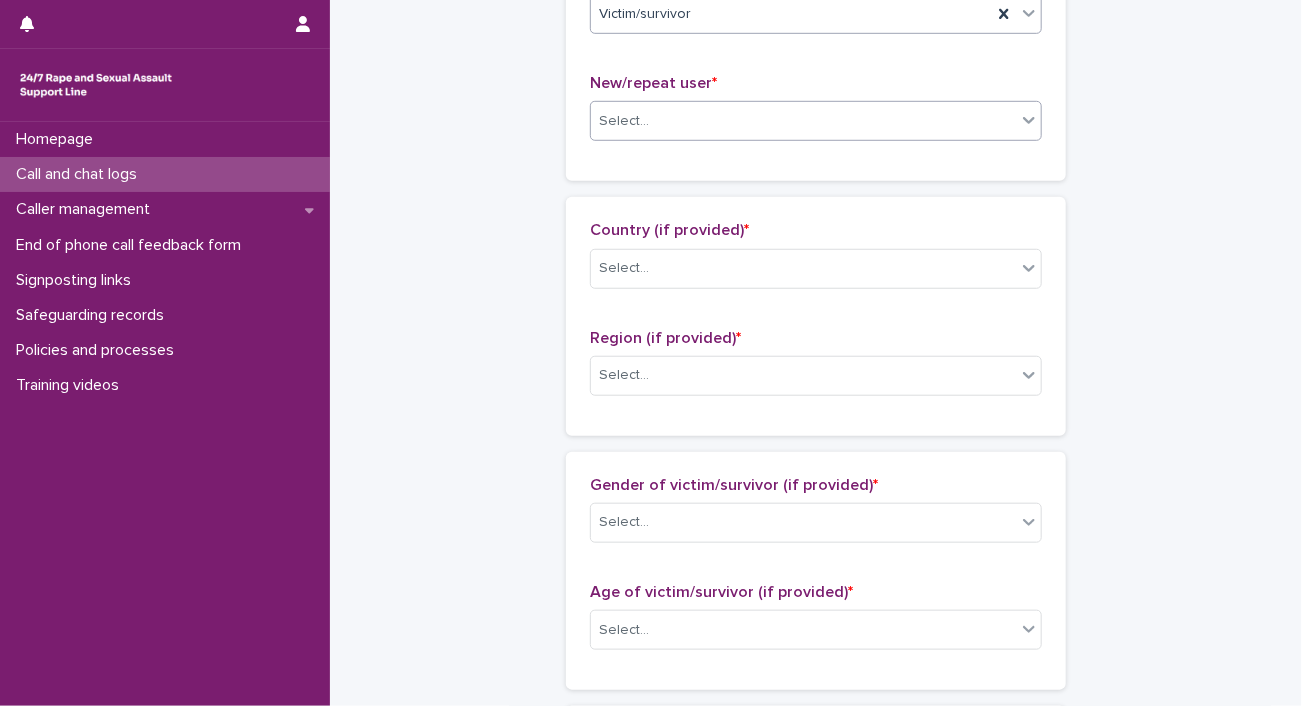 click 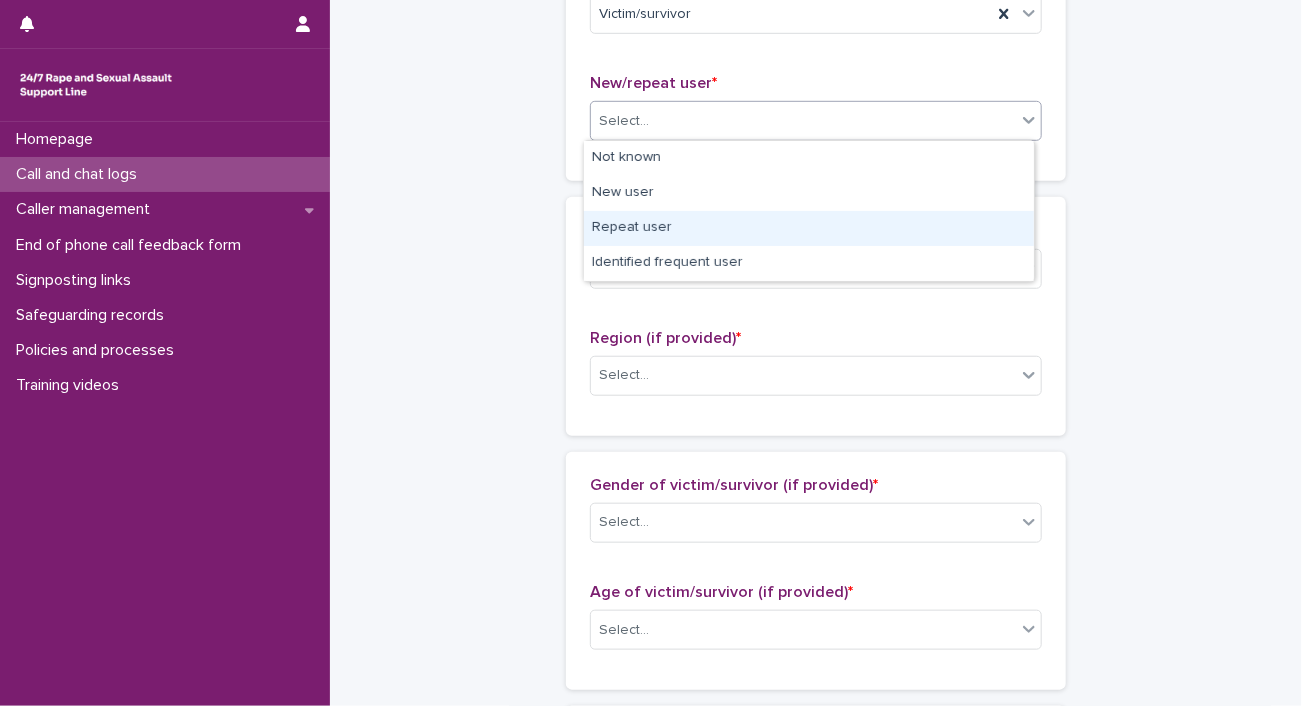click on "Repeat user" at bounding box center (809, 228) 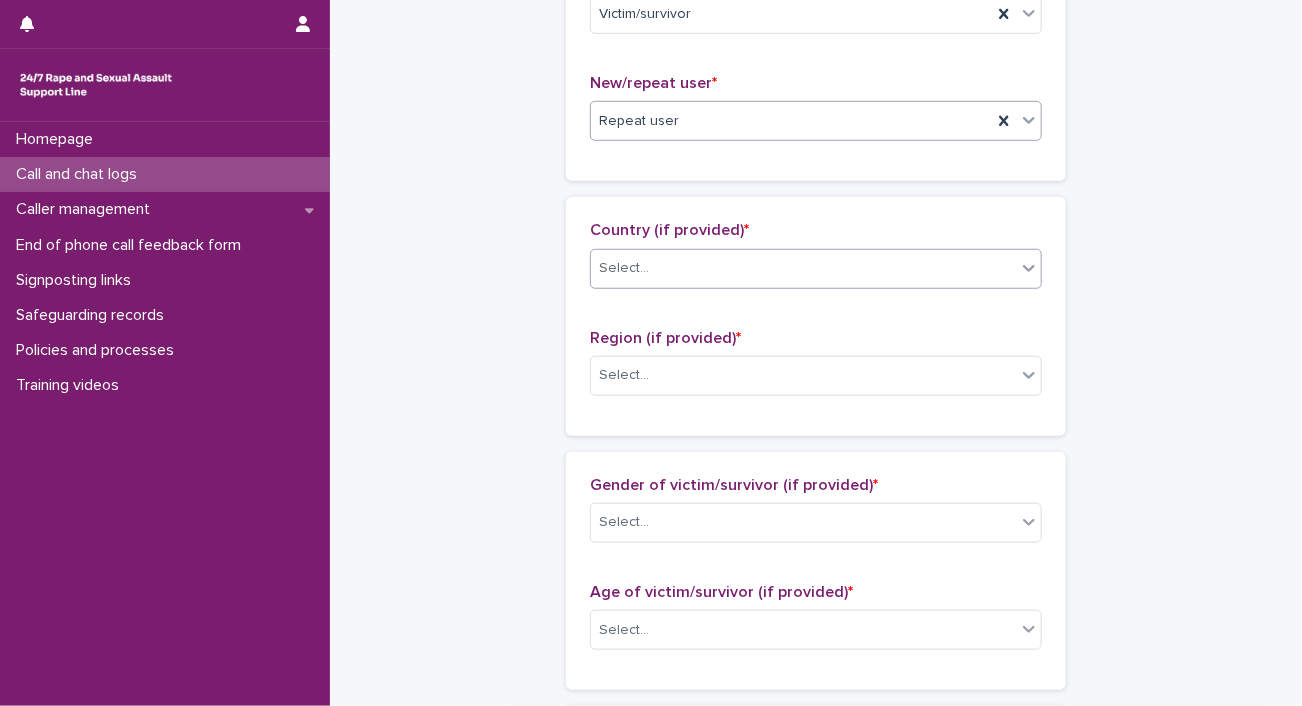 click on "Select..." at bounding box center (803, 268) 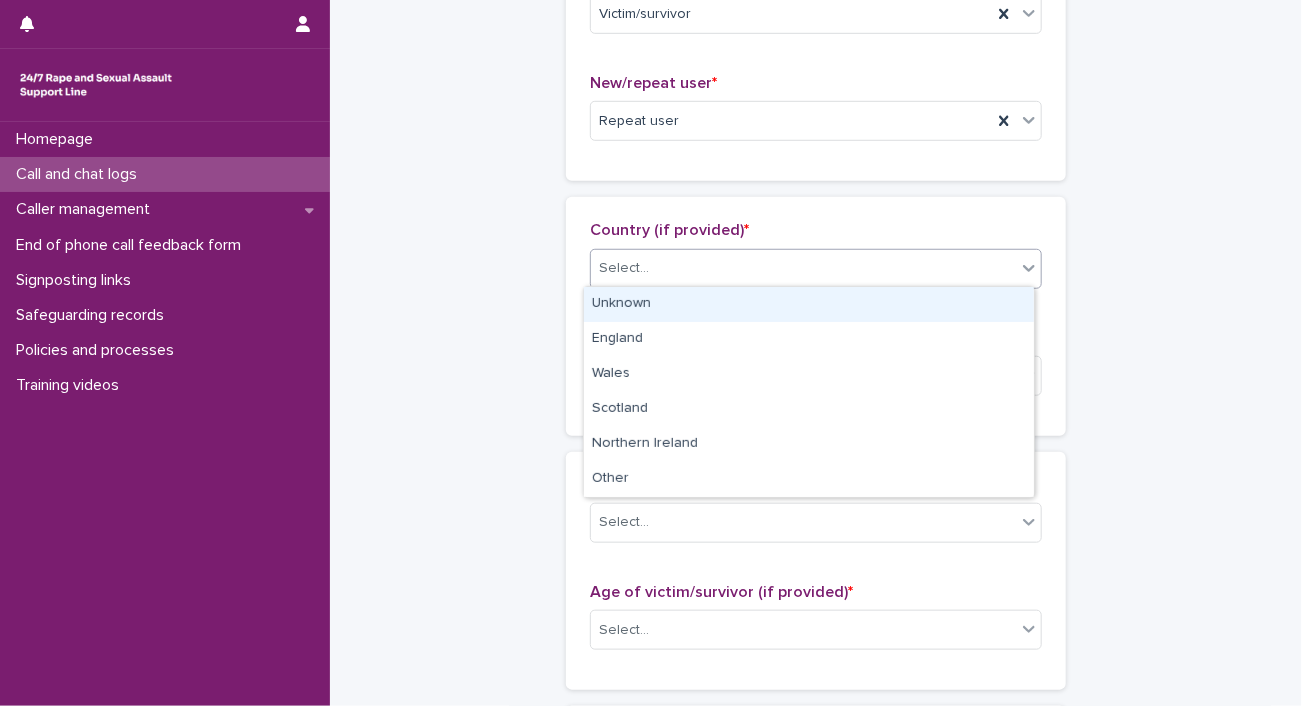 click on "Unknown" at bounding box center [809, 304] 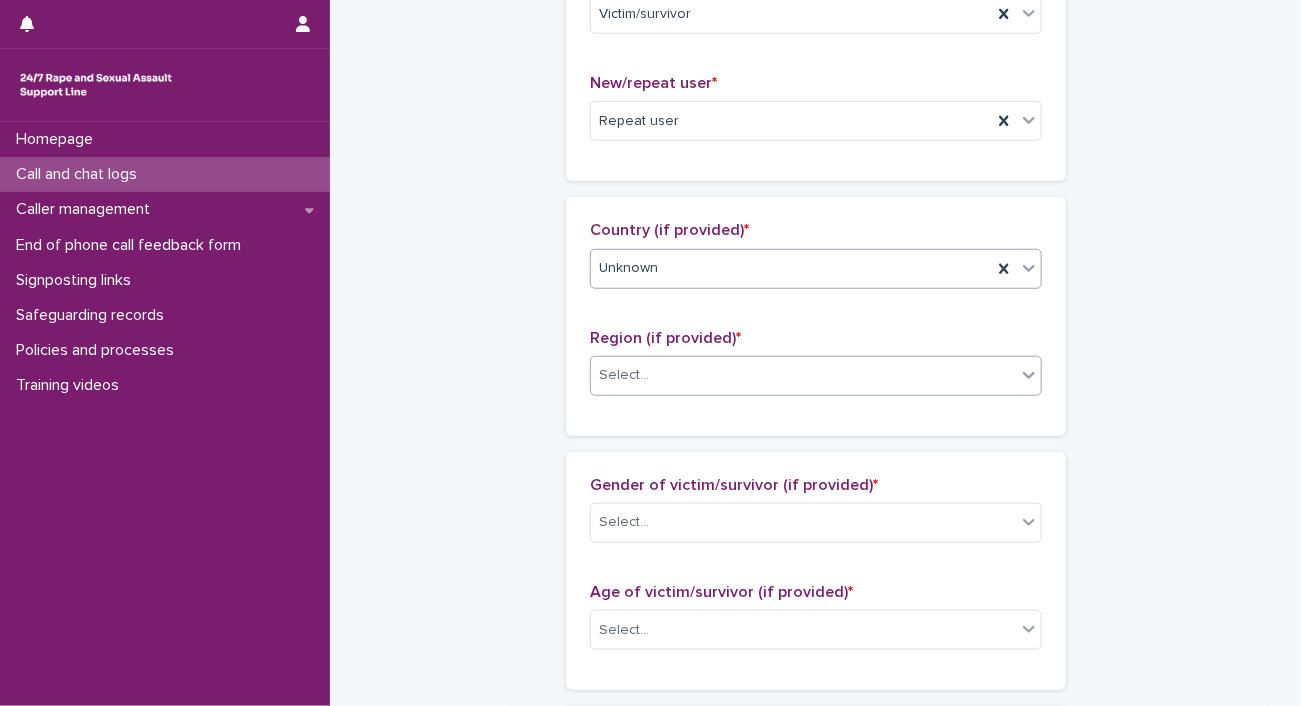 click on "Select..." at bounding box center [803, 375] 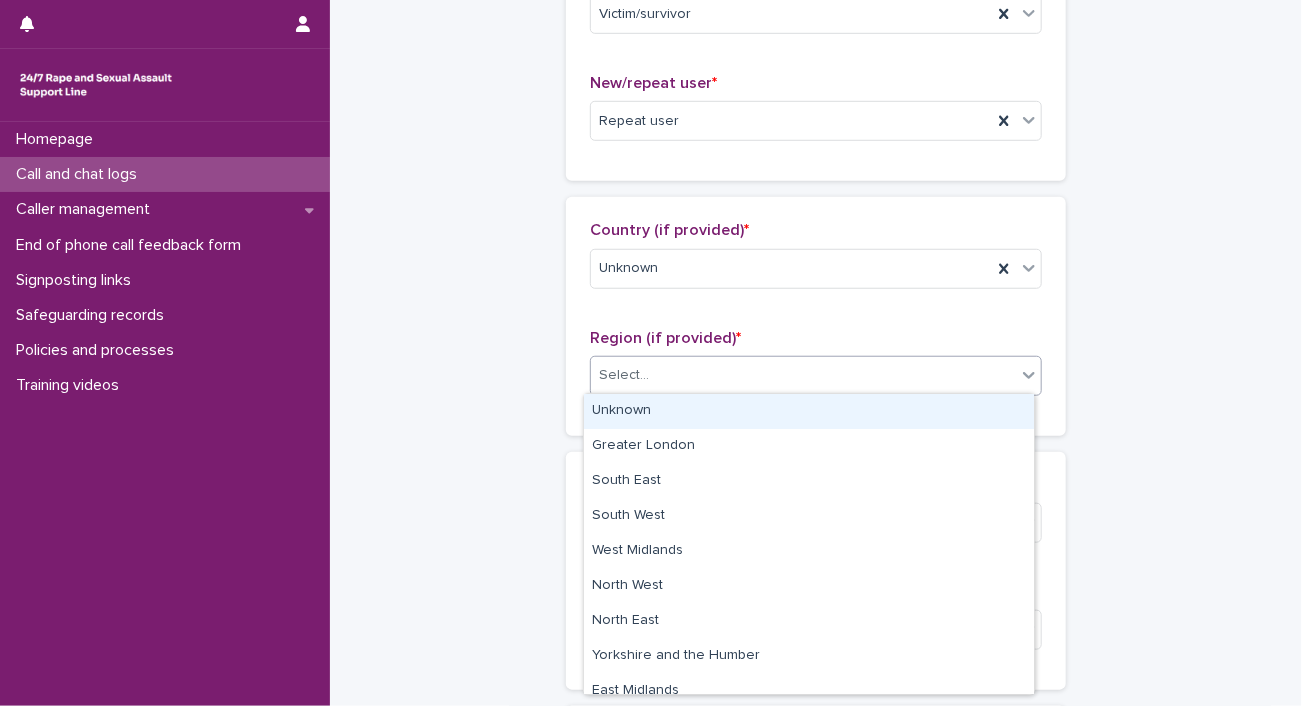 click on "Unknown" at bounding box center [809, 411] 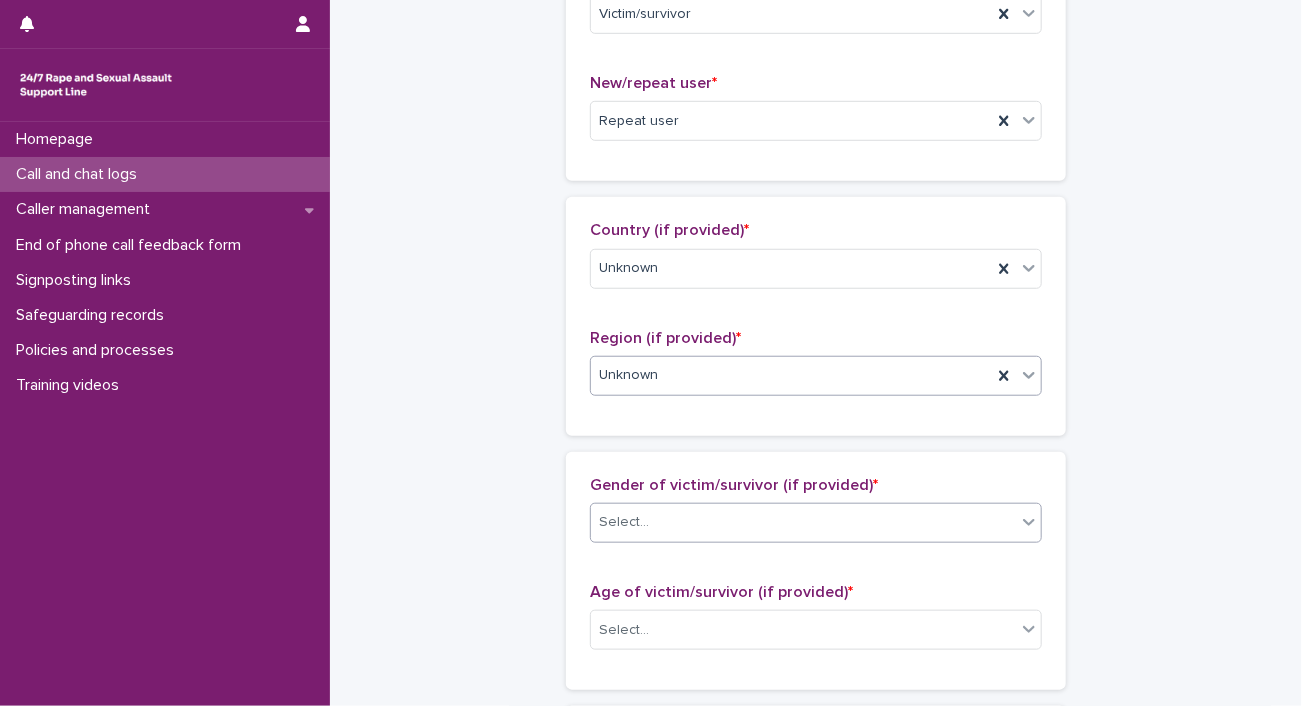 click 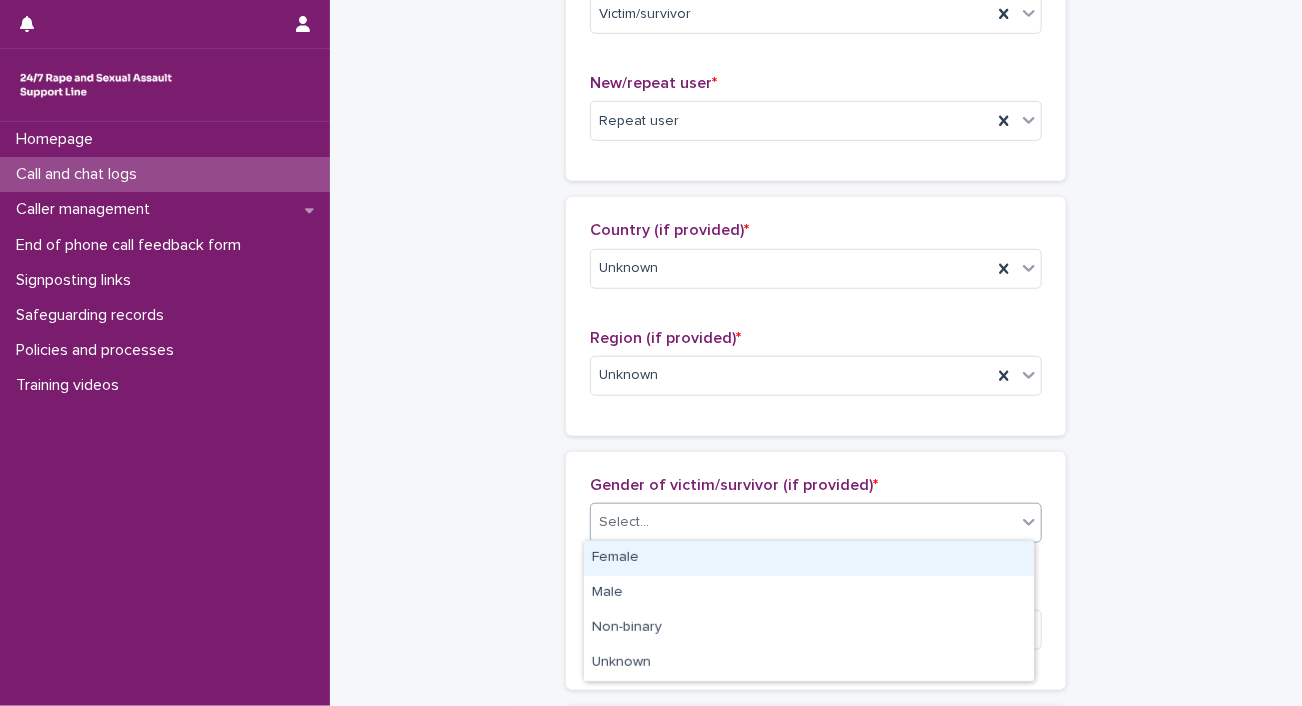 click on "Female" at bounding box center [809, 558] 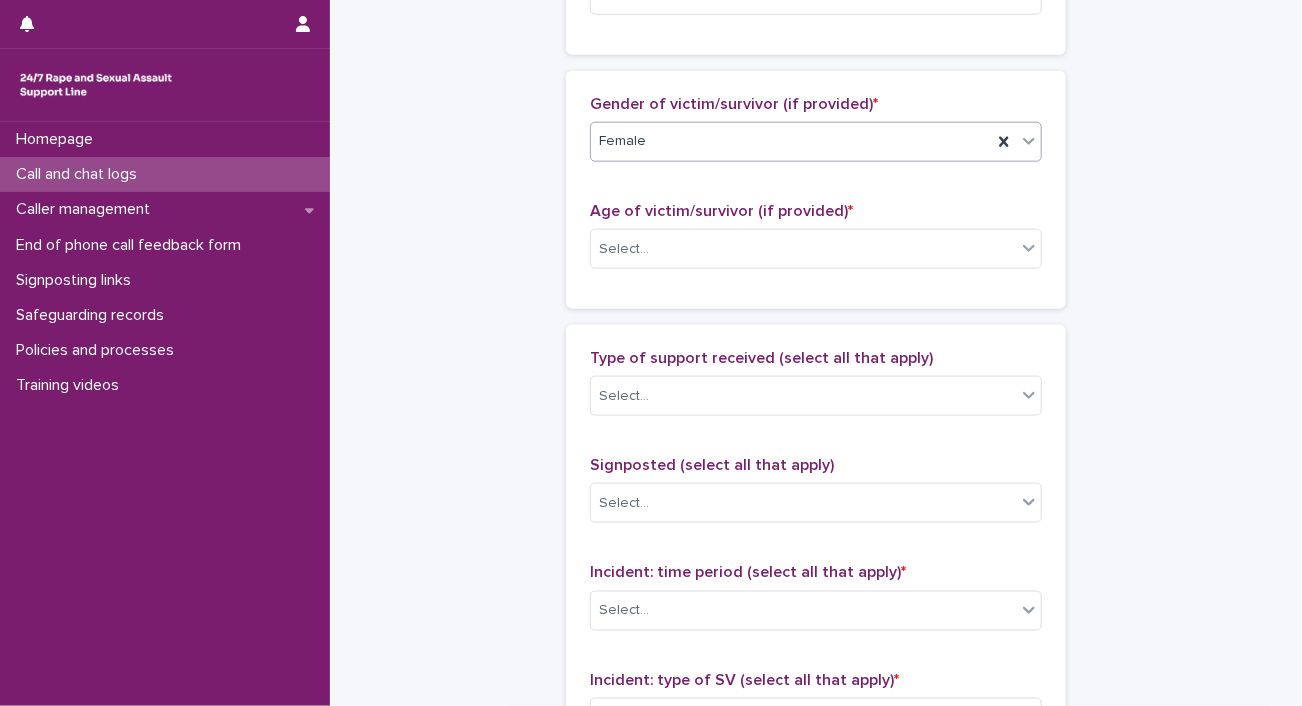 scroll, scrollTop: 1039, scrollLeft: 0, axis: vertical 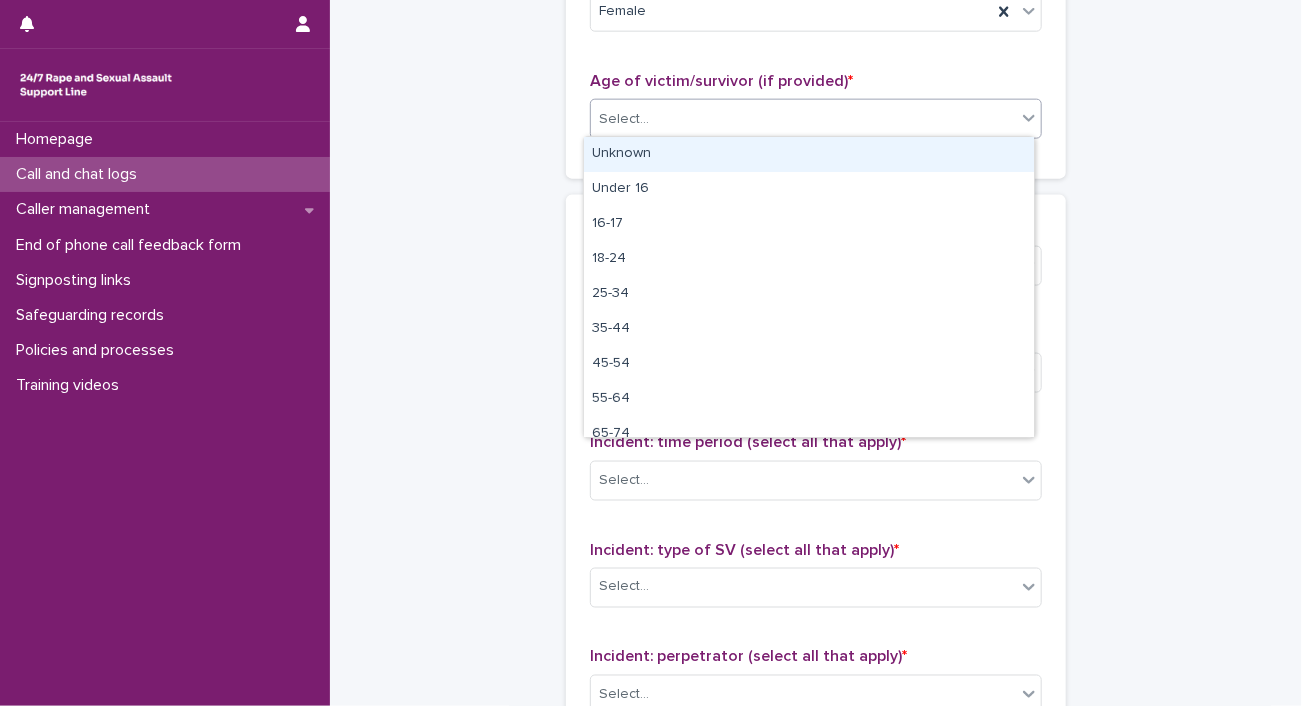 click 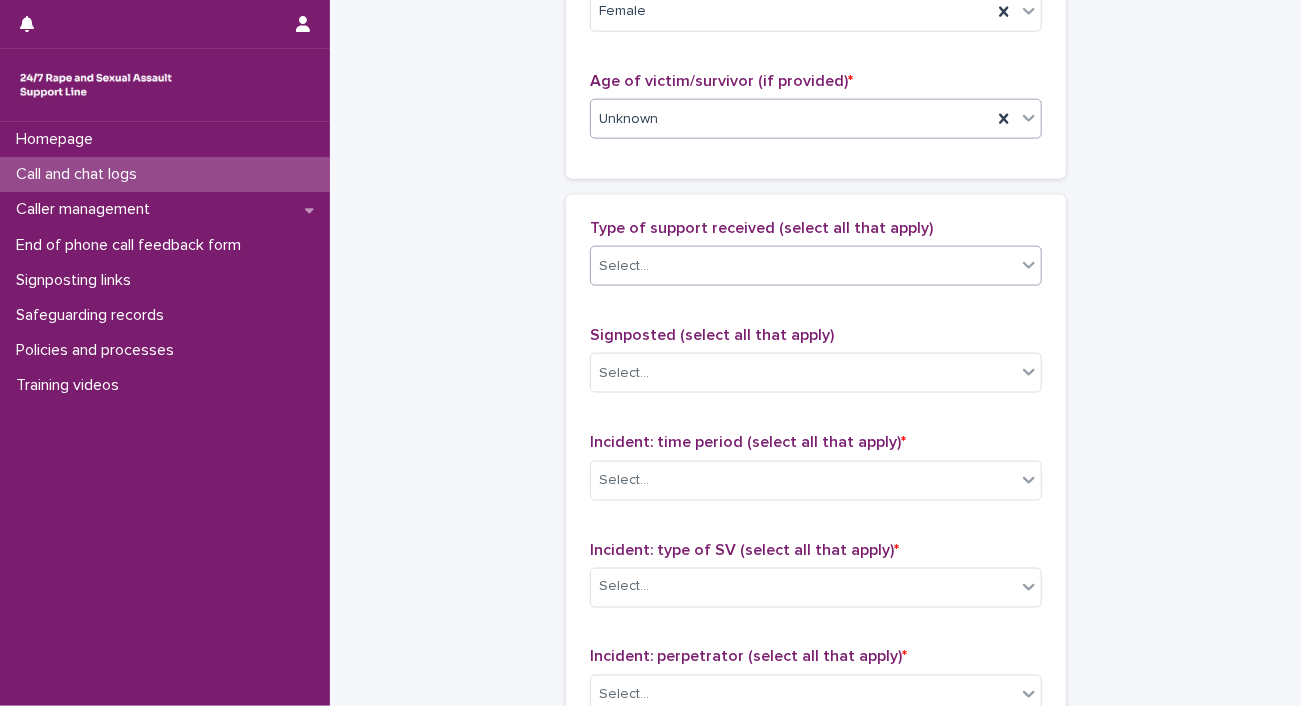 click 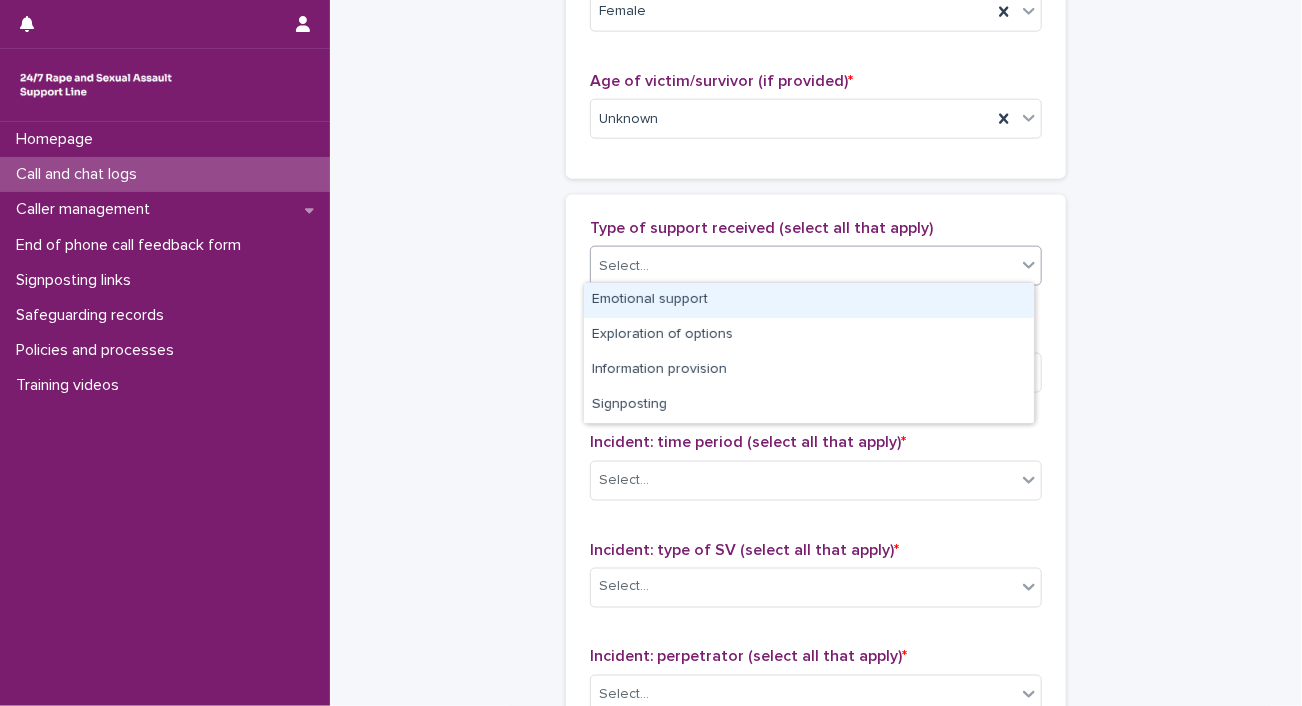 click on "Emotional support" at bounding box center [809, 300] 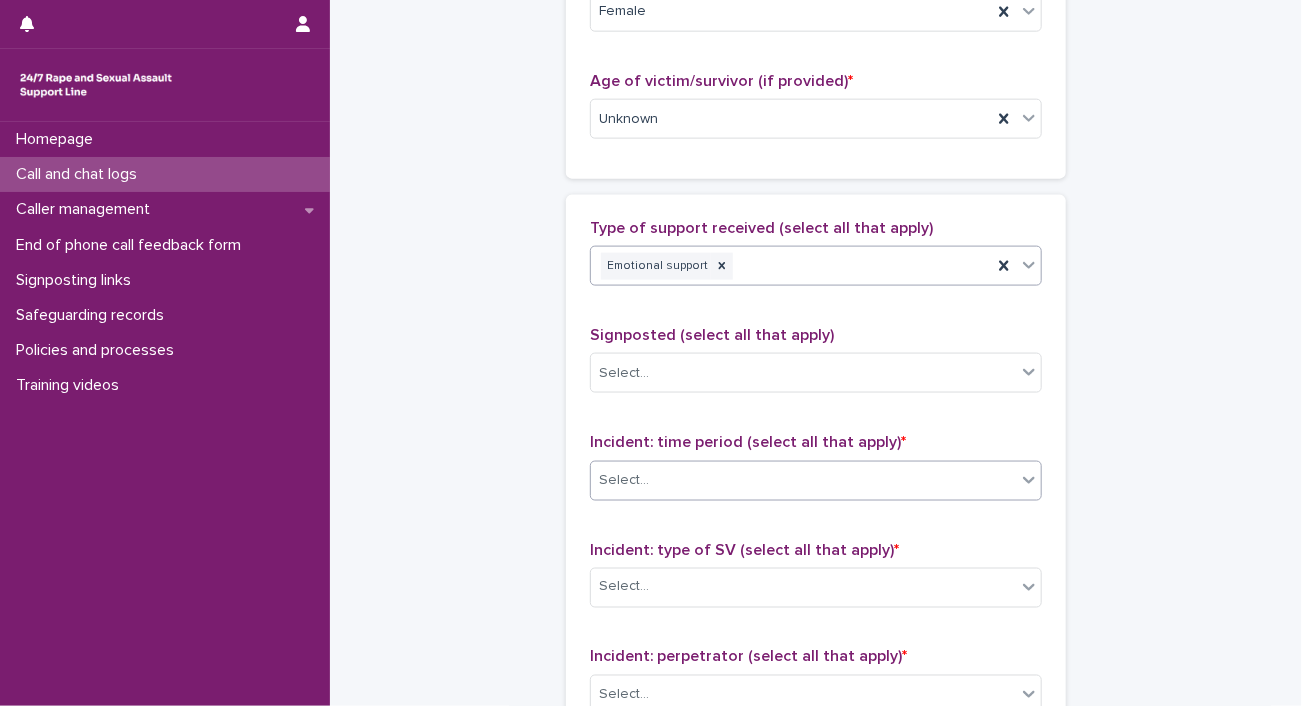 click at bounding box center [1029, 480] 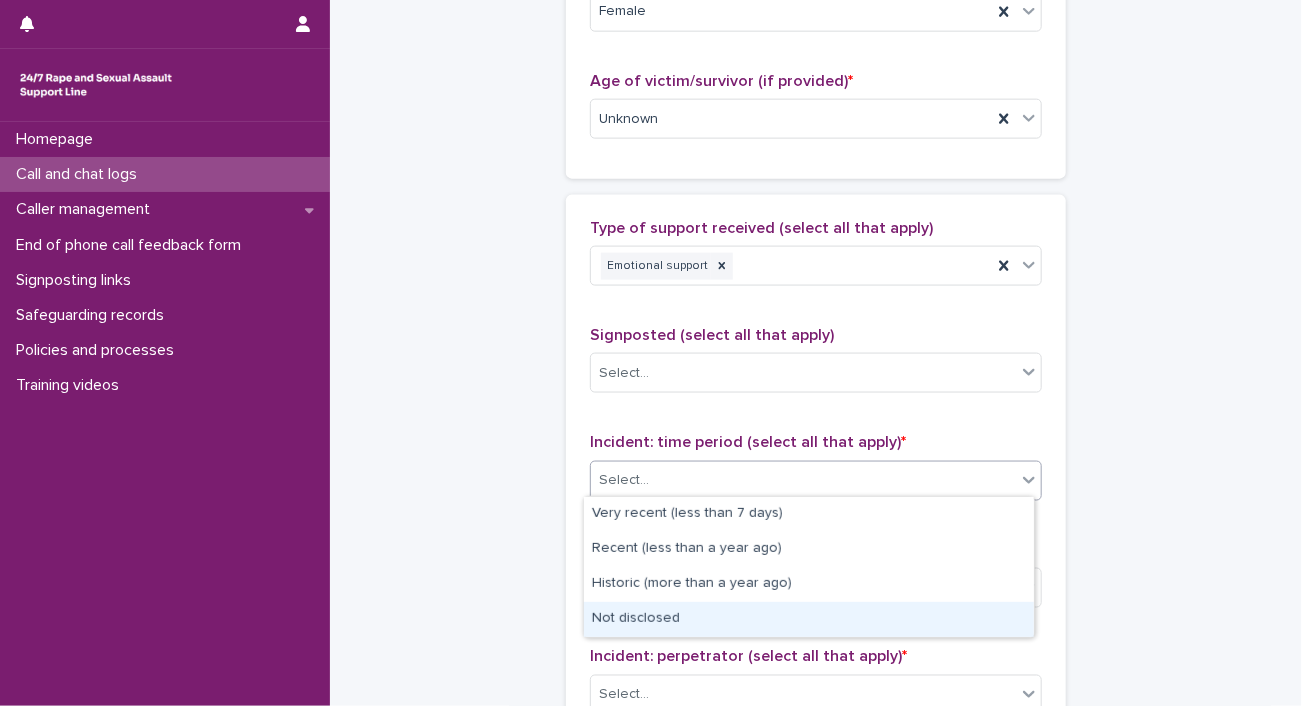 click on "Not disclosed" at bounding box center [809, 619] 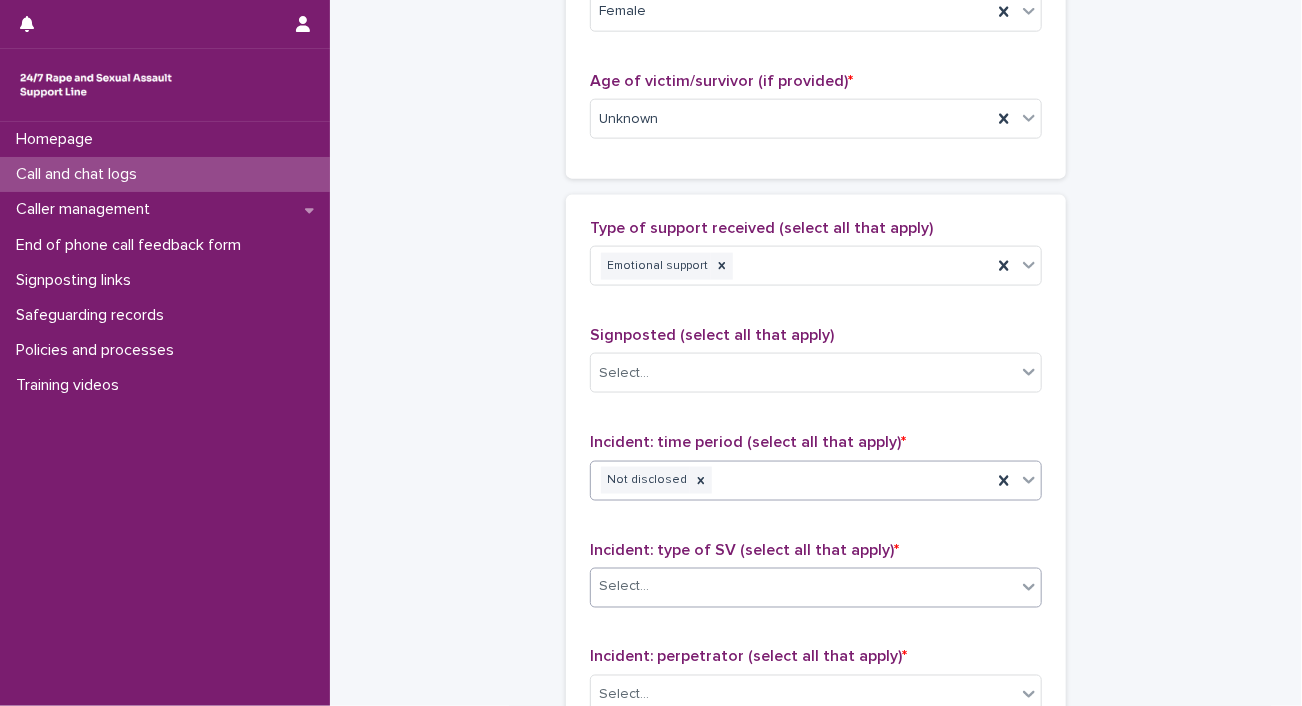 click at bounding box center [1016, 588] 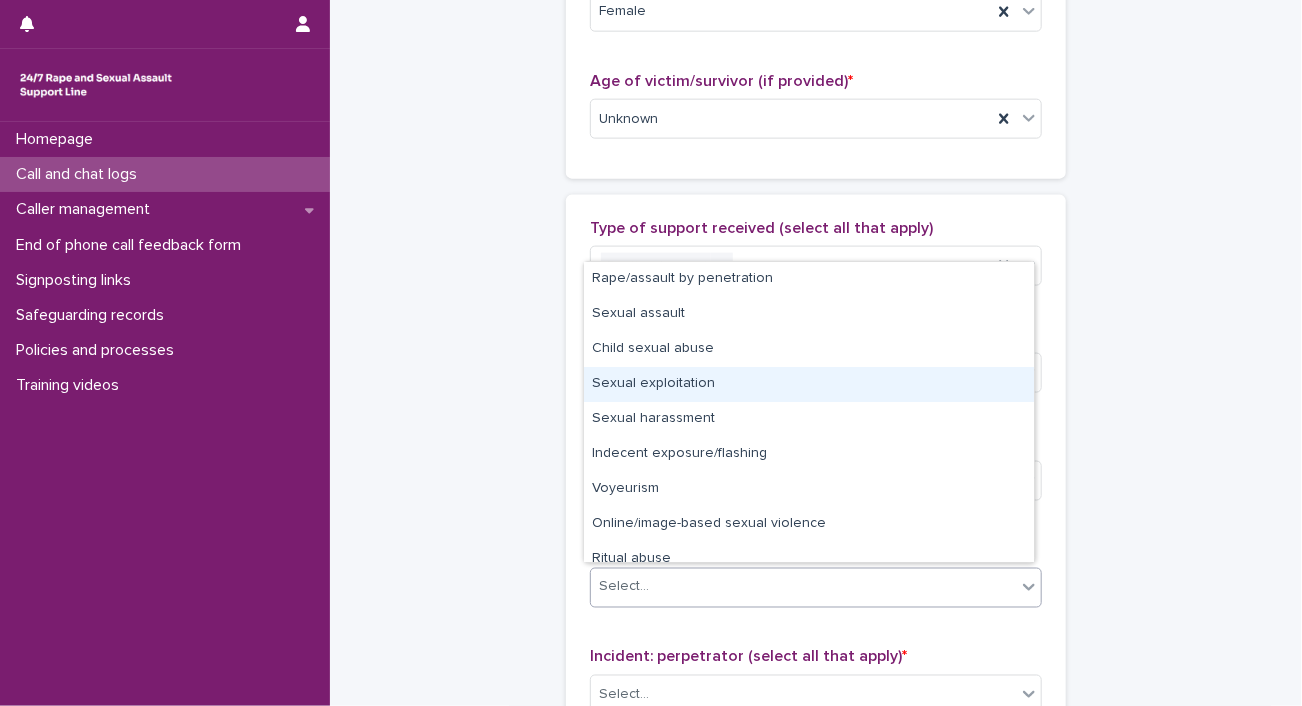 drag, startPoint x: 956, startPoint y: 443, endPoint x: 943, endPoint y: 378, distance: 66.287254 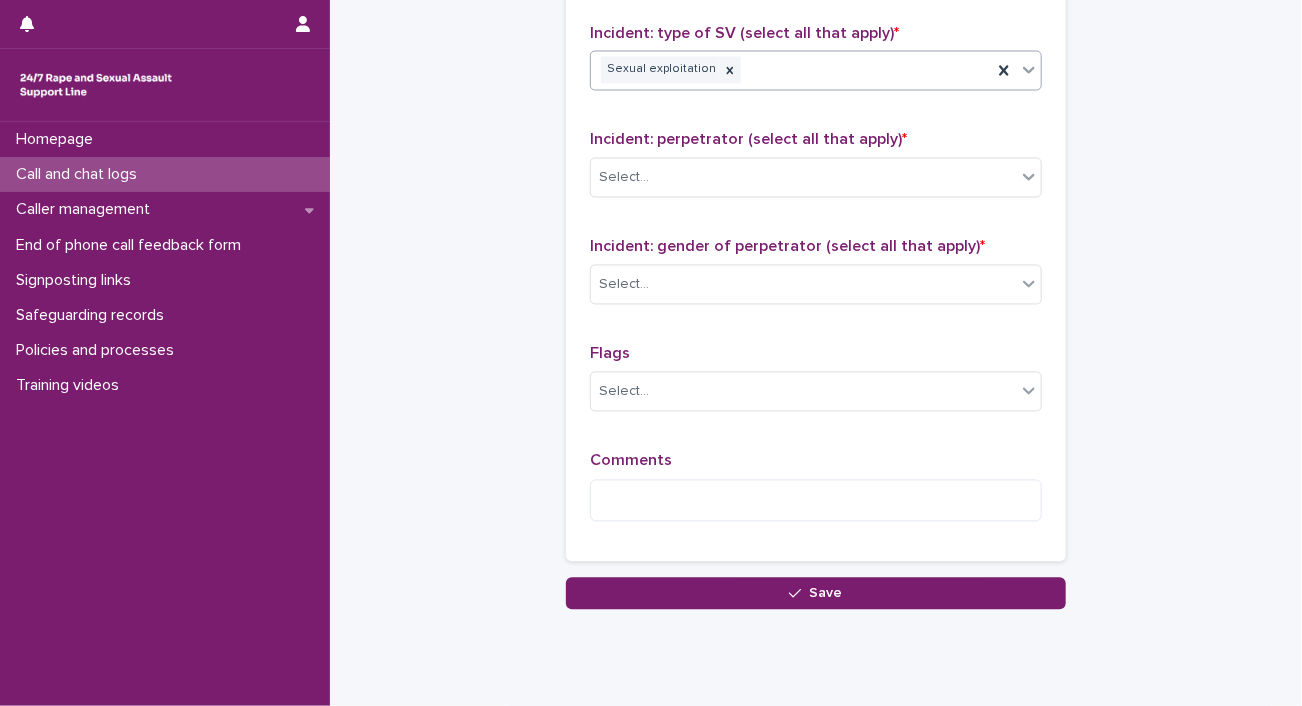 scroll, scrollTop: 1611, scrollLeft: 0, axis: vertical 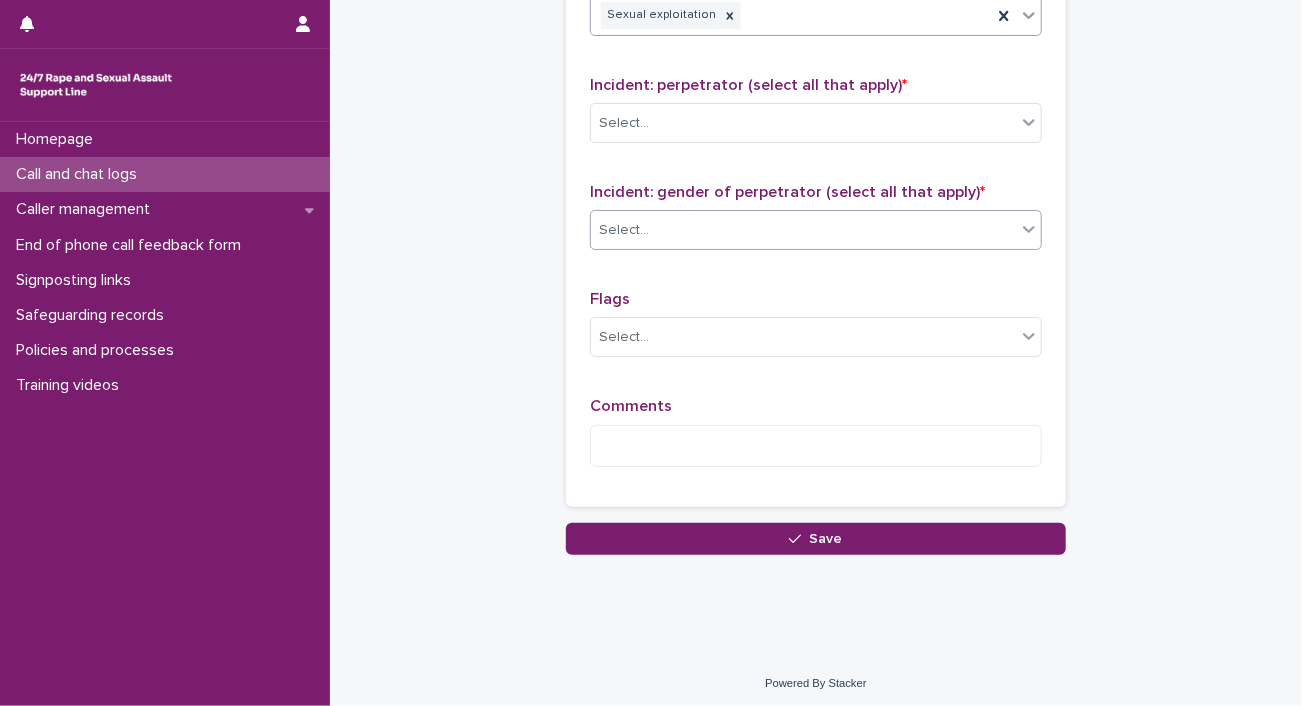 click 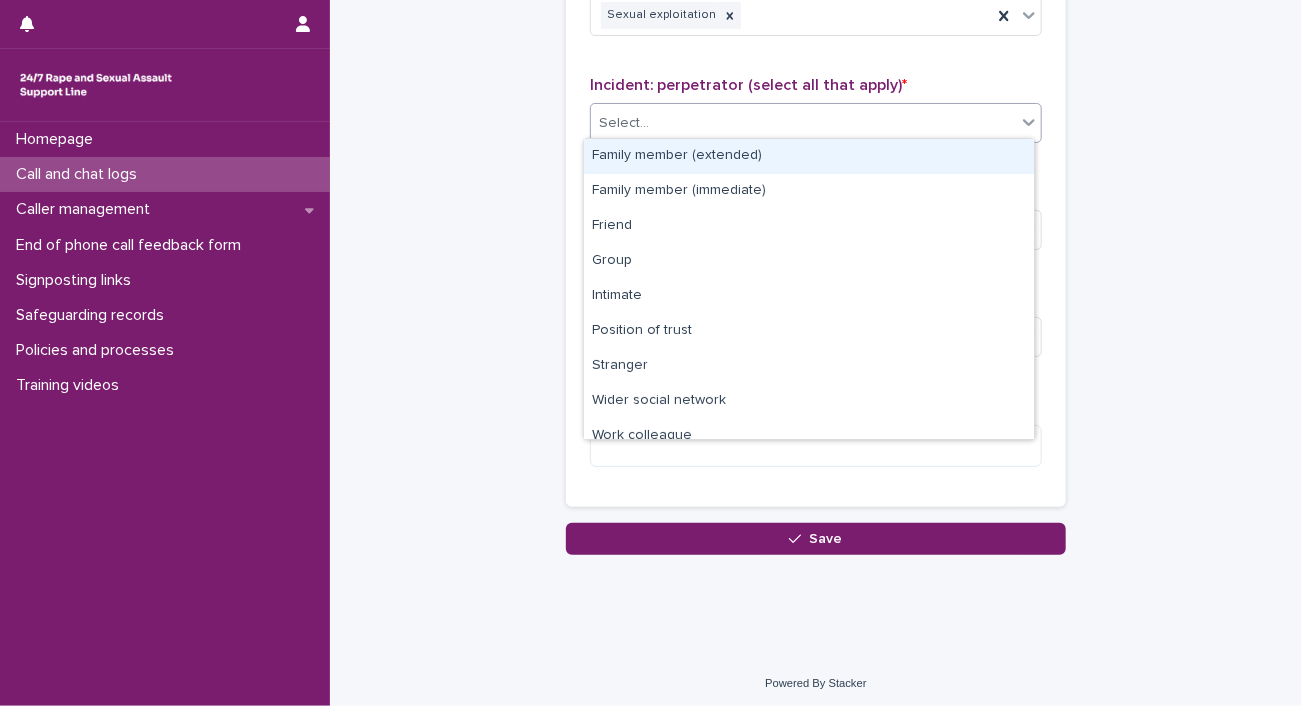 click 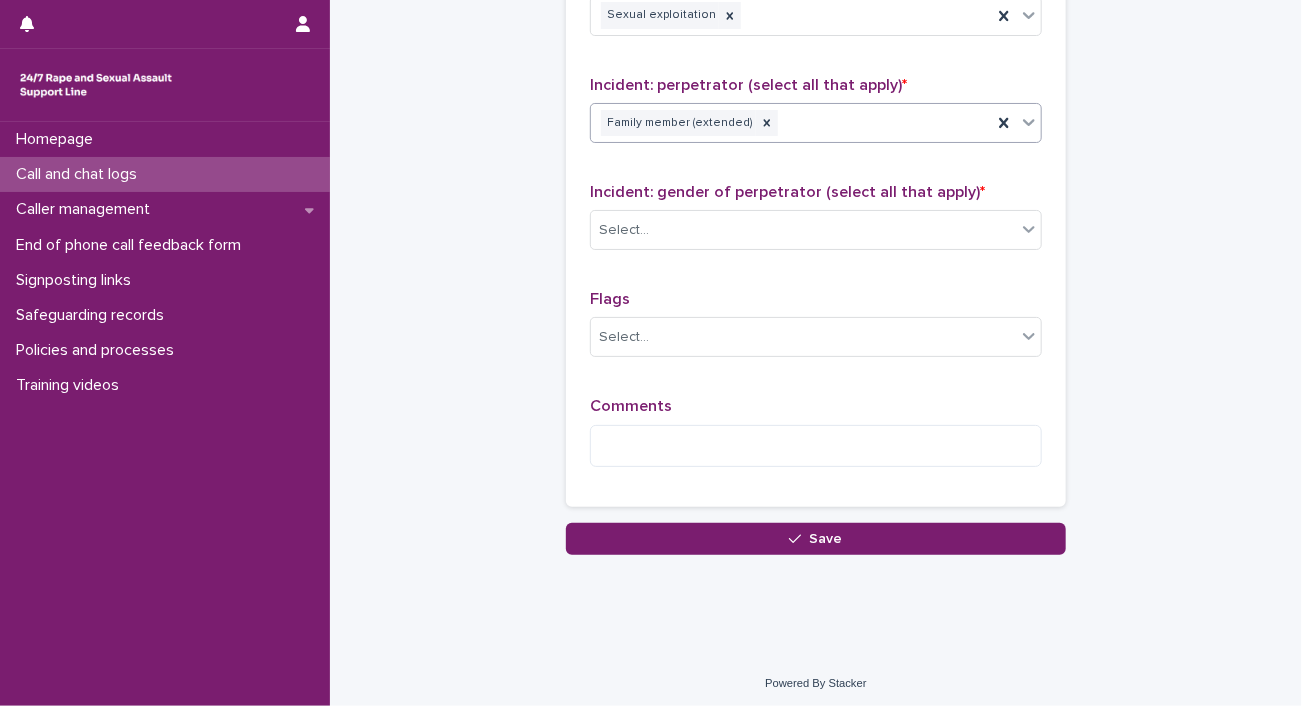 click 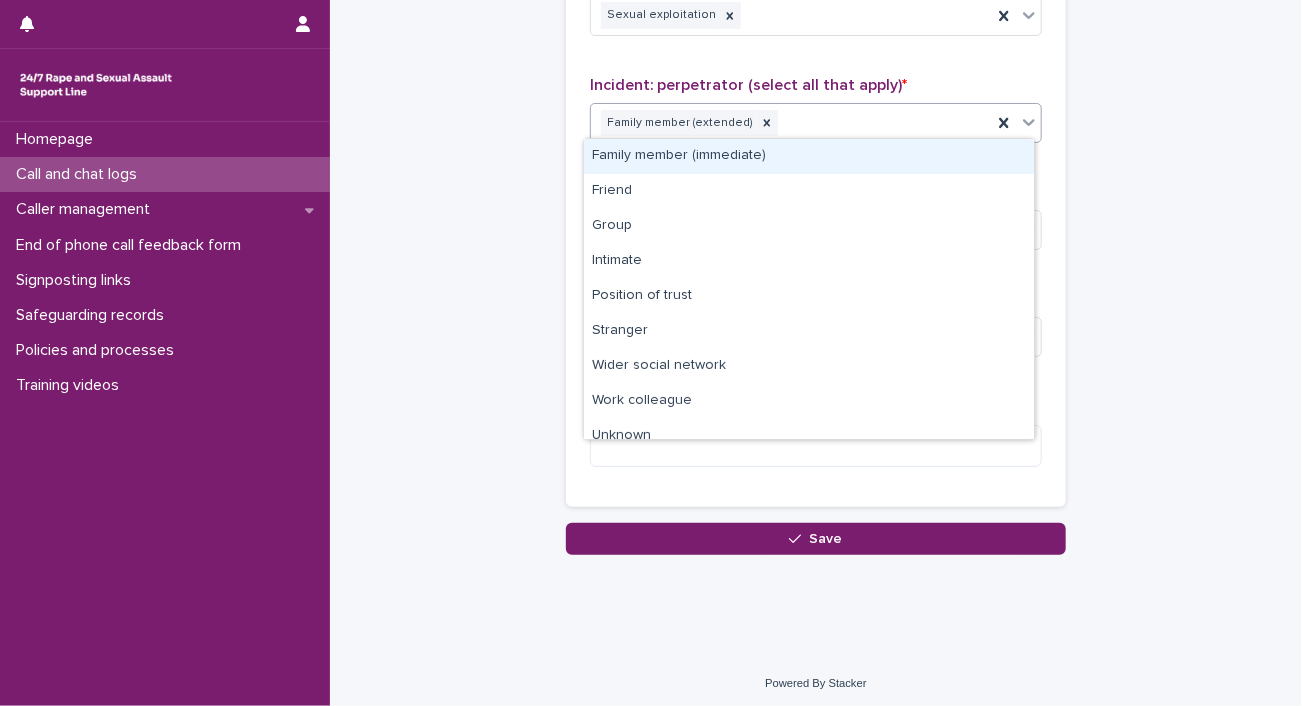 click on "Family member (immediate)" at bounding box center [809, 156] 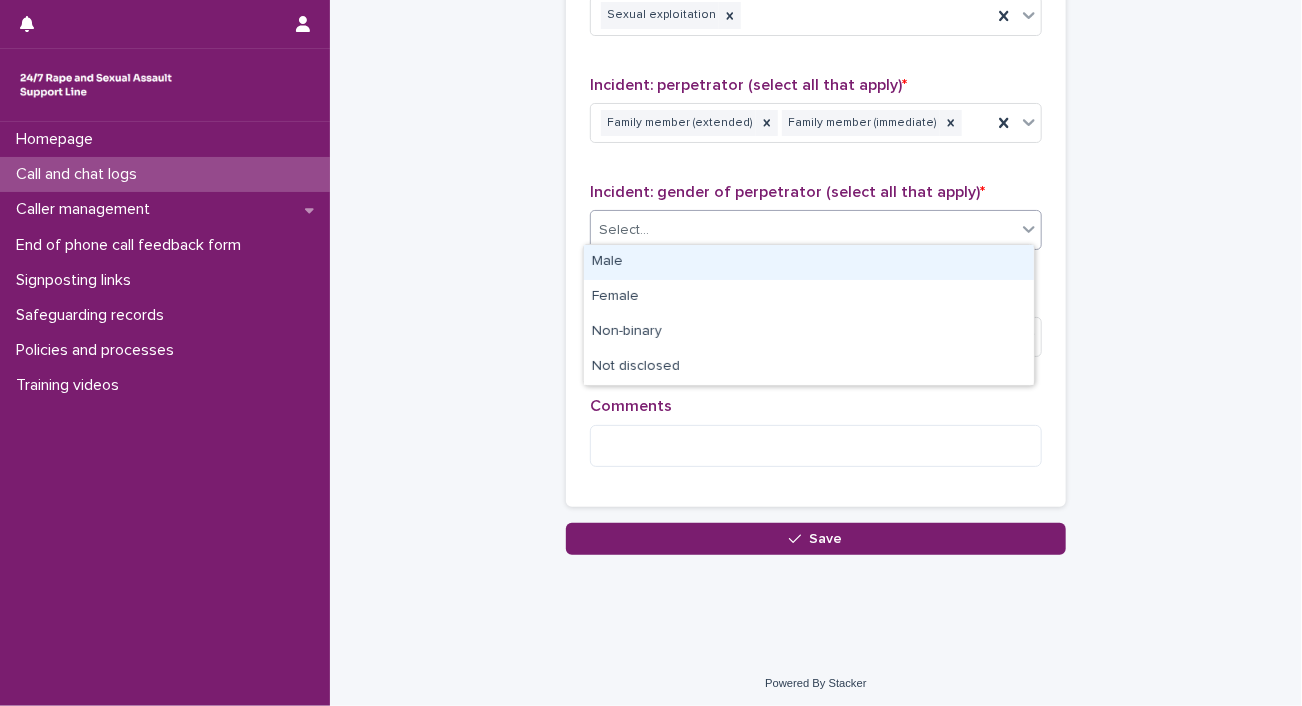 click at bounding box center (1029, 229) 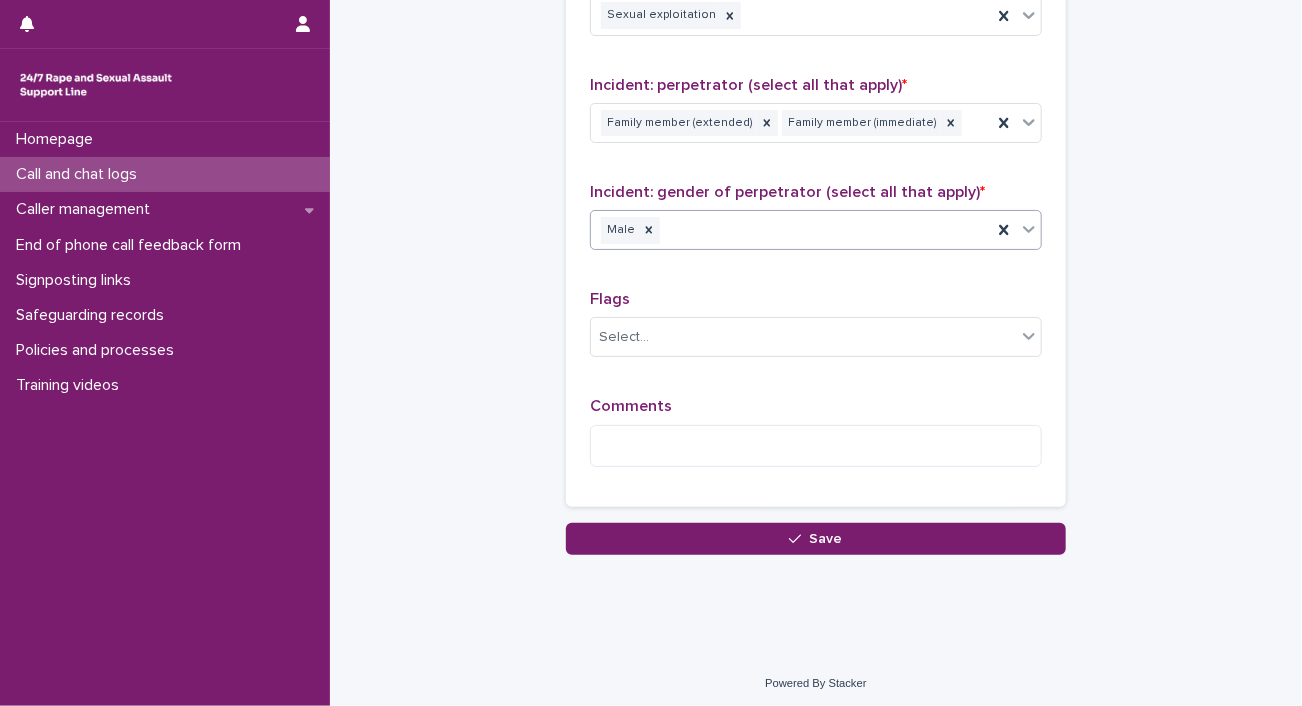 click 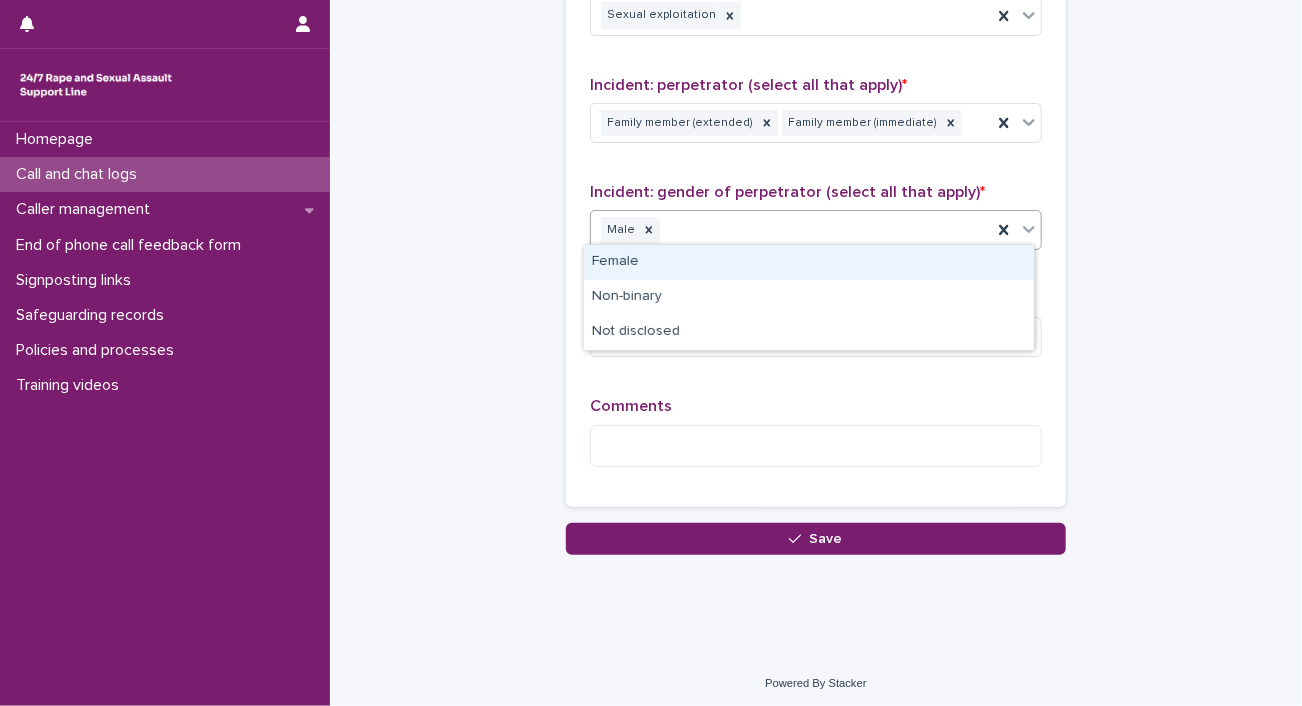 click on "Female" at bounding box center (809, 262) 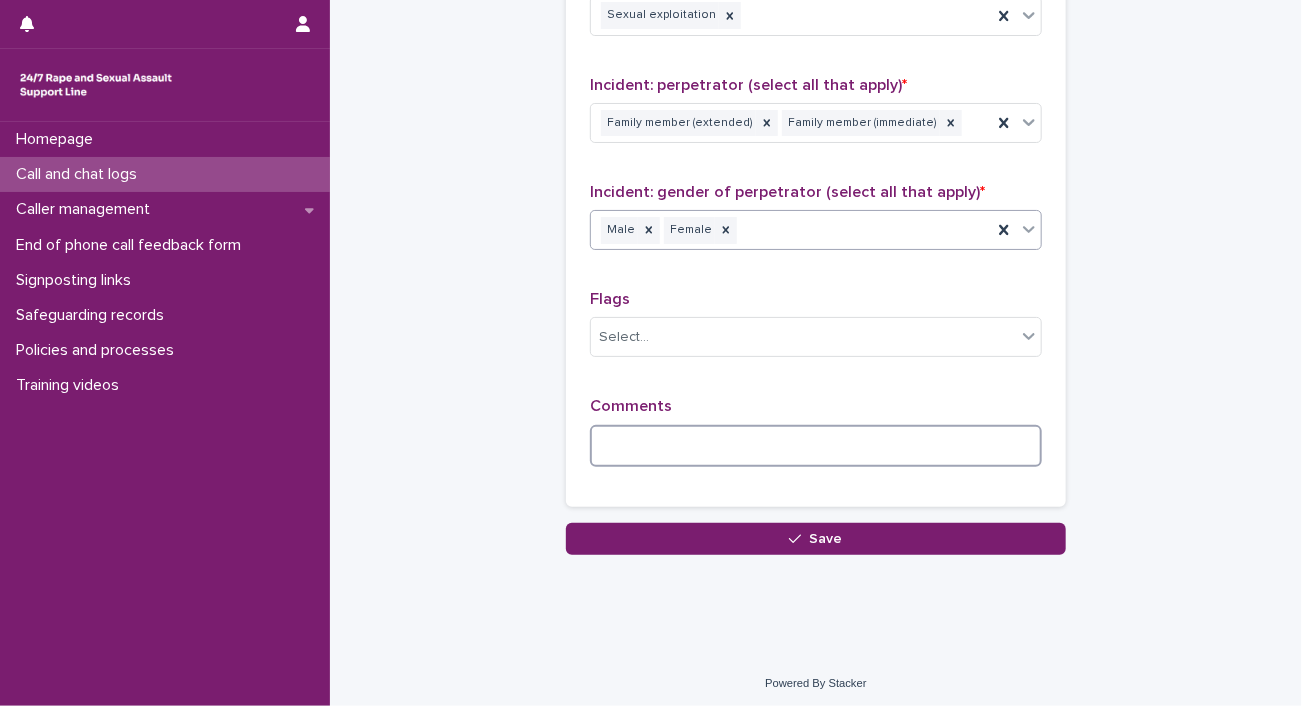 click at bounding box center [816, 446] 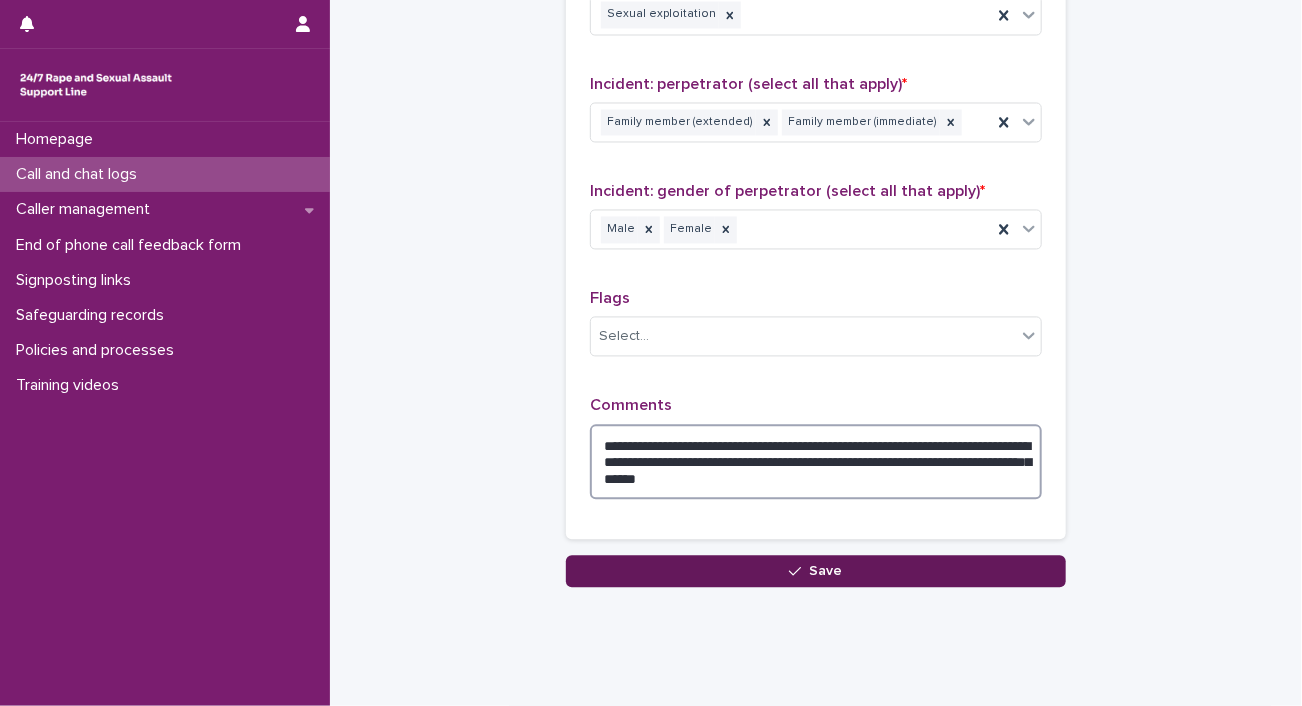 type on "**********" 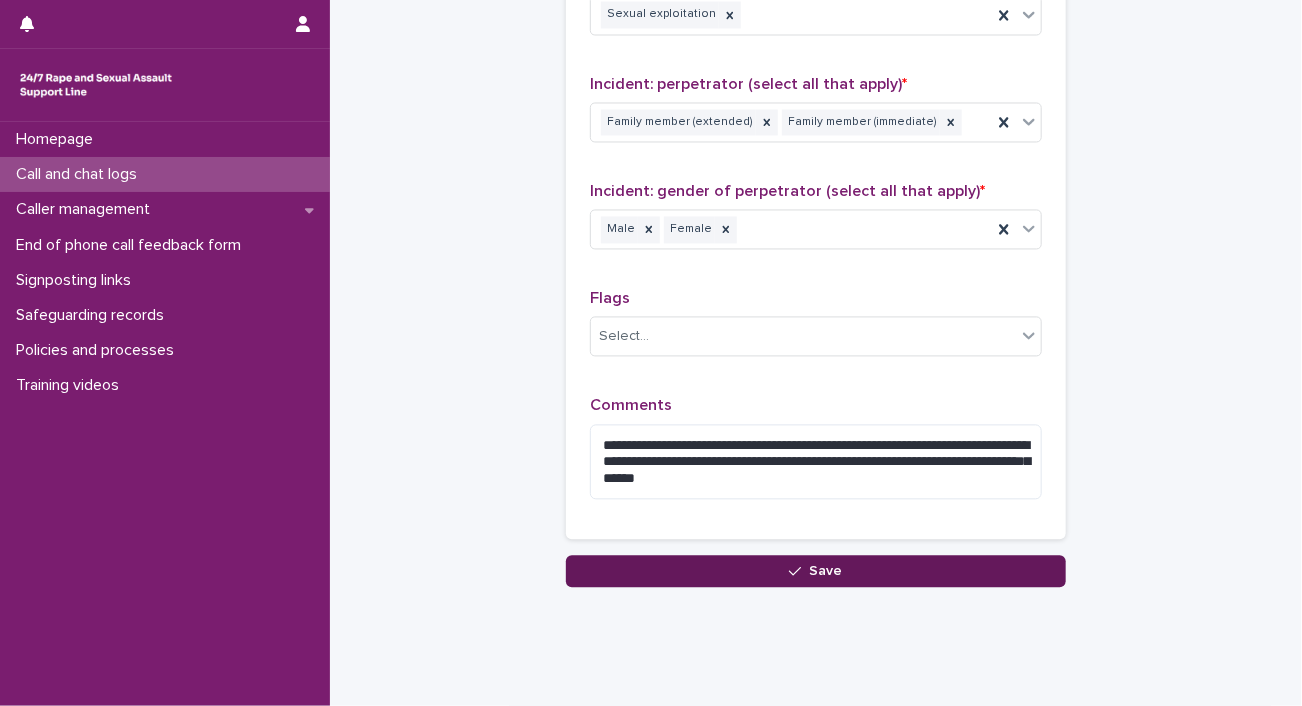 click on "Save" at bounding box center (816, 572) 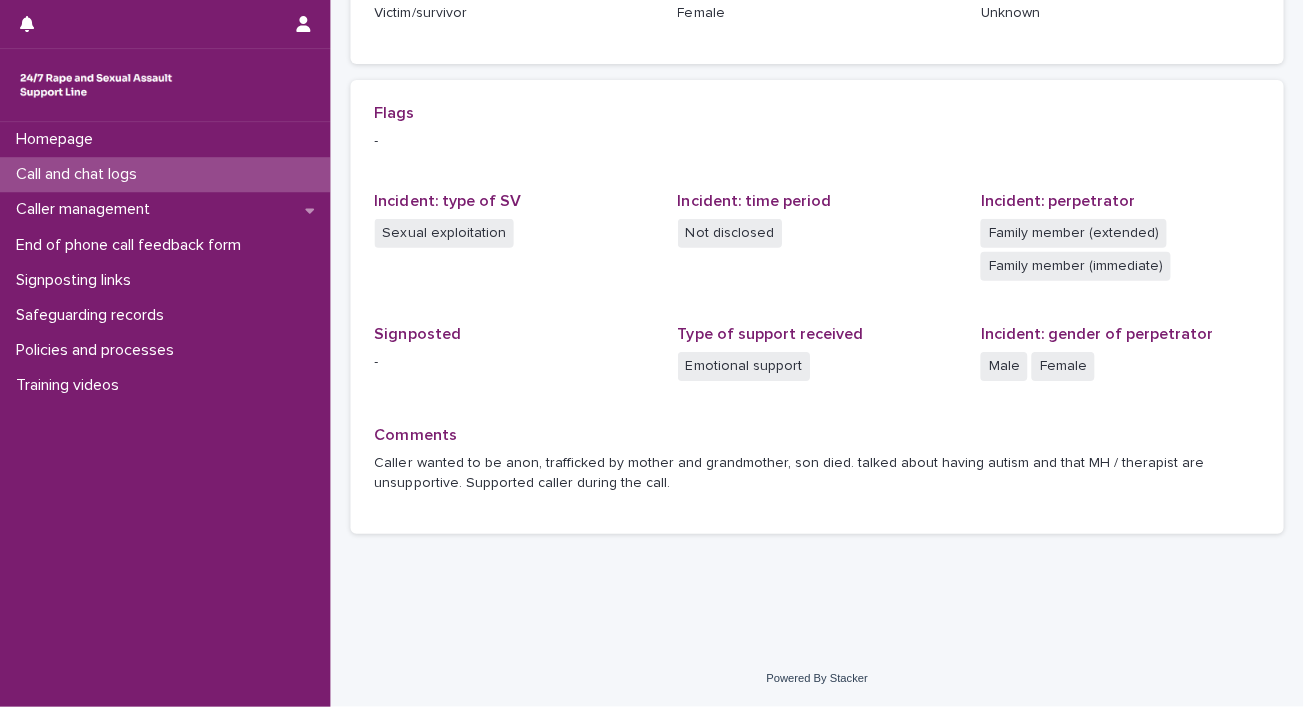 scroll, scrollTop: 0, scrollLeft: 0, axis: both 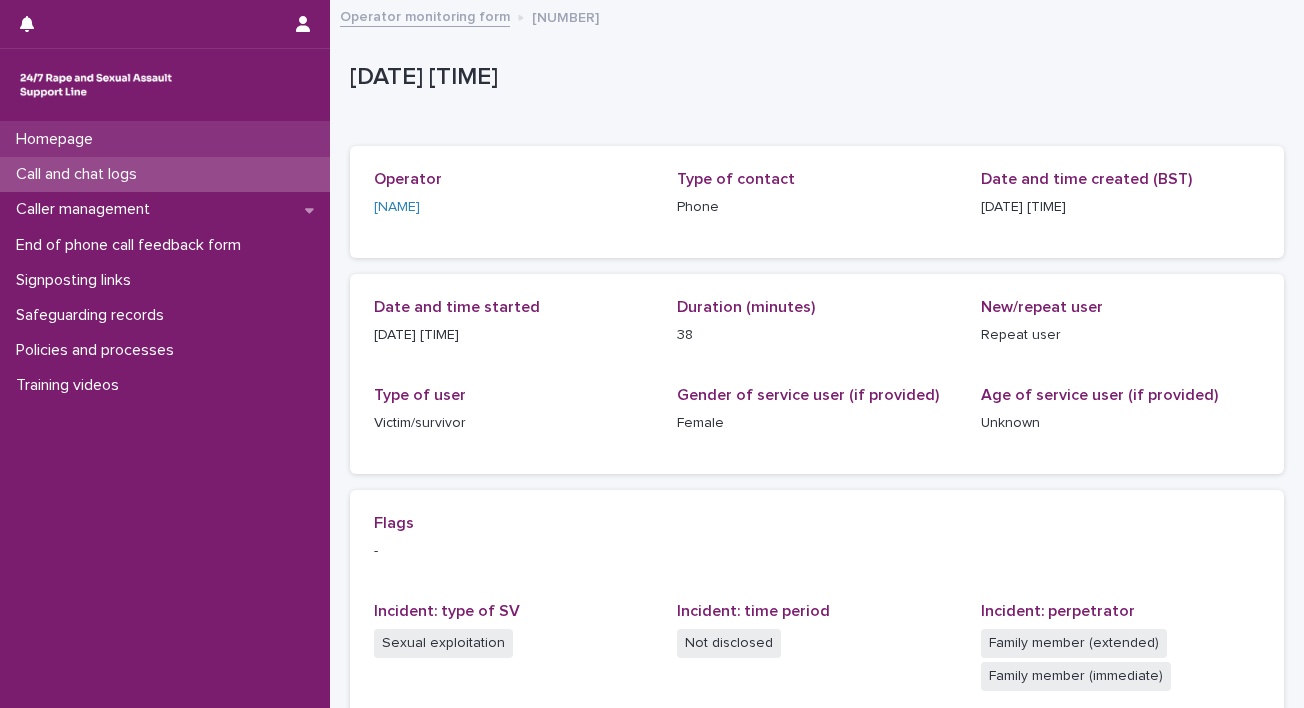 click on "Homepage" at bounding box center [165, 139] 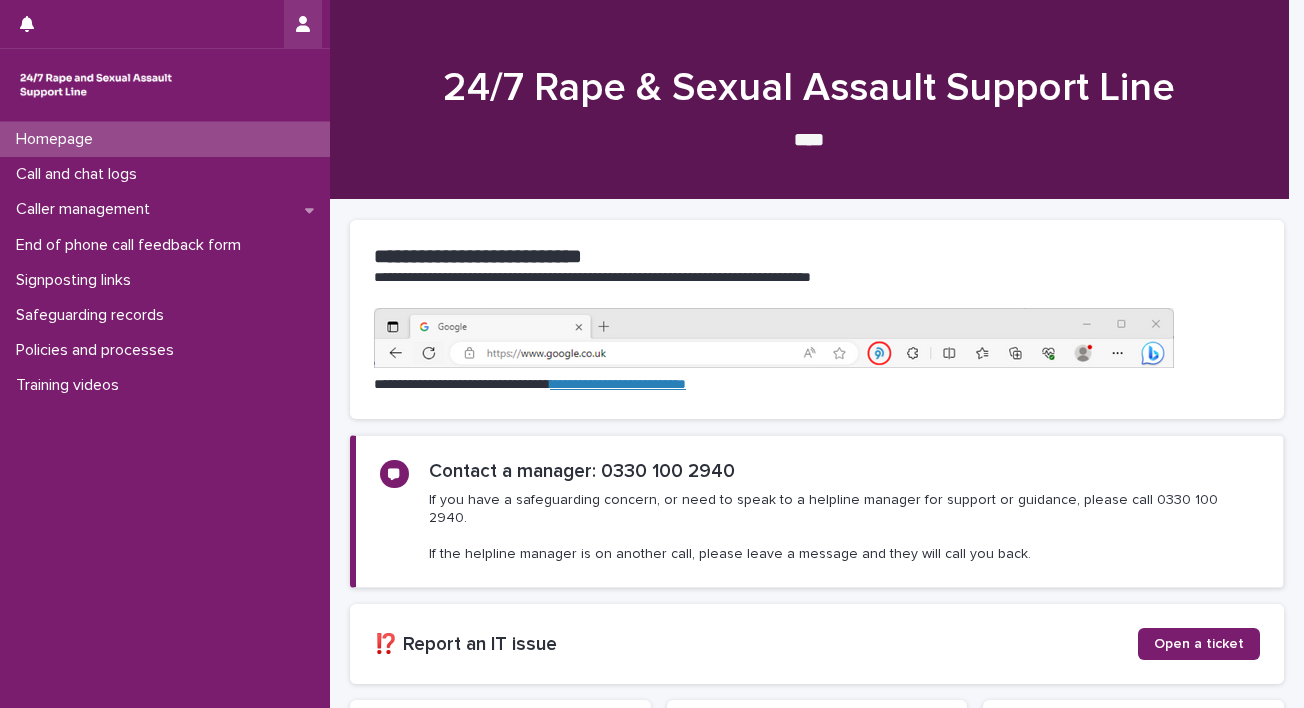 click 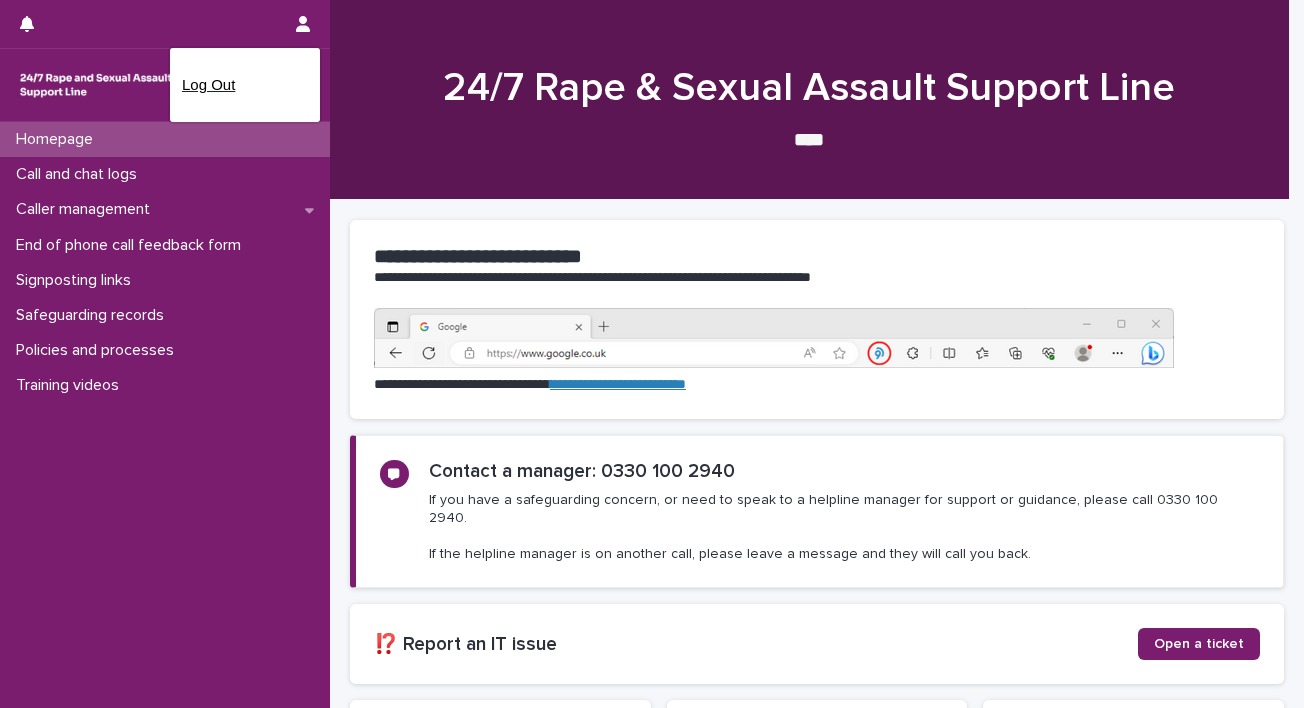 click on "Log Out" at bounding box center (245, 85) 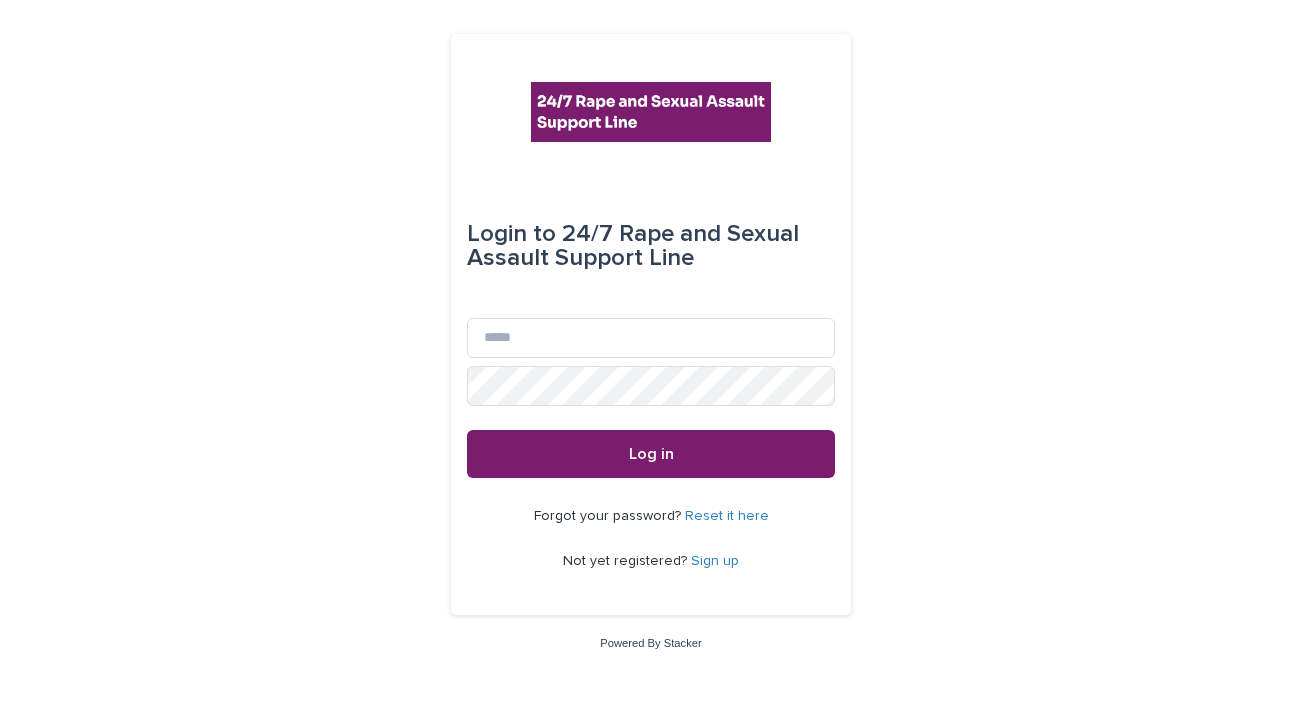 scroll, scrollTop: 0, scrollLeft: 0, axis: both 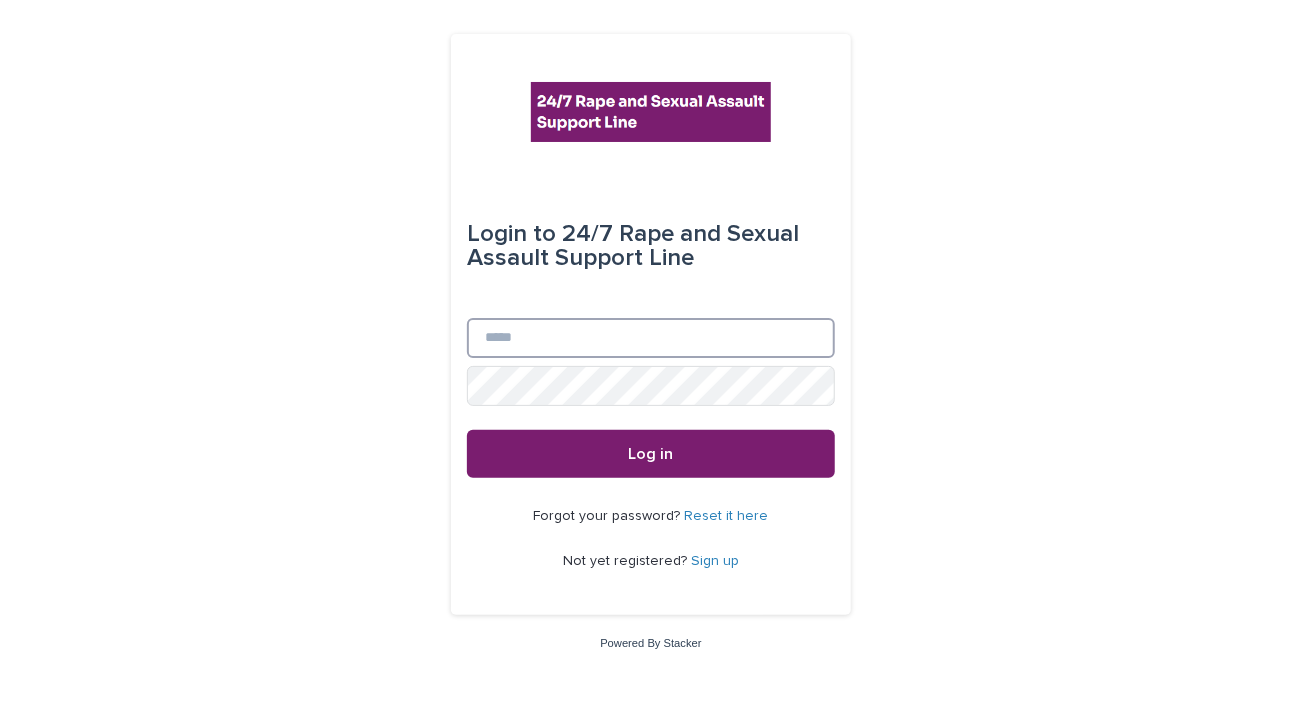 click on "Email" at bounding box center [651, 338] 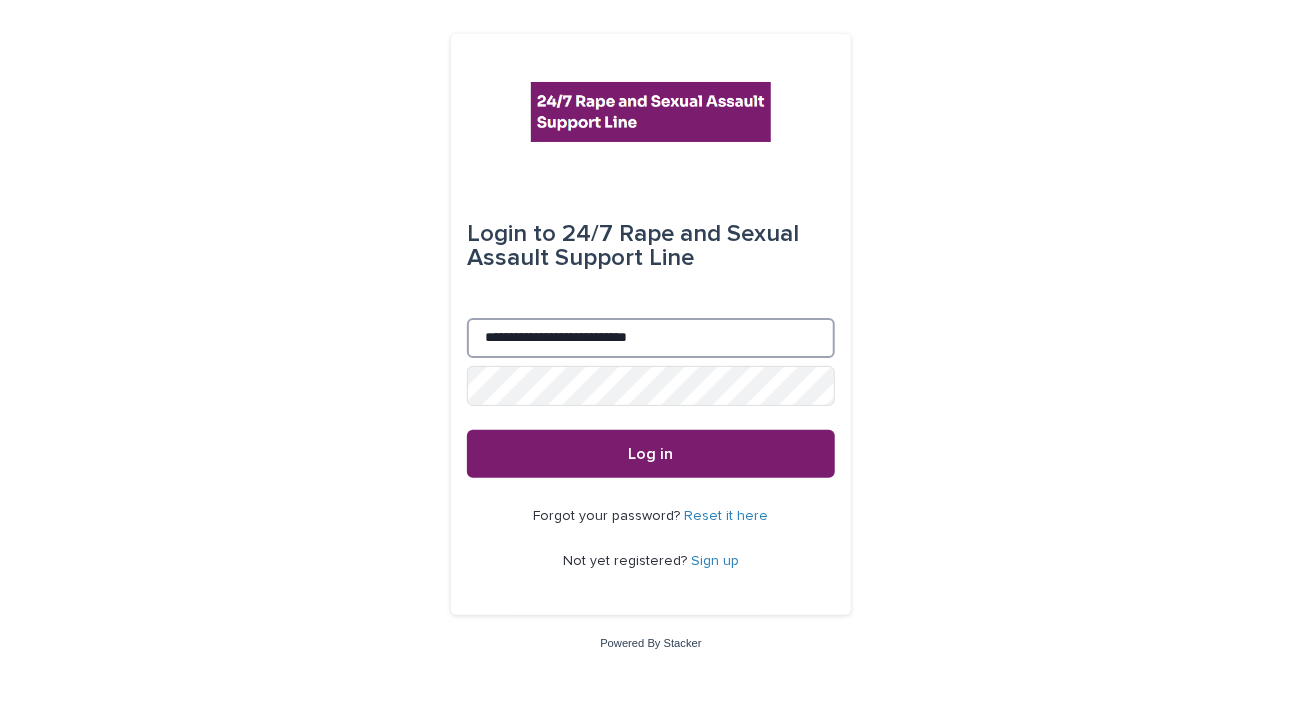 type on "**********" 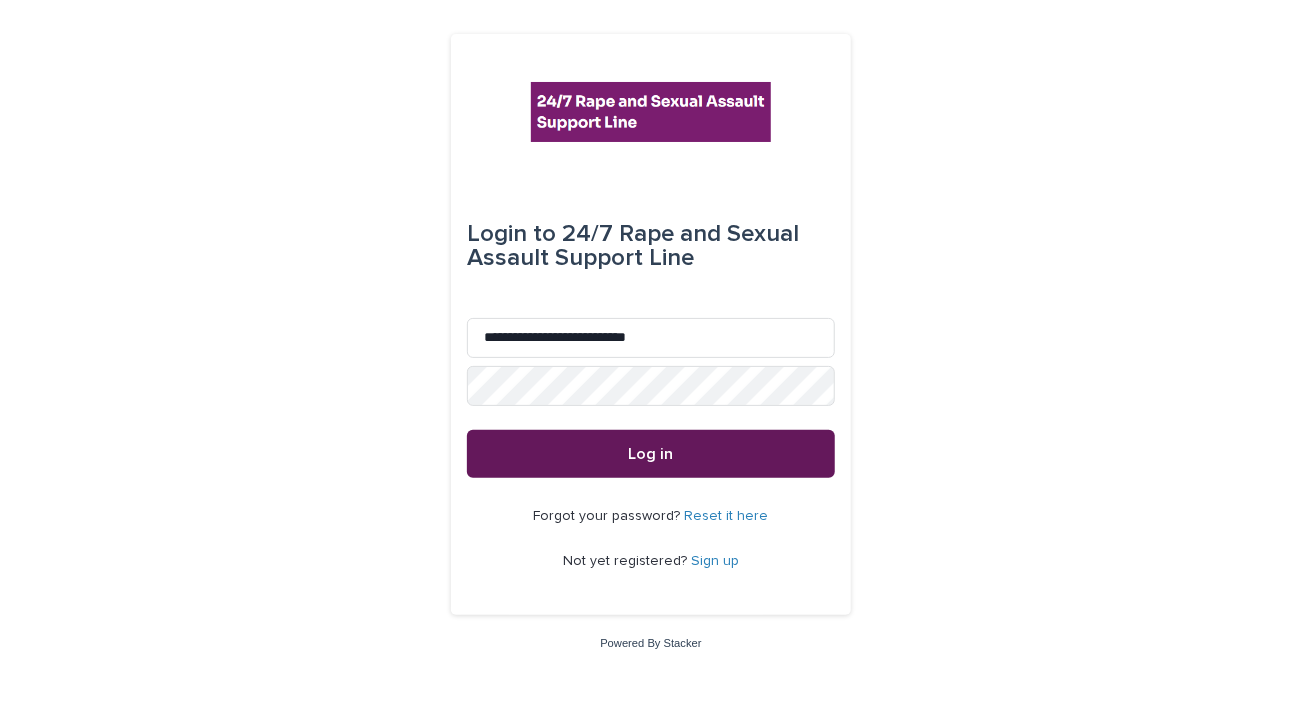 click on "Log in" at bounding box center [651, 454] 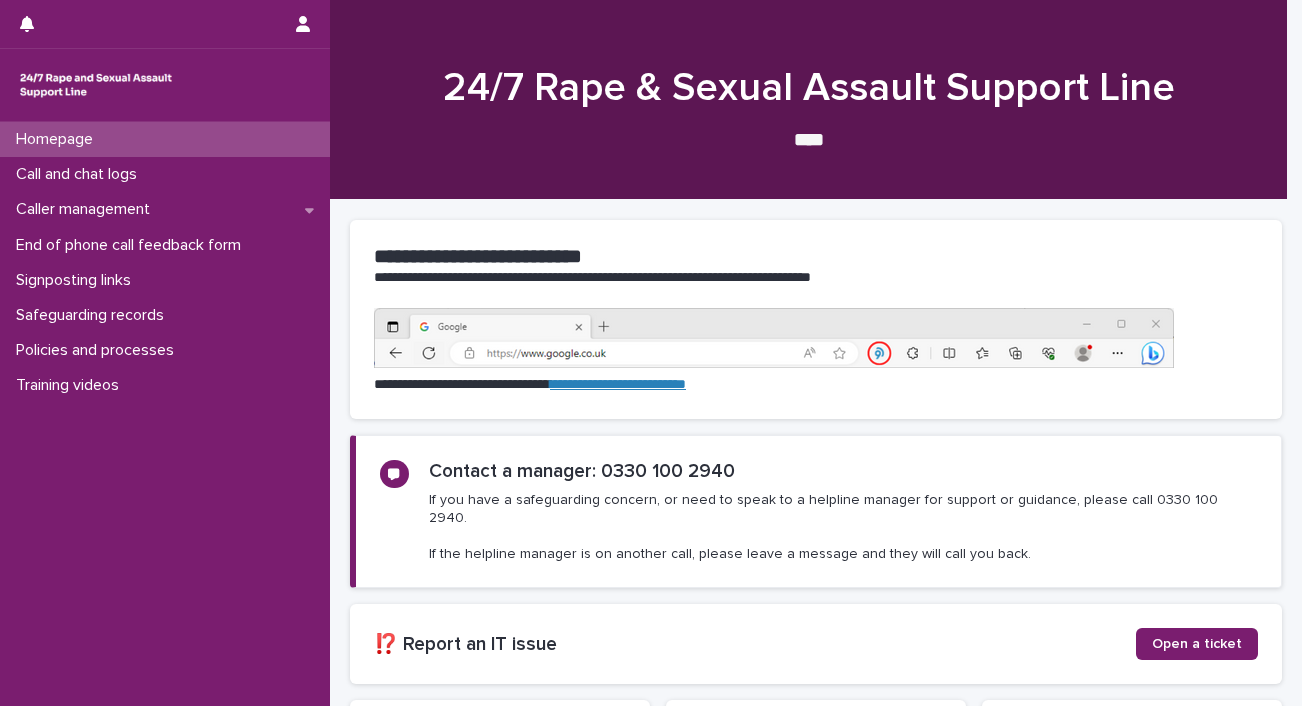 scroll, scrollTop: 0, scrollLeft: 0, axis: both 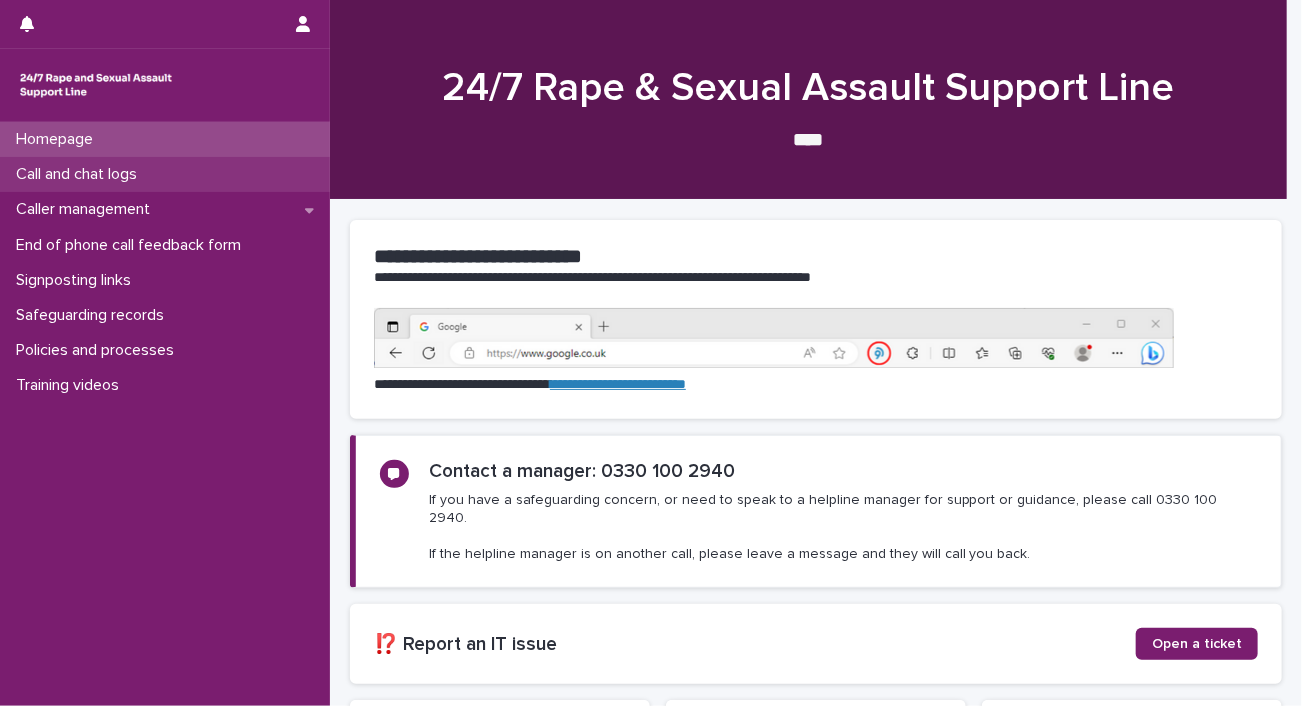 click on "Call and chat logs" at bounding box center [80, 174] 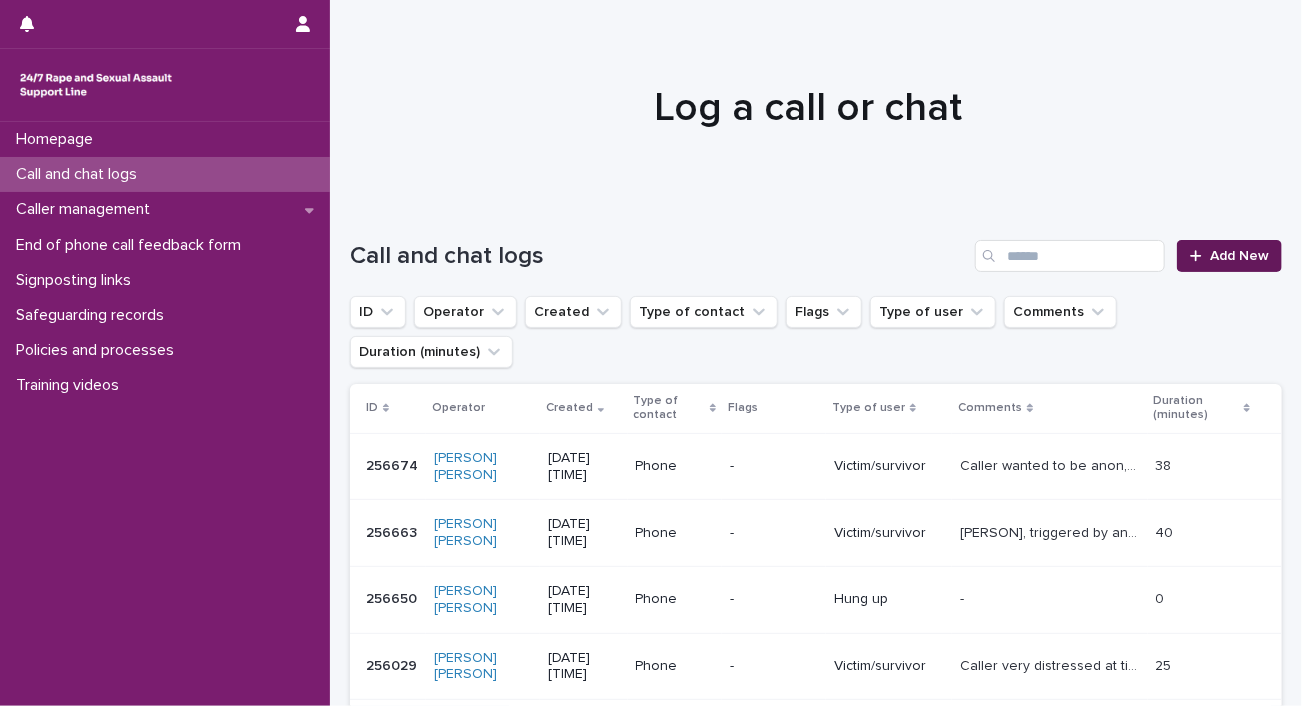 click on "Add New" at bounding box center [1239, 256] 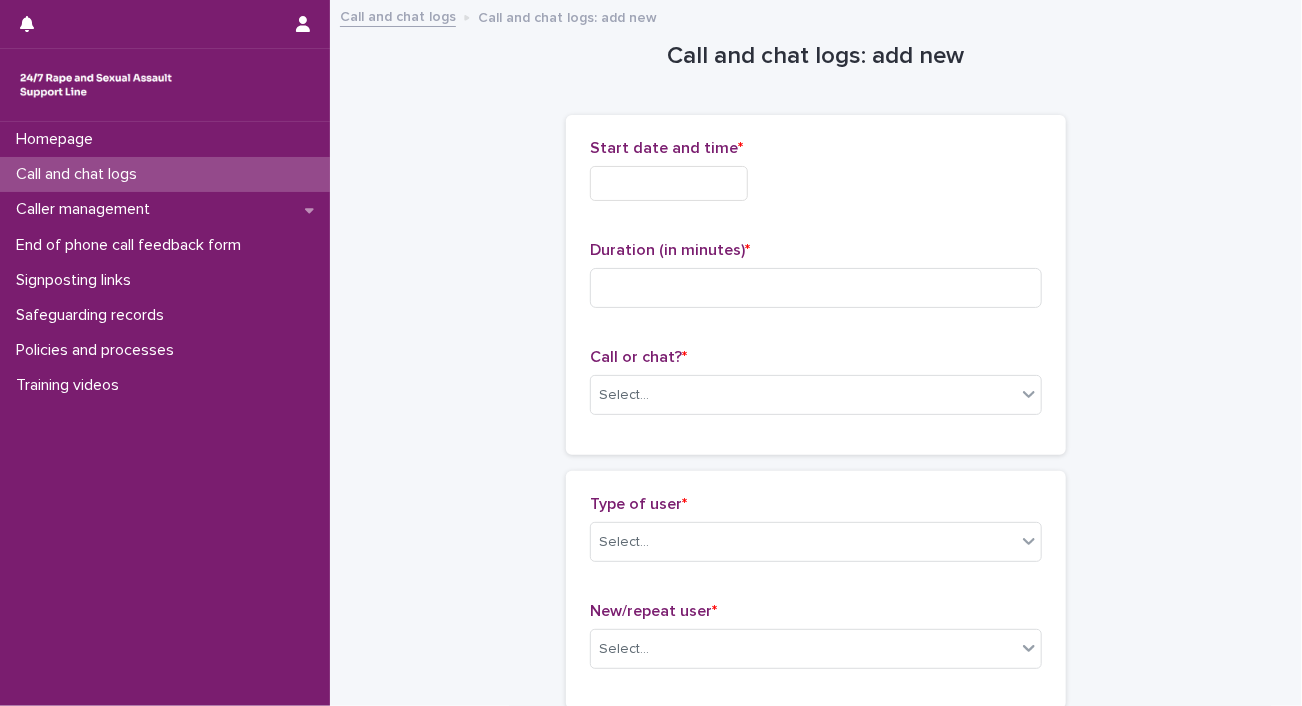 click at bounding box center [669, 183] 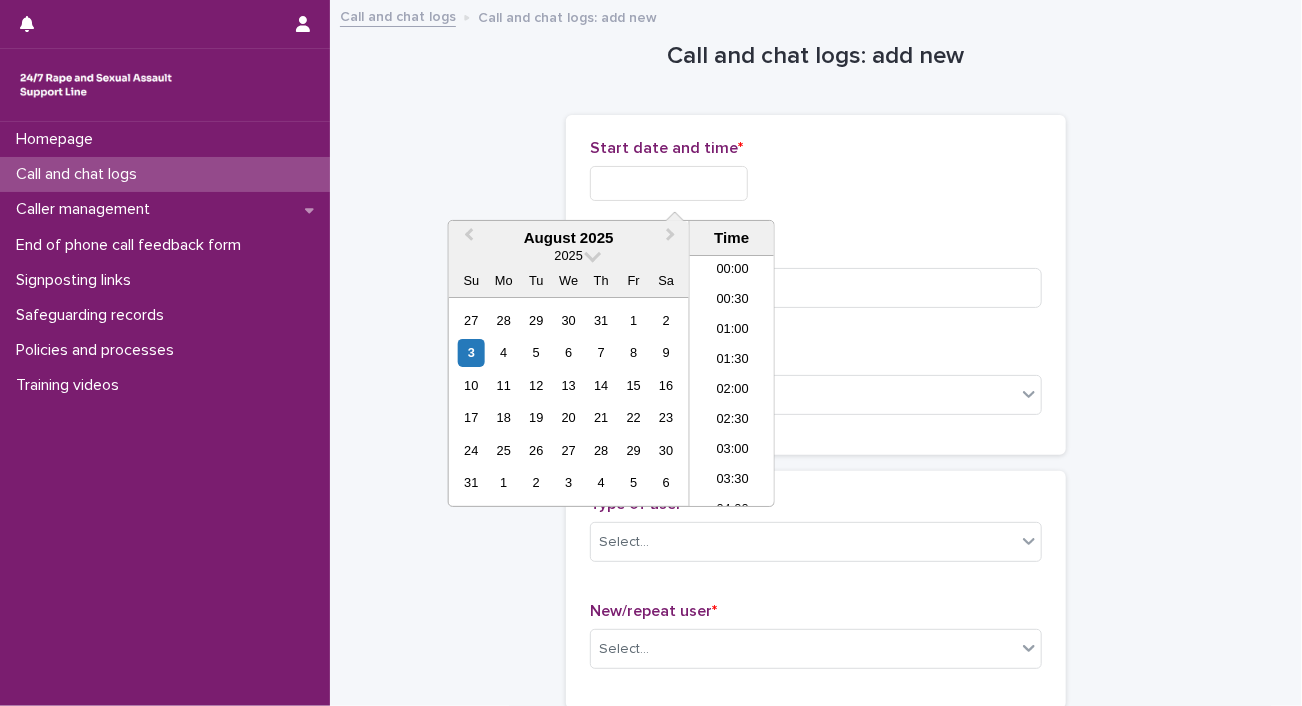 scroll, scrollTop: 610, scrollLeft: 0, axis: vertical 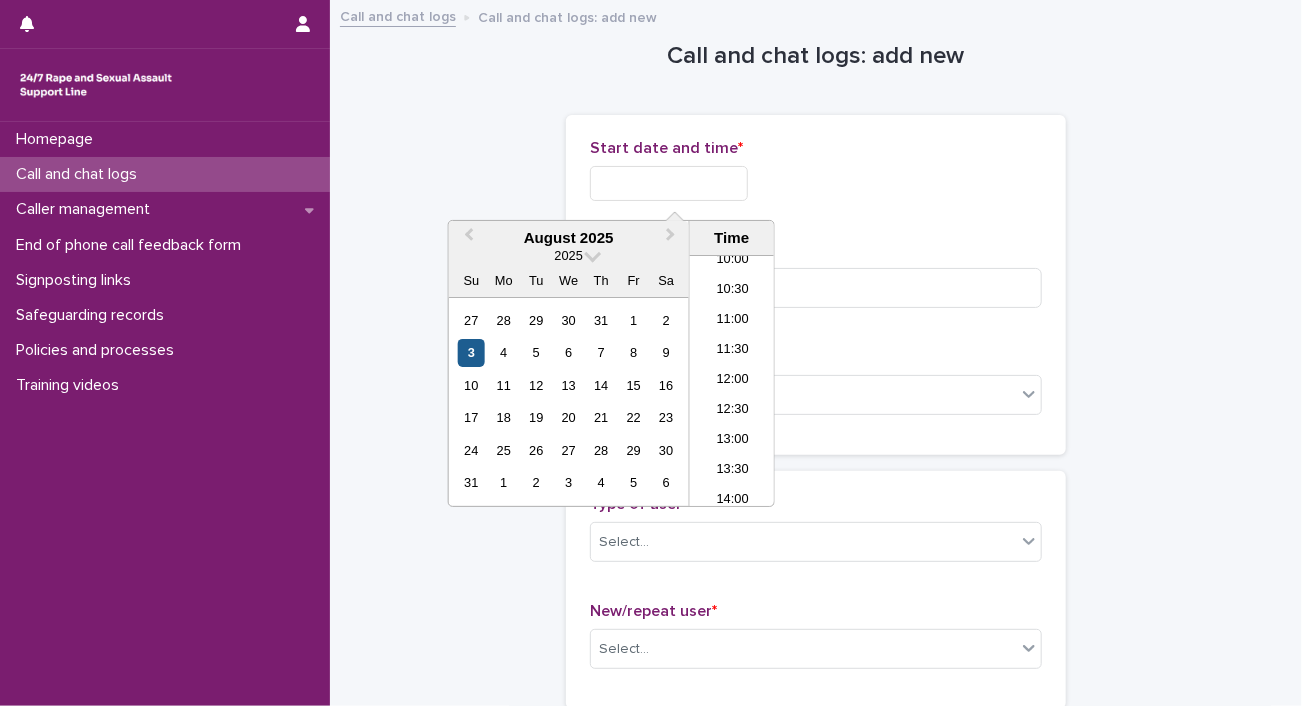click on "3" at bounding box center (471, 352) 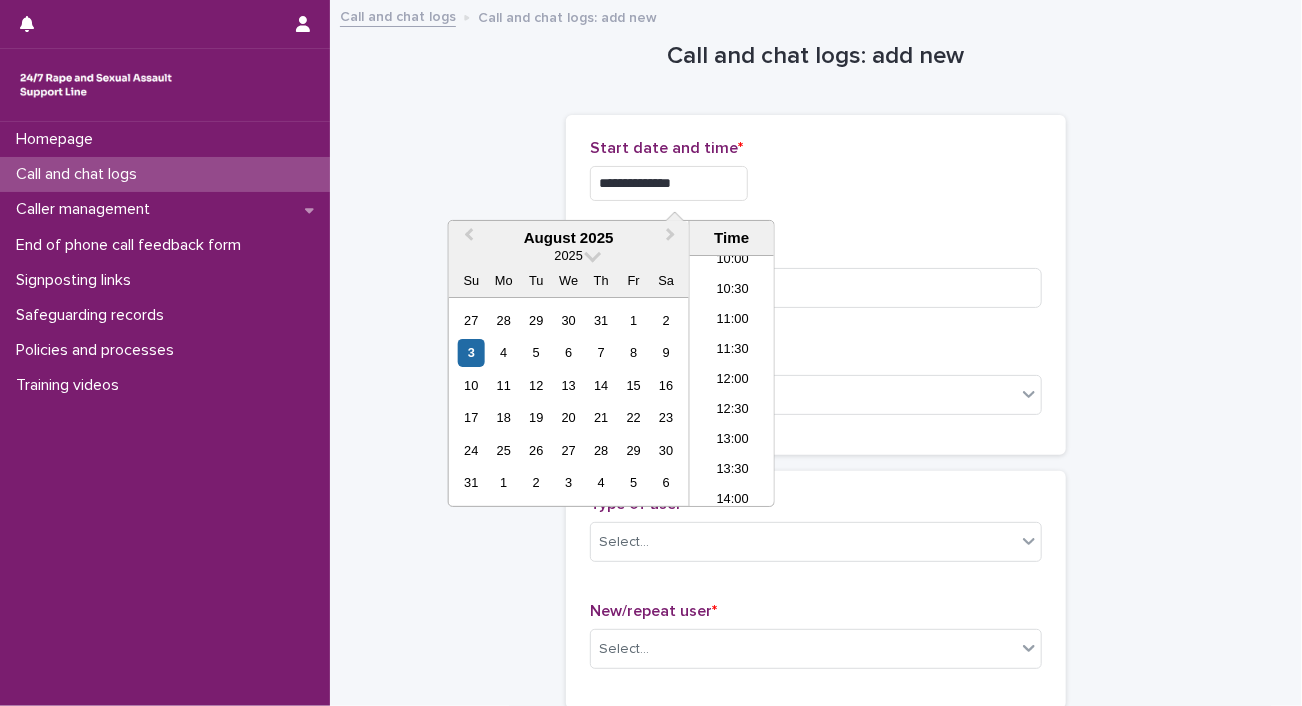 drag, startPoint x: 649, startPoint y: 180, endPoint x: 1028, endPoint y: 160, distance: 379.52734 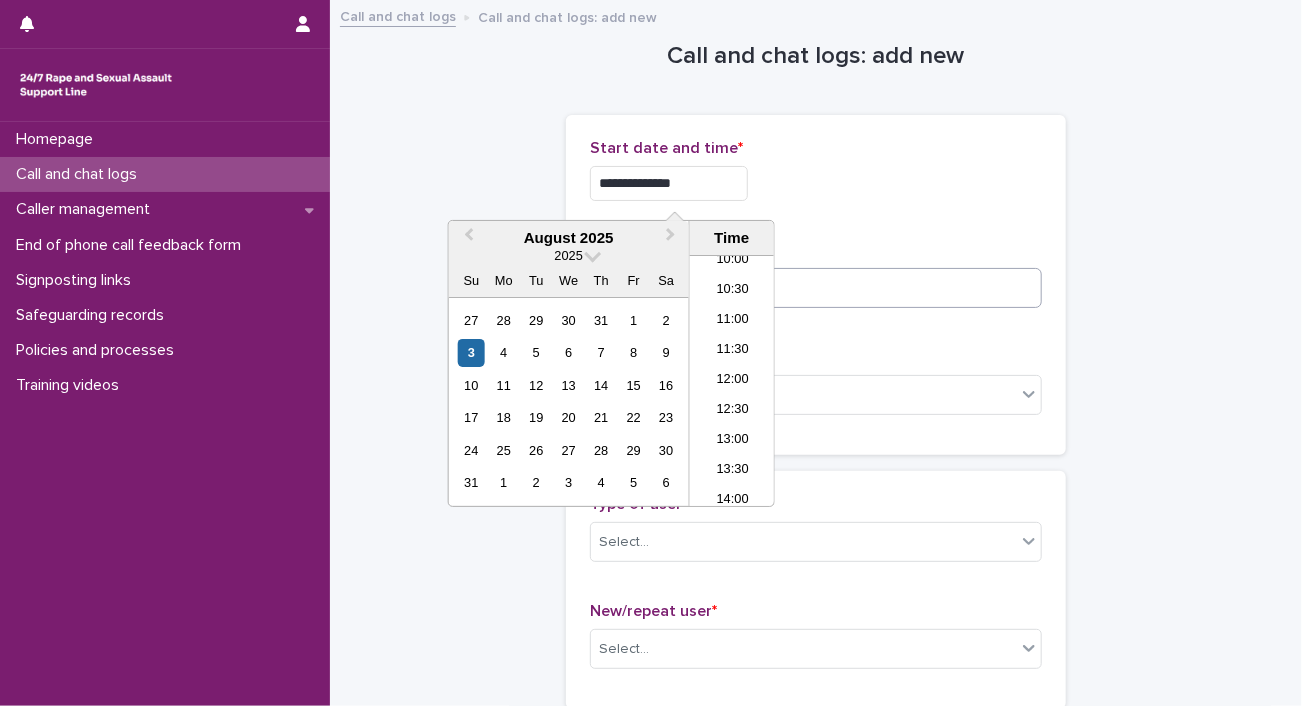 type on "**********" 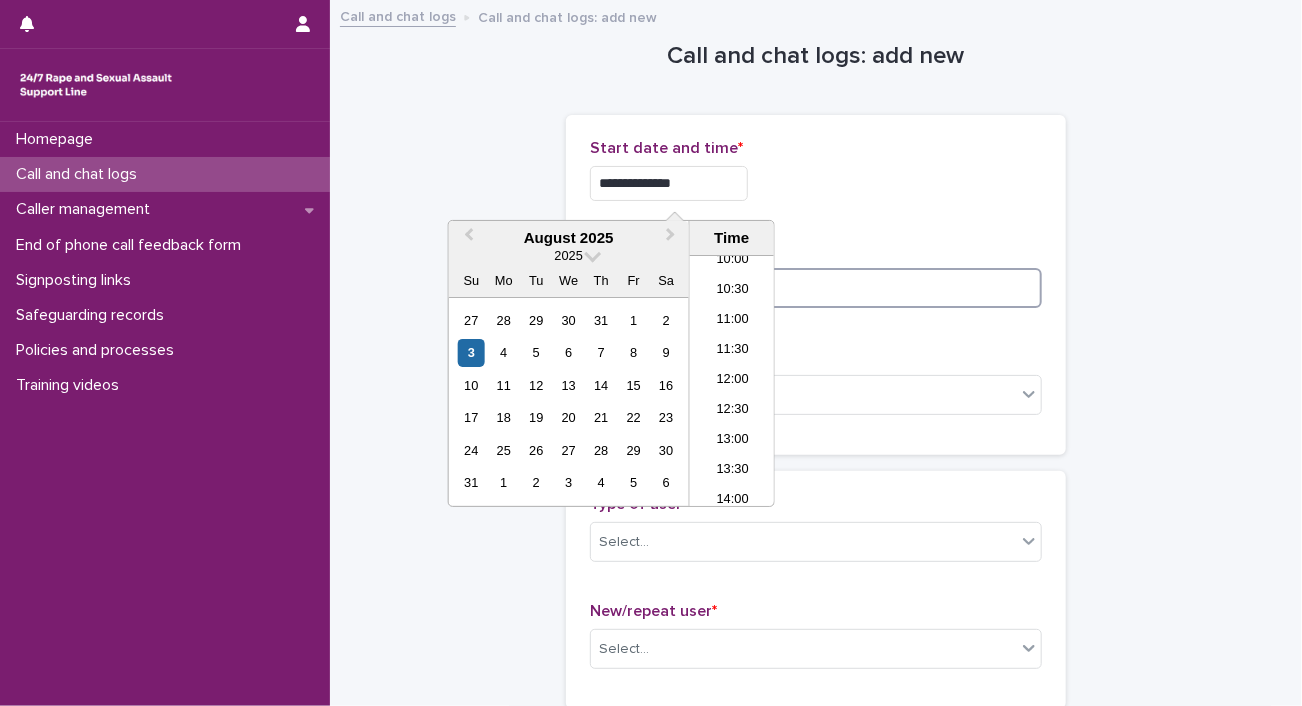 click at bounding box center (816, 288) 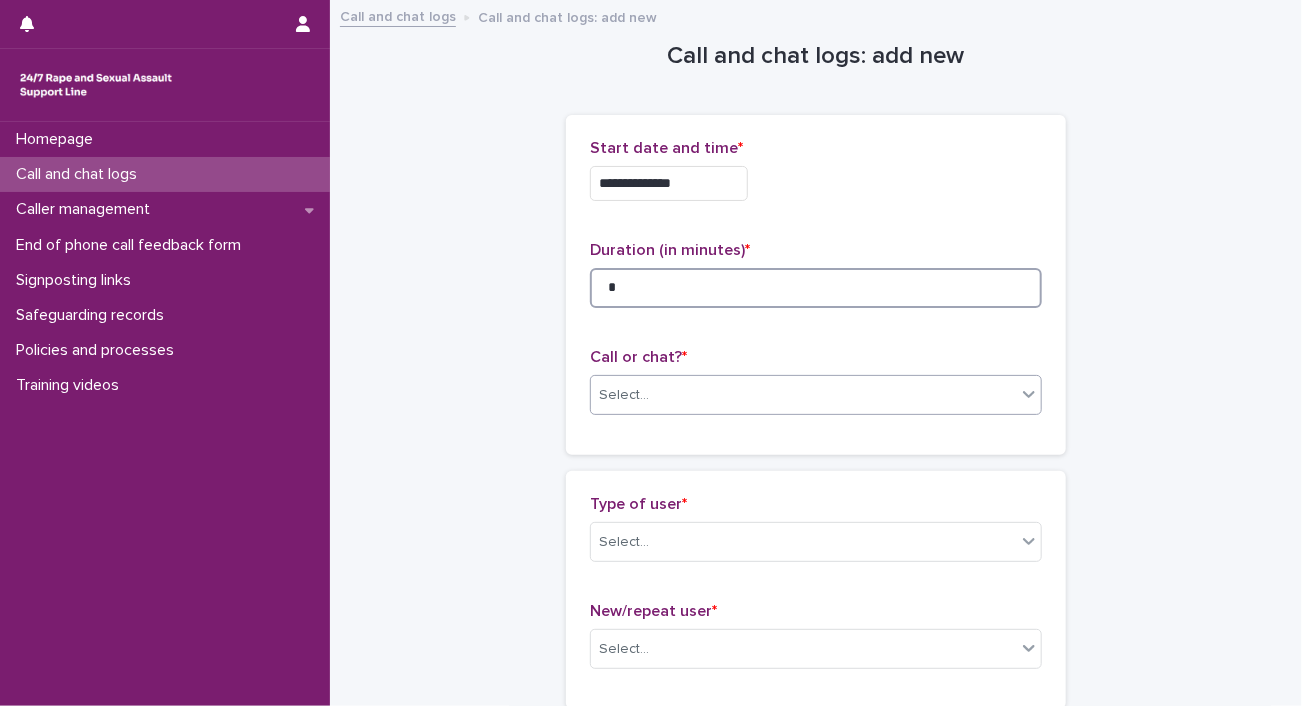 type on "*" 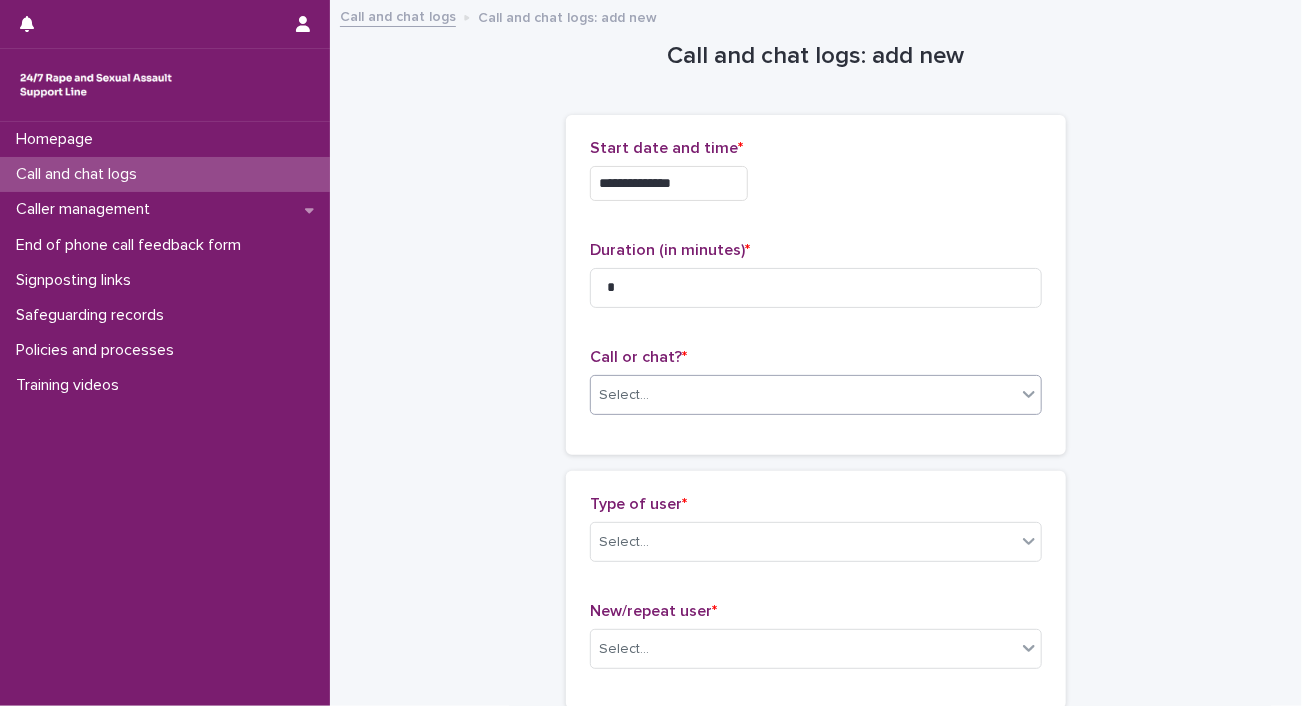click at bounding box center (1029, 394) 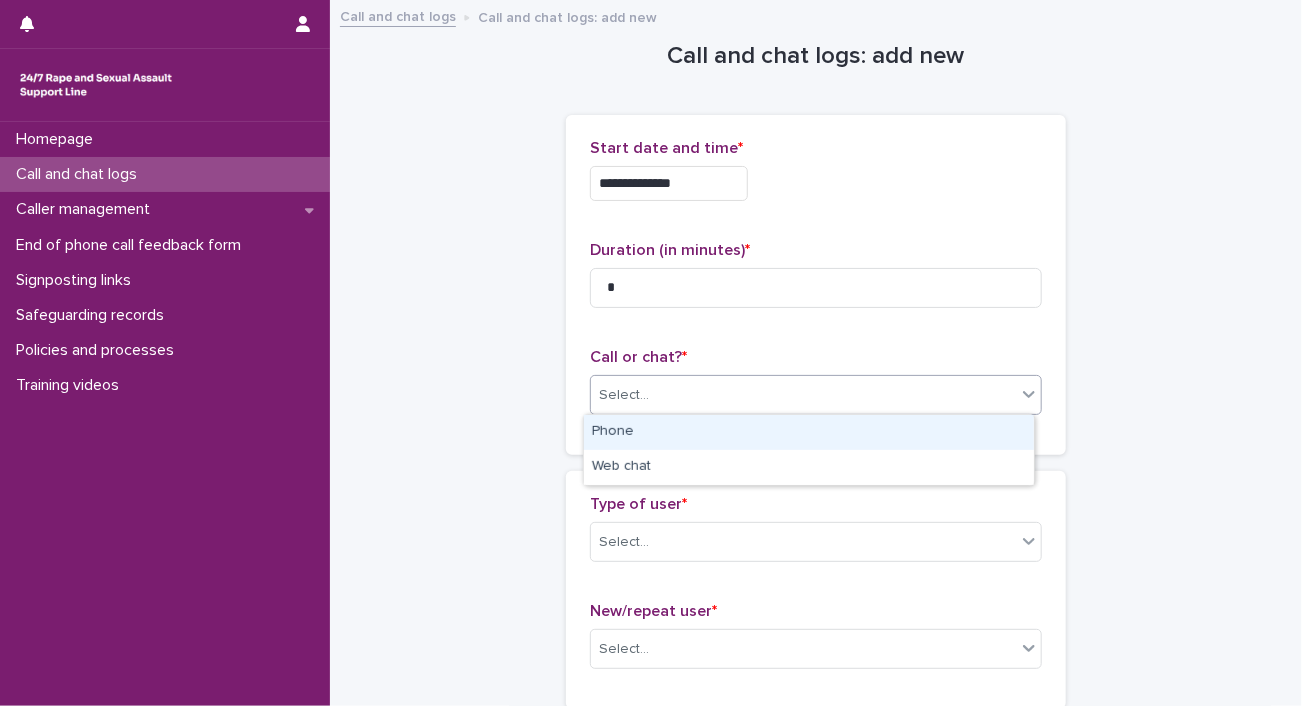 click on "Phone" at bounding box center [809, 432] 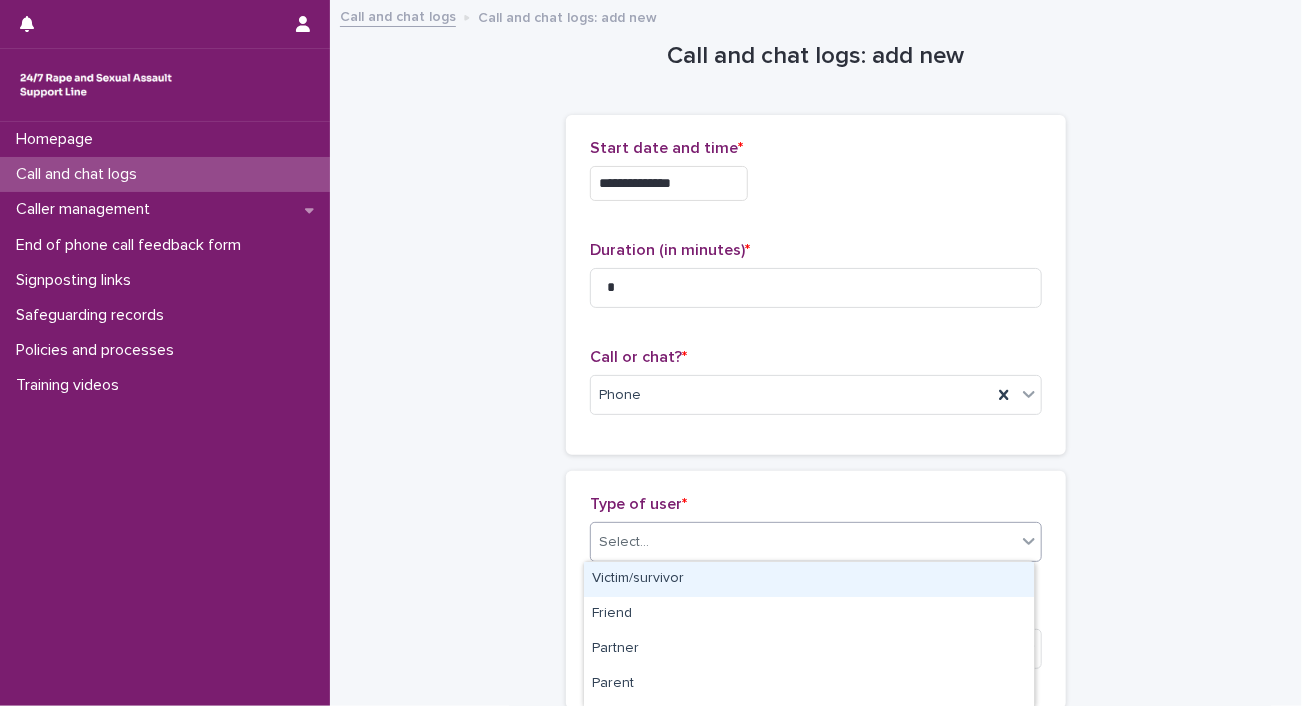 click 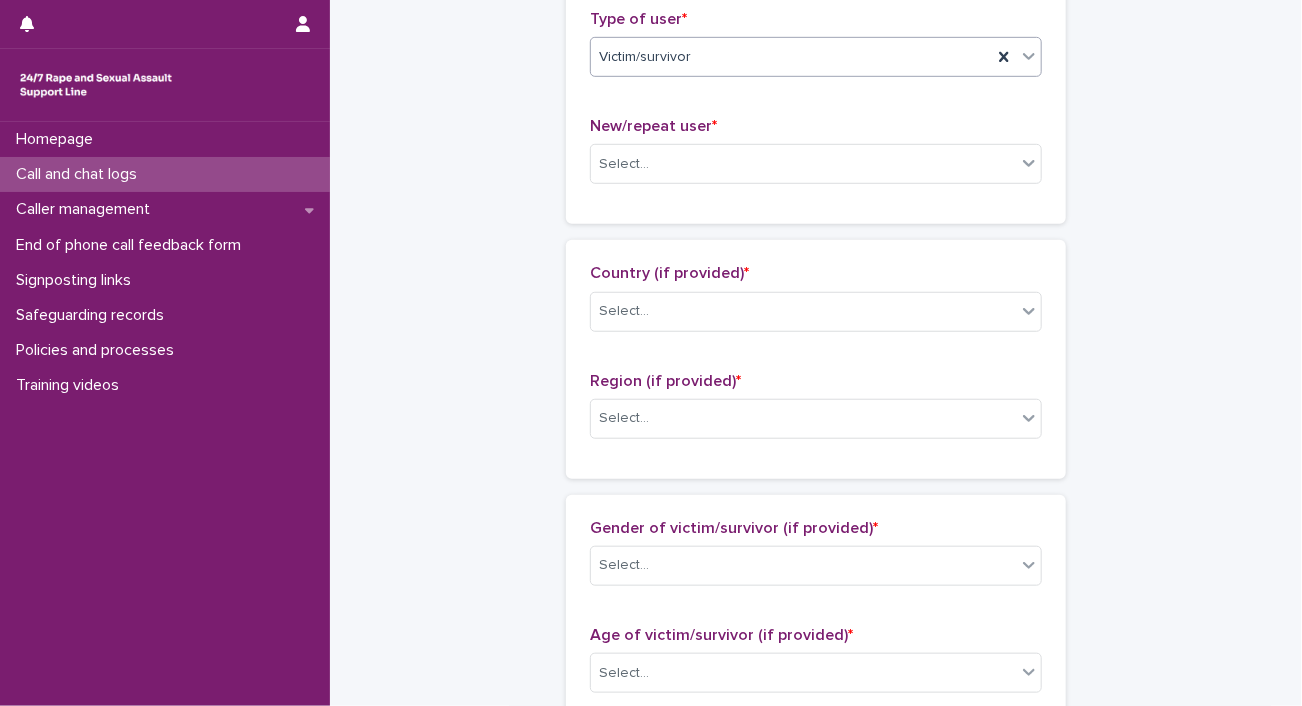 scroll, scrollTop: 496, scrollLeft: 0, axis: vertical 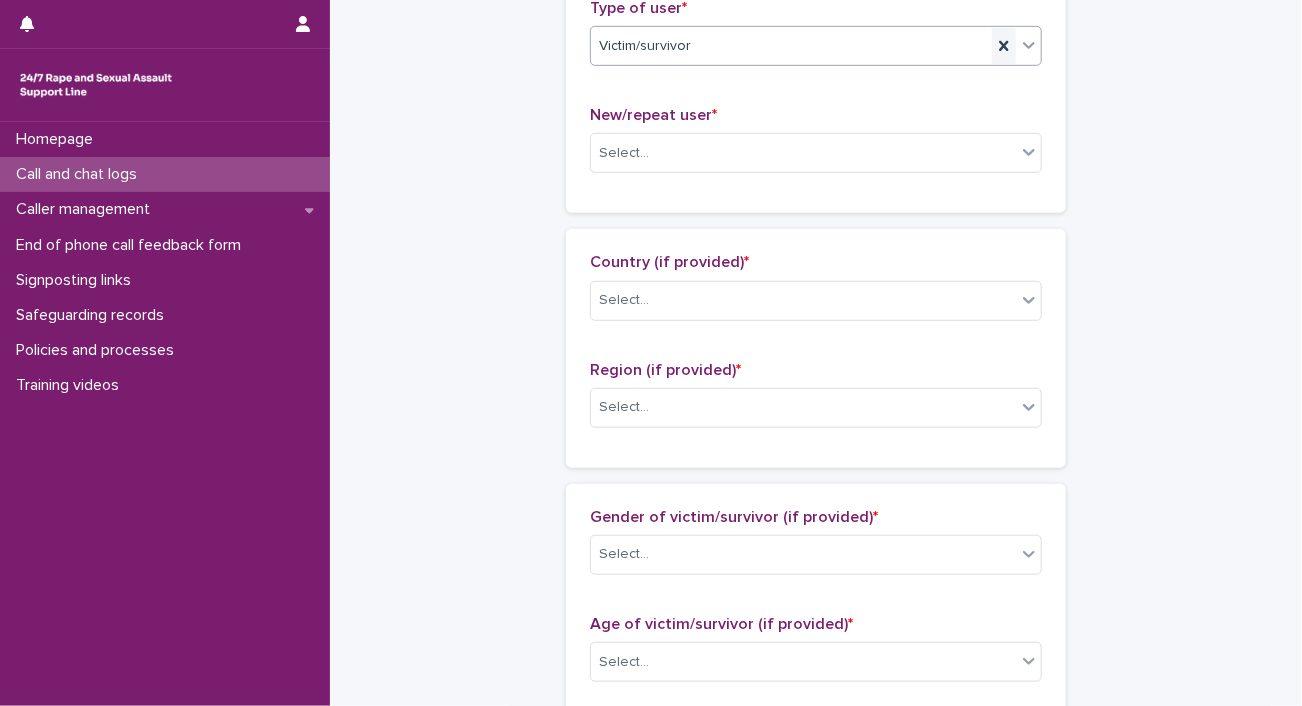 click 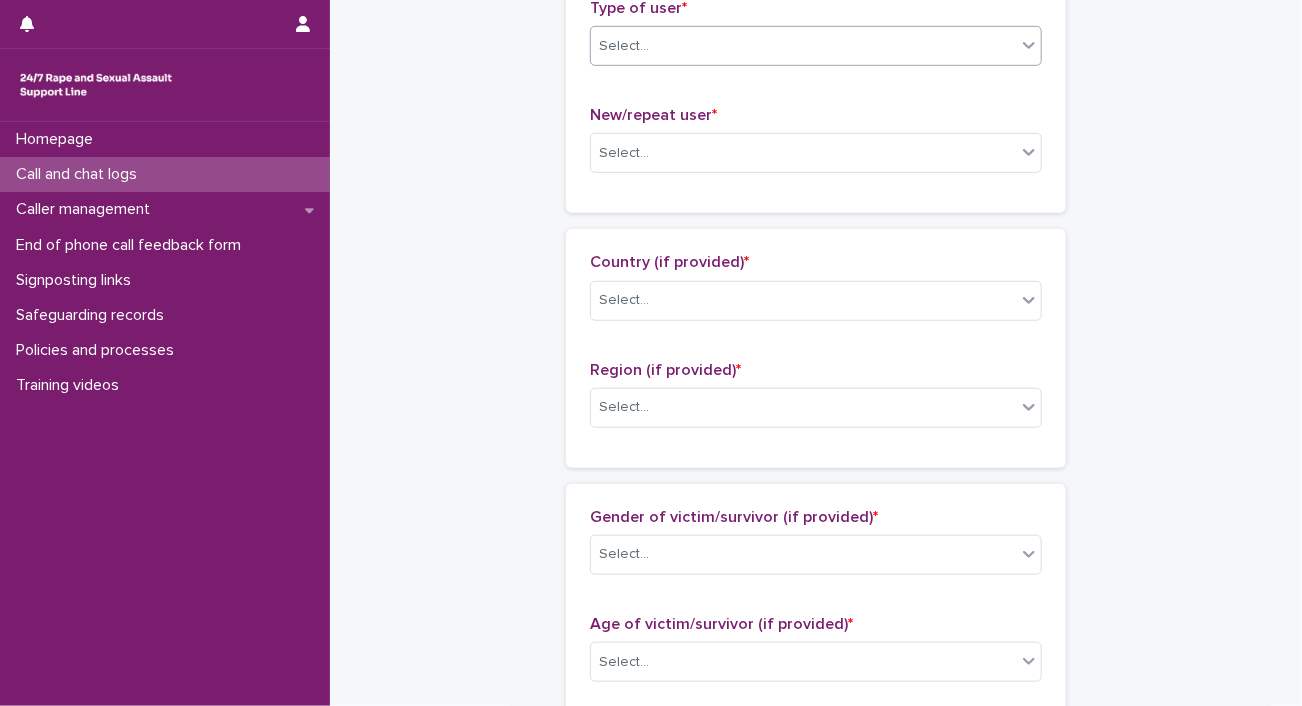 click 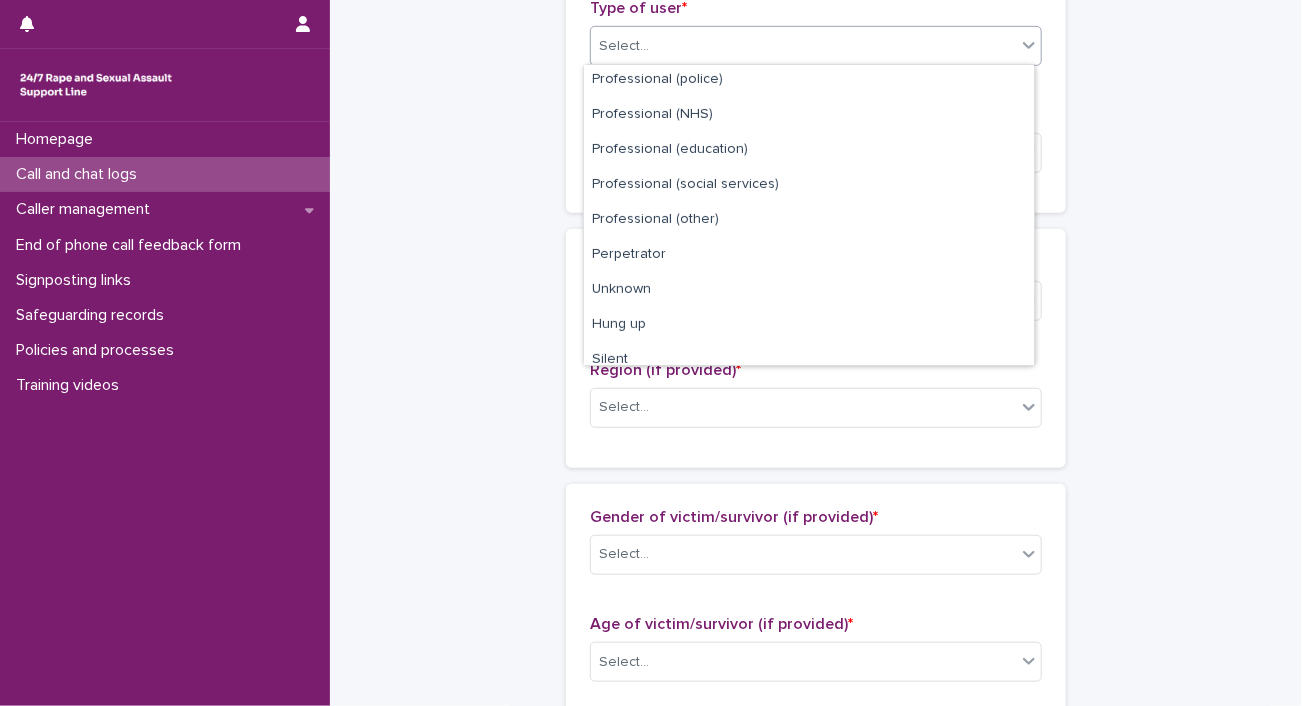 scroll, scrollTop: 224, scrollLeft: 0, axis: vertical 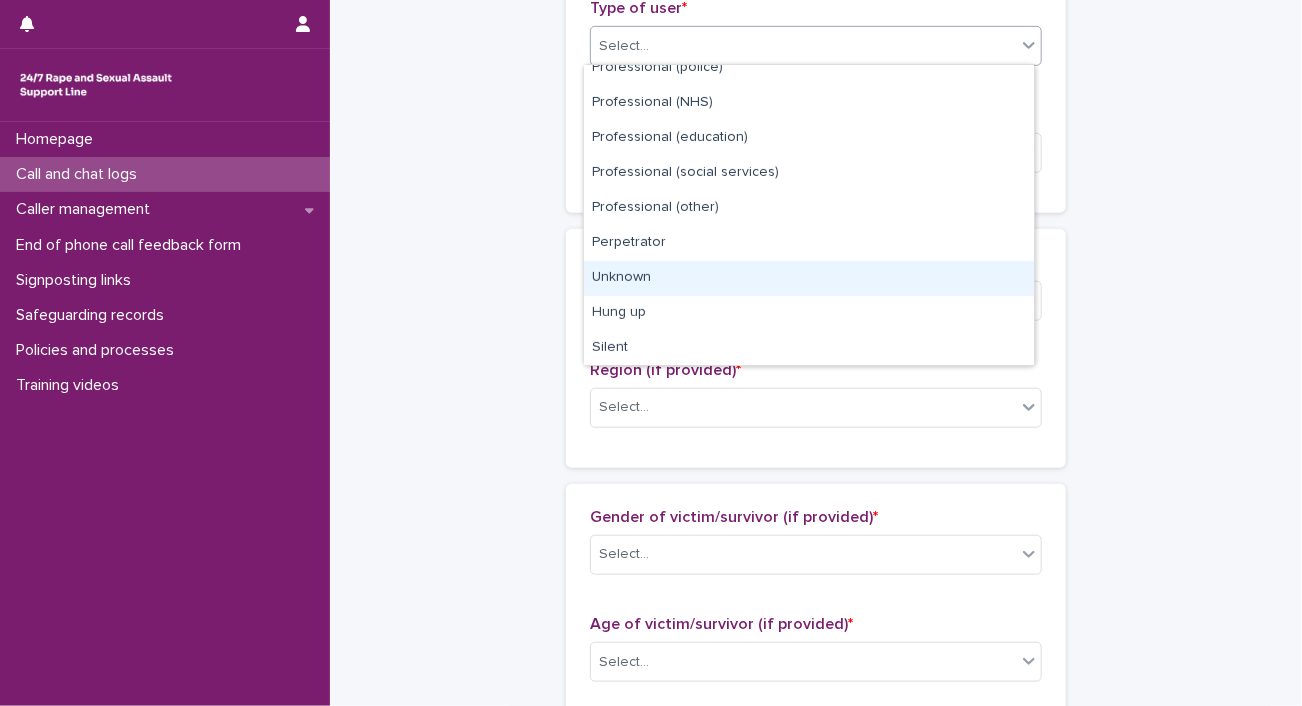 click on "Unknown" at bounding box center [809, 278] 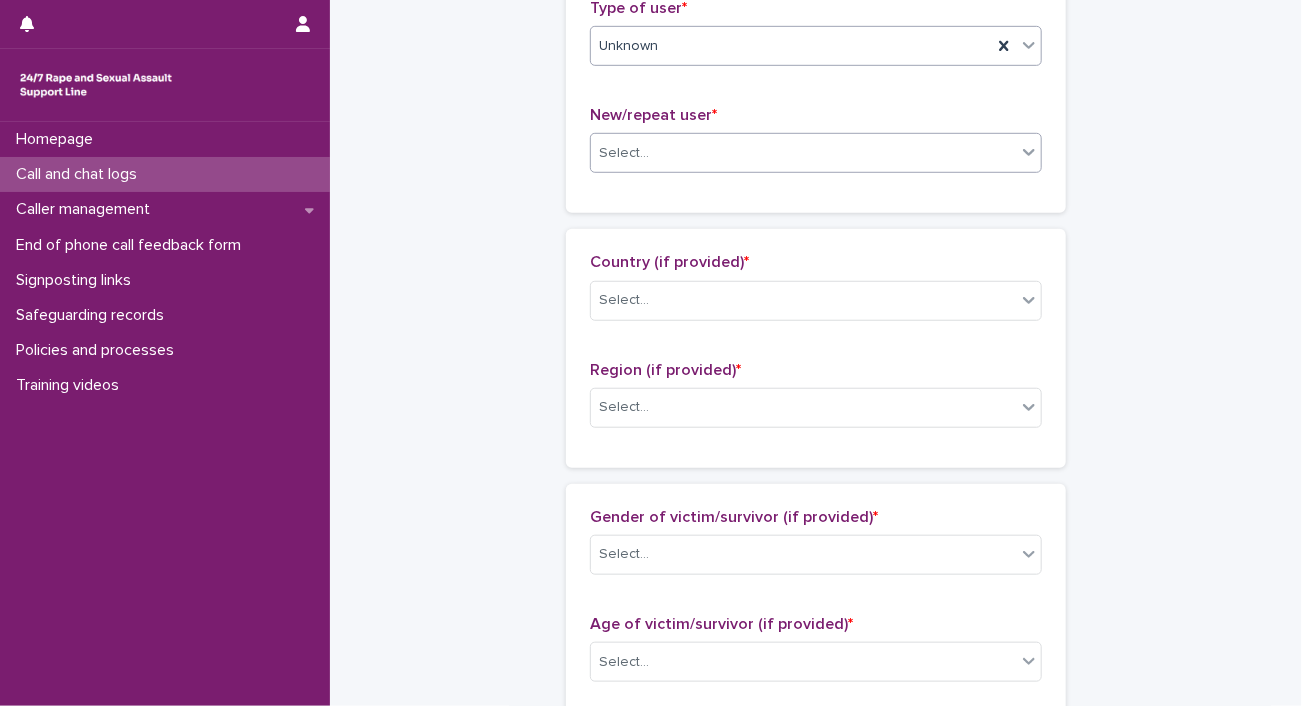 click at bounding box center [1028, 153] 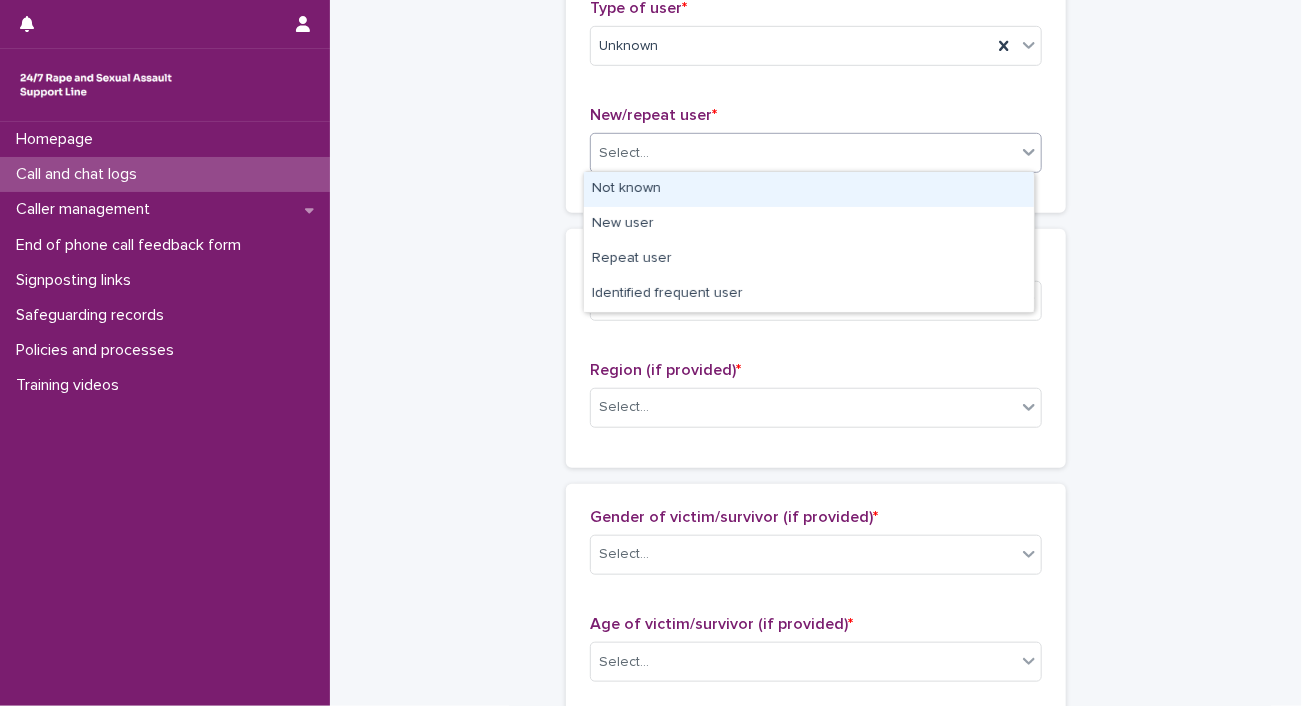click on "Not known" at bounding box center [809, 189] 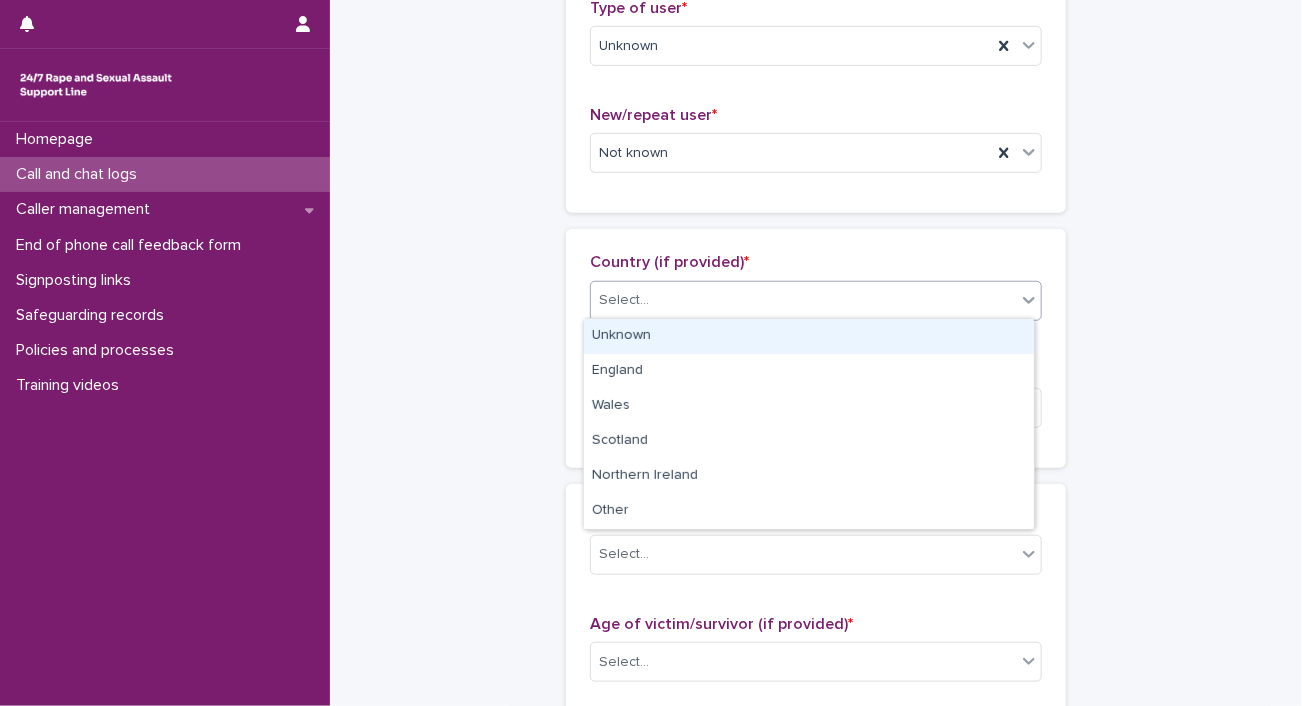 click at bounding box center [1029, 300] 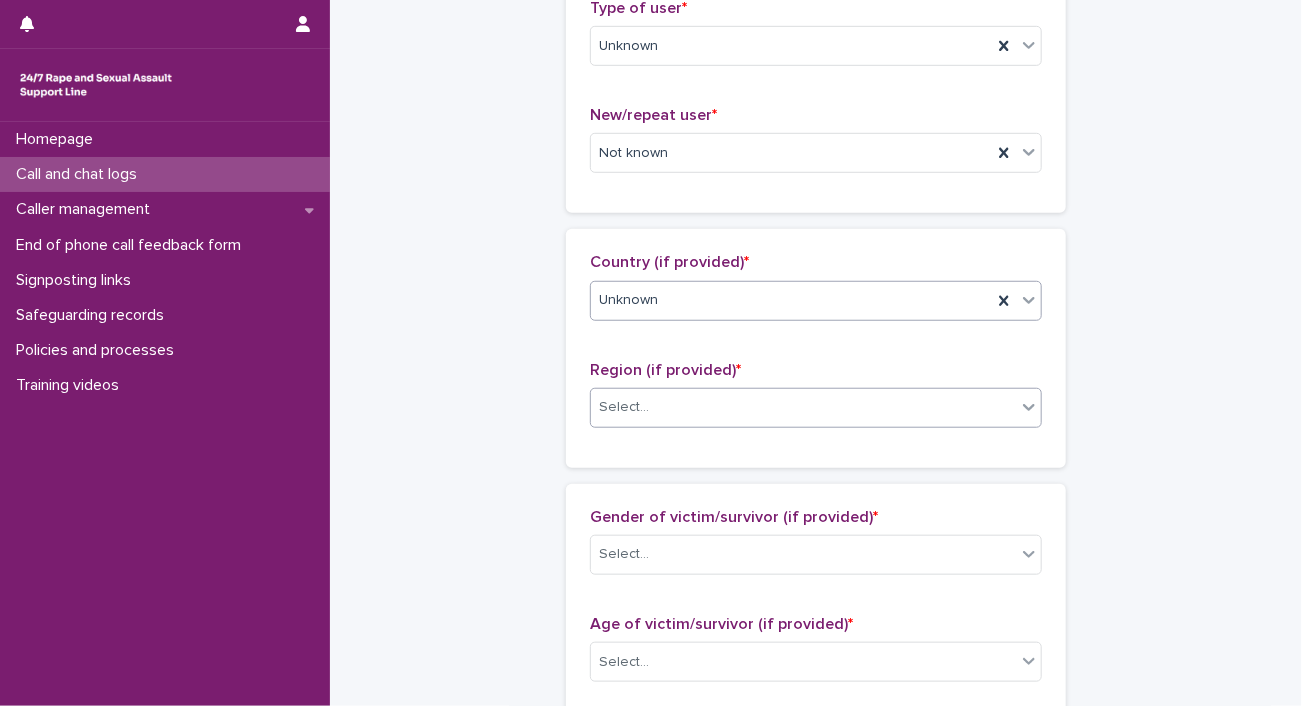 click on "Select..." at bounding box center [803, 407] 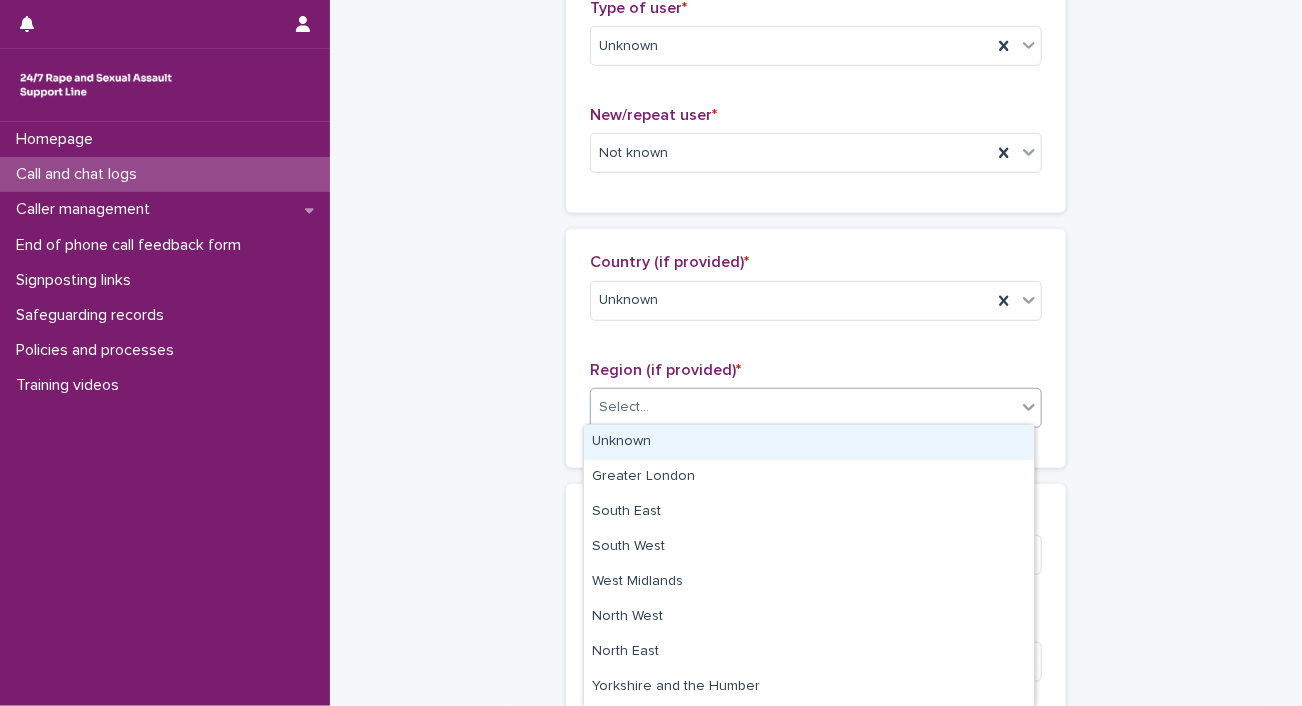 click on "Unknown" at bounding box center [809, 442] 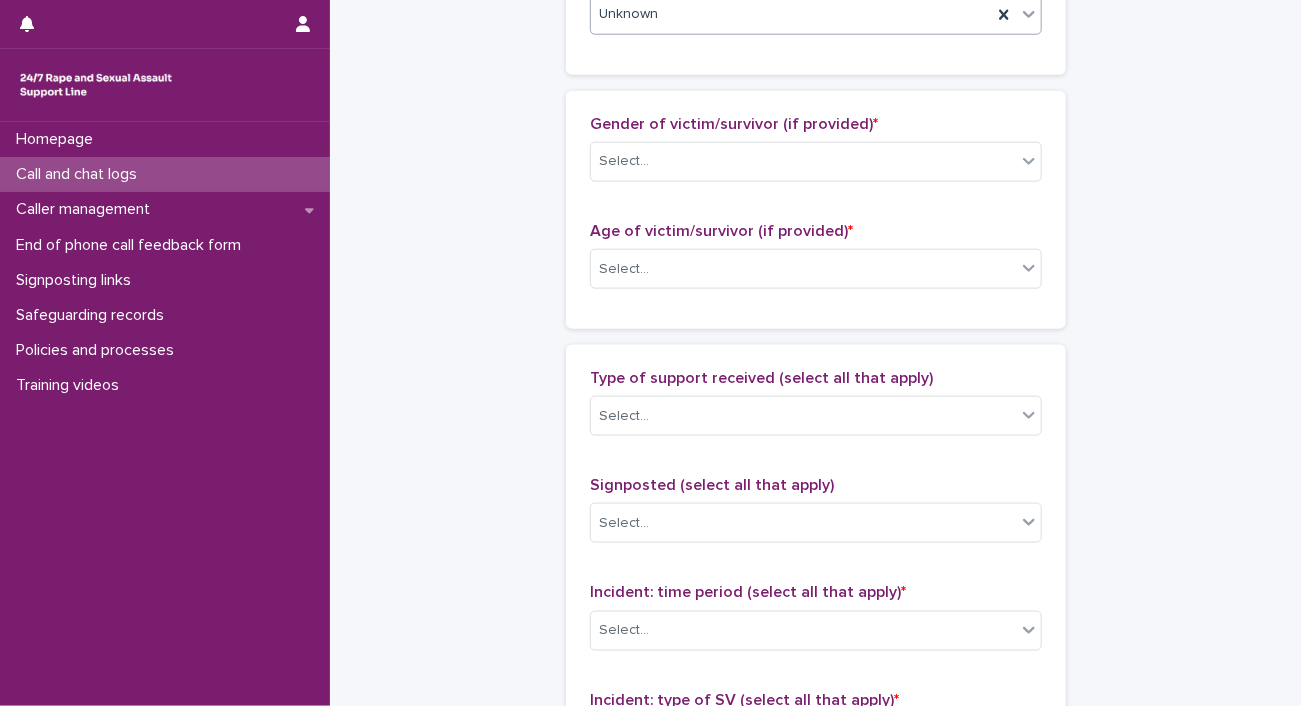 scroll, scrollTop: 940, scrollLeft: 0, axis: vertical 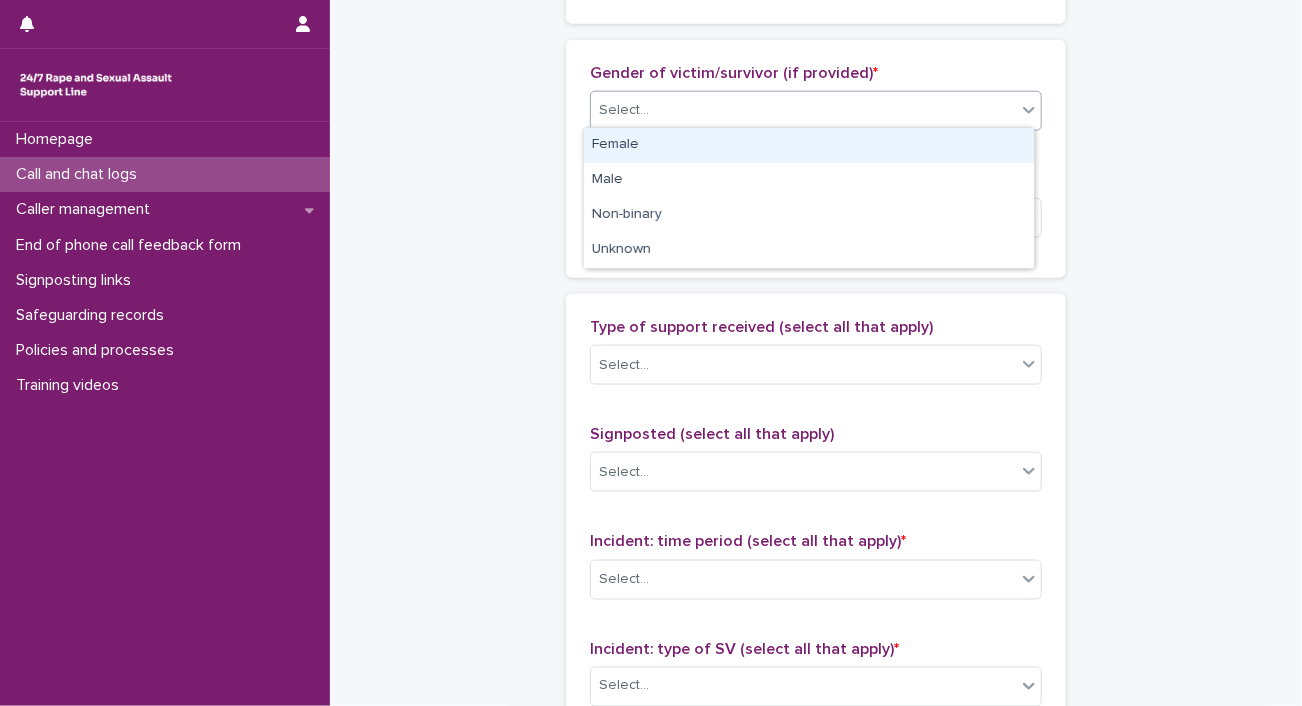 click at bounding box center (1029, 110) 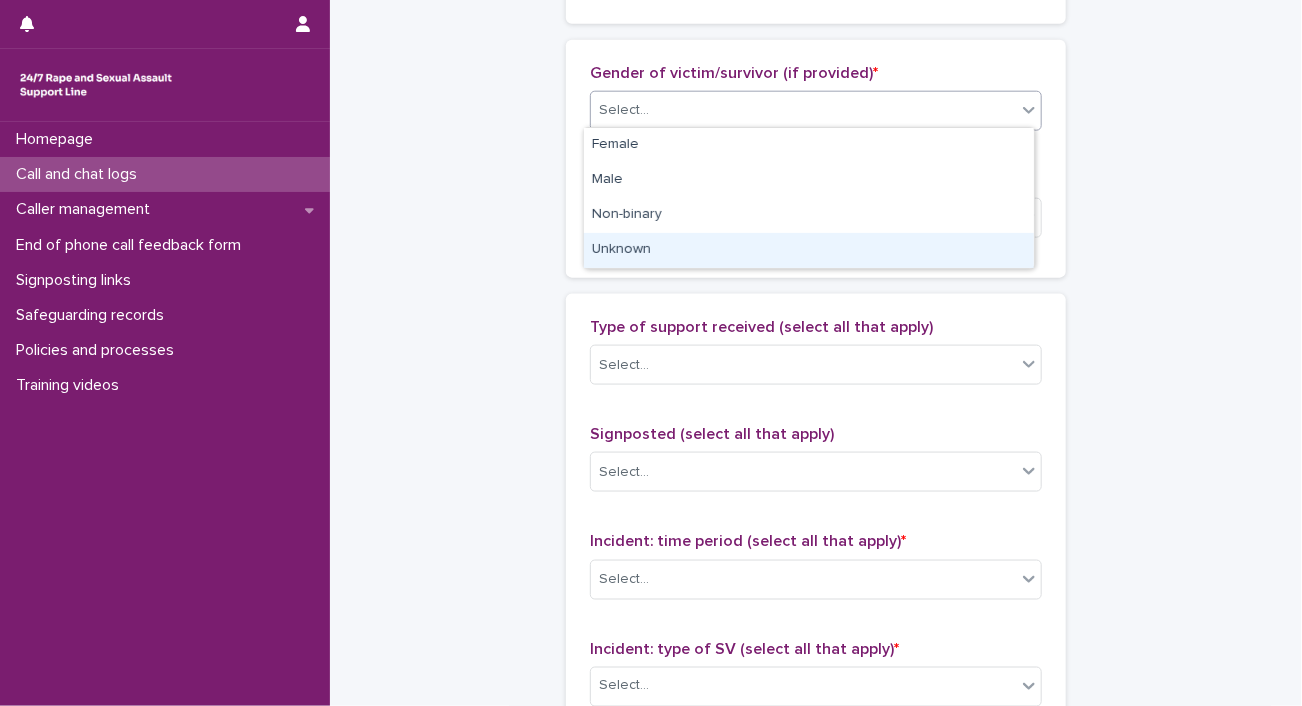 click on "Unknown" at bounding box center [809, 250] 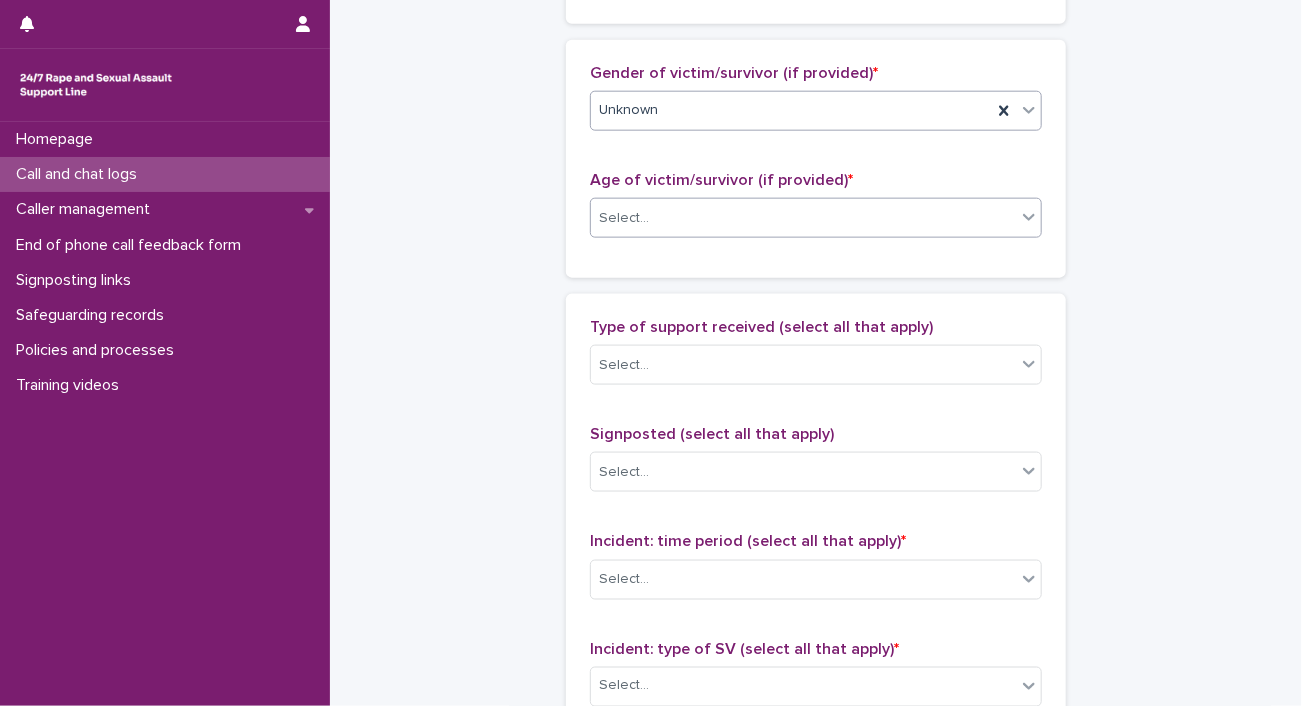 click 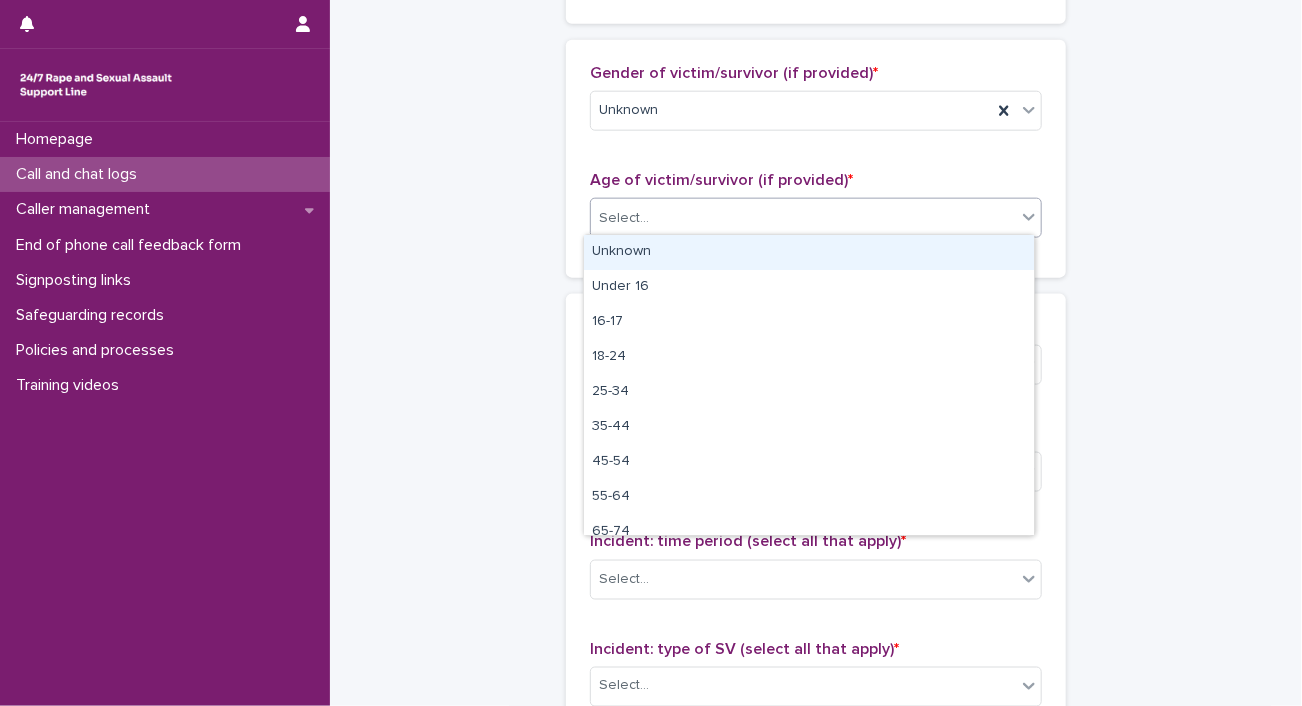 click on "Unknown" at bounding box center [809, 252] 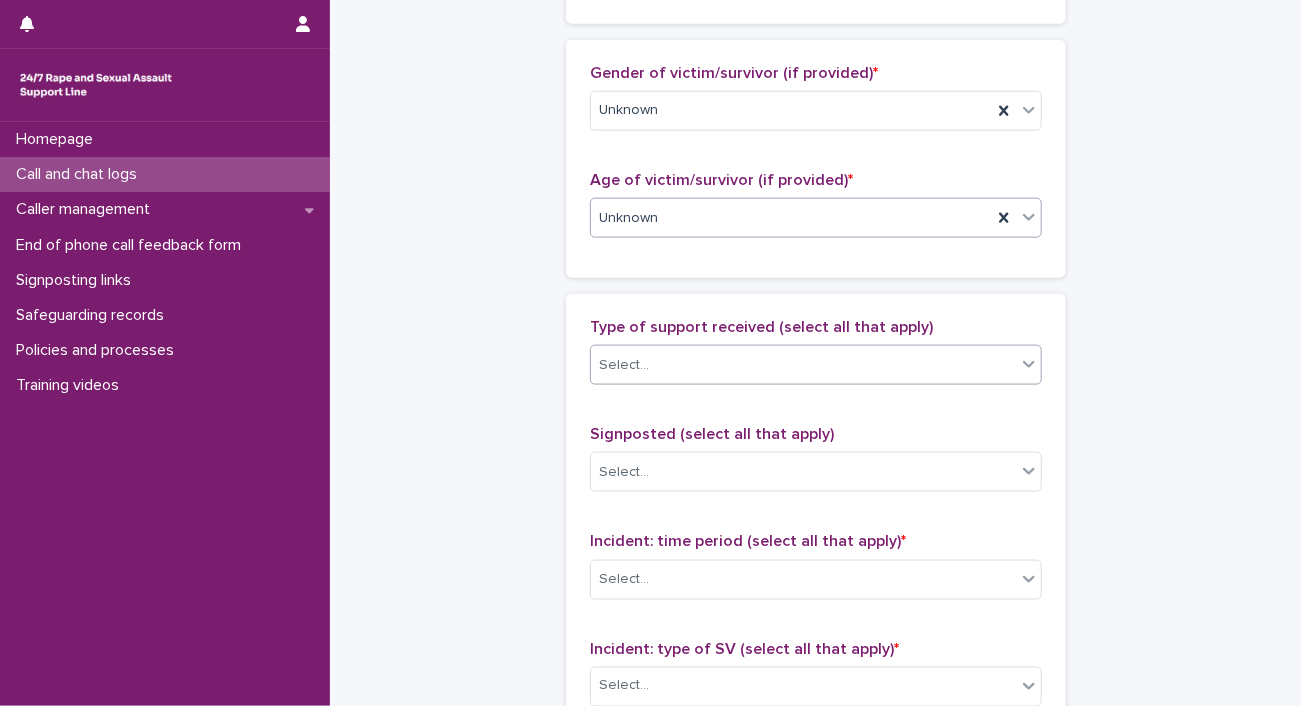 click 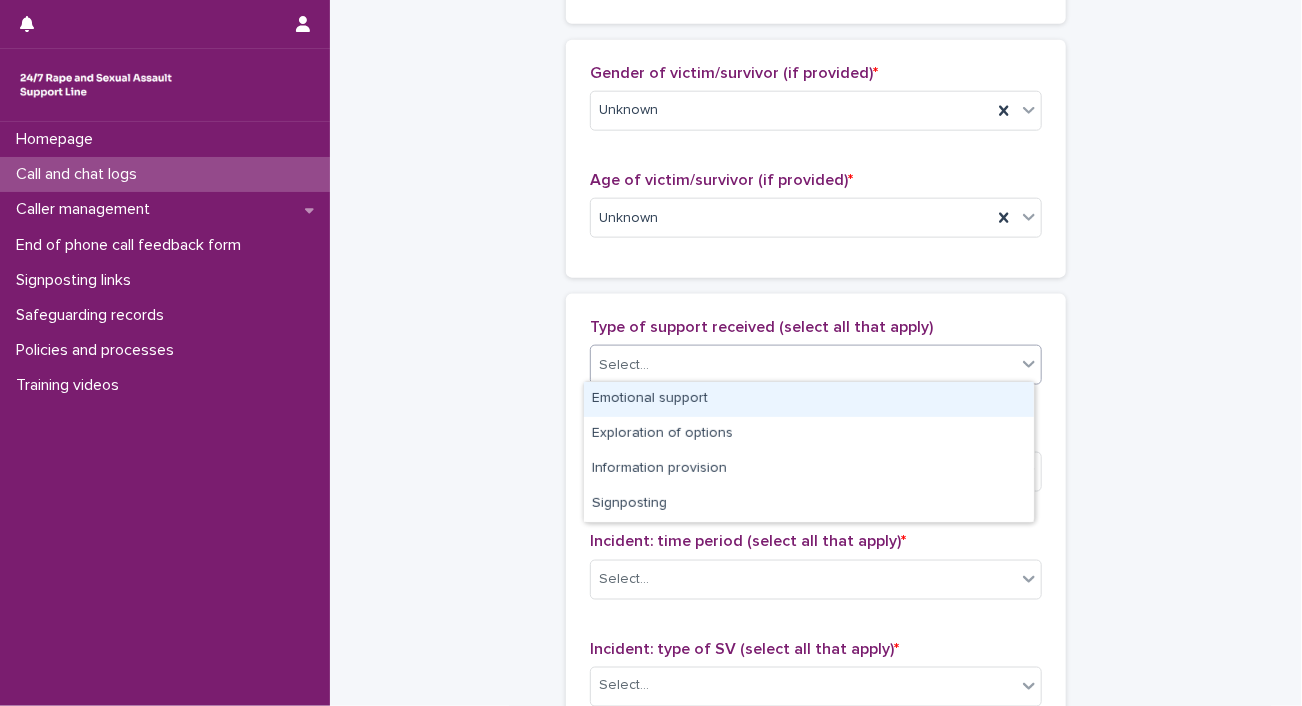 click on "Emotional support" at bounding box center [809, 399] 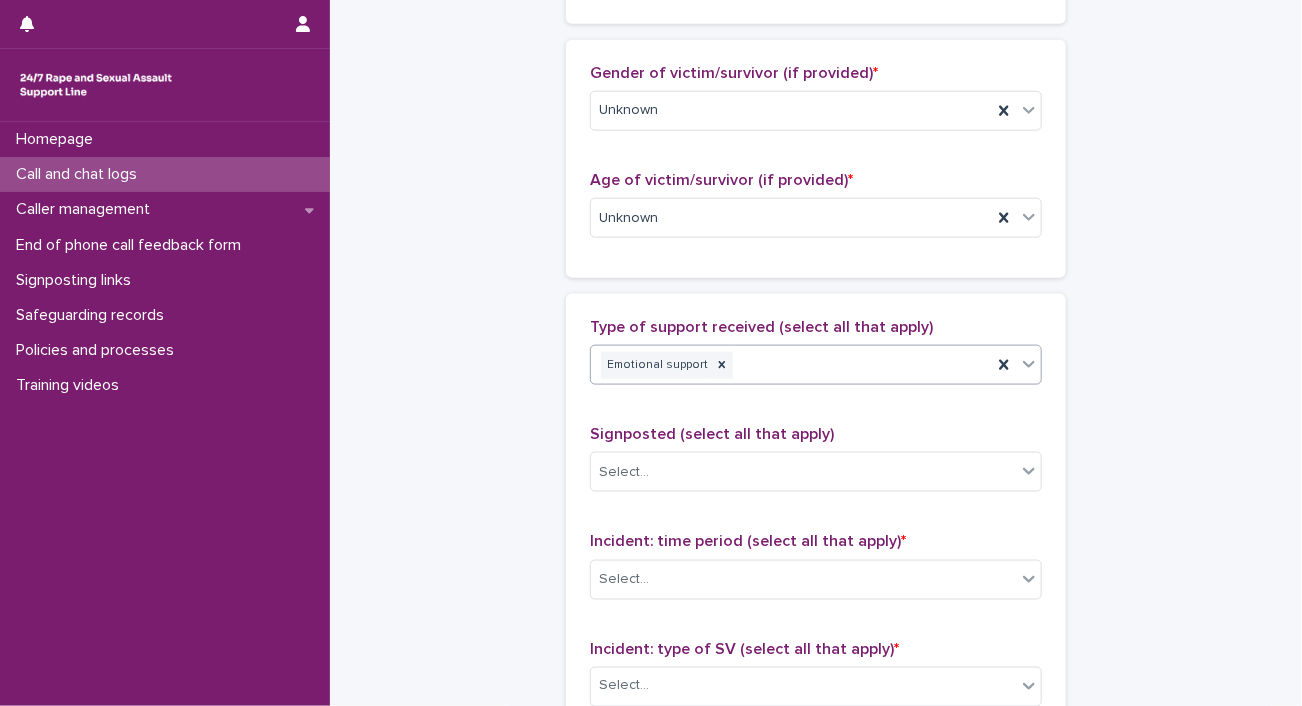 click on "**********" at bounding box center [816, 194] 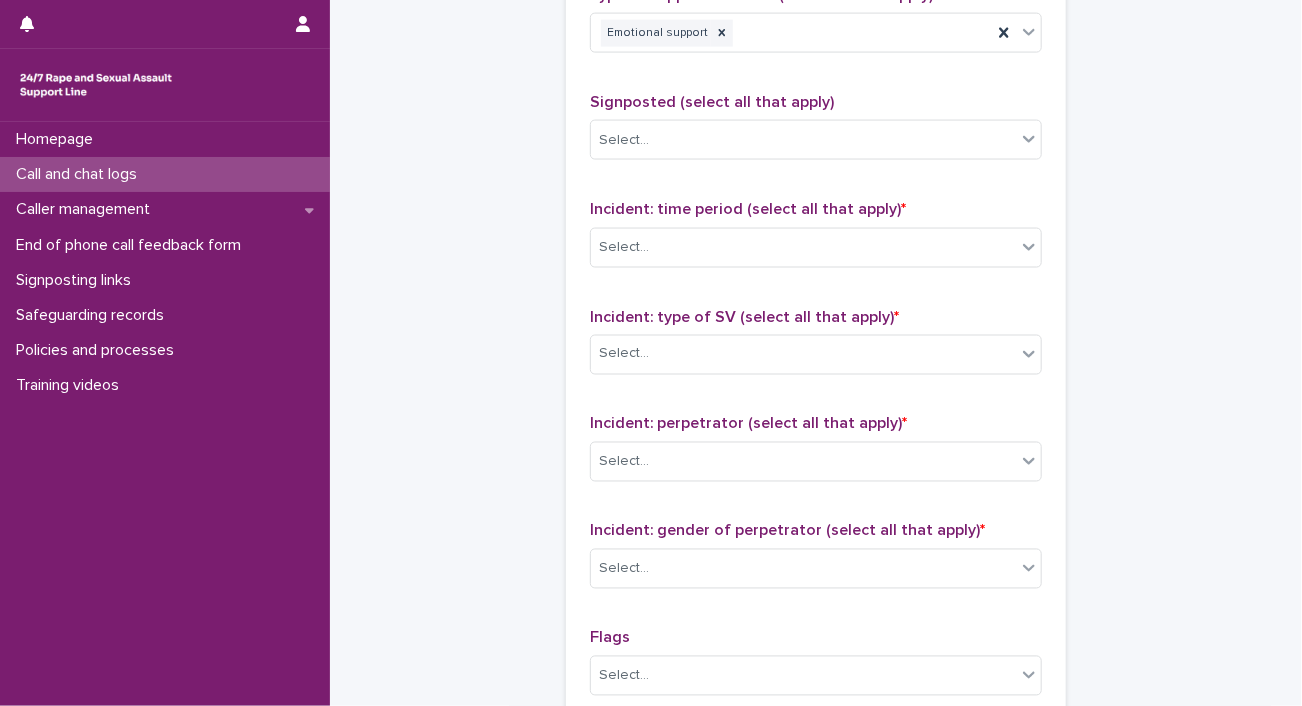 scroll, scrollTop: 1341, scrollLeft: 0, axis: vertical 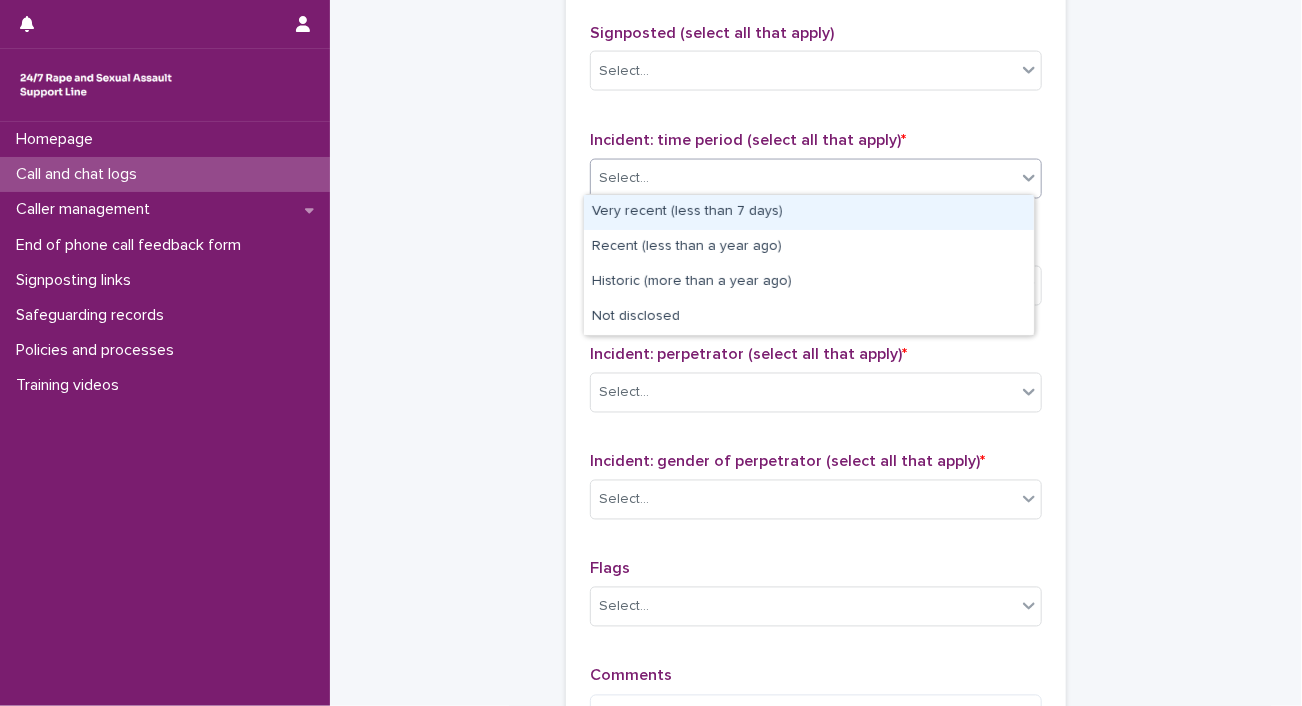 click at bounding box center (1029, 178) 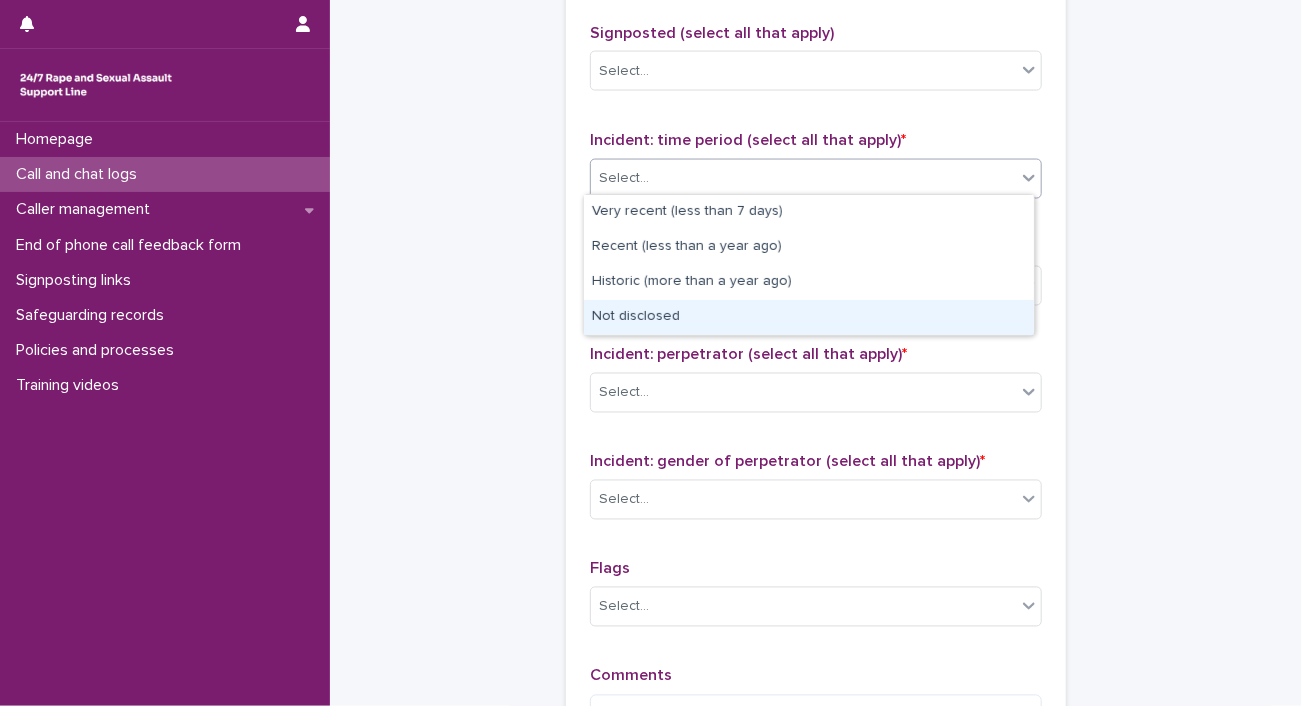 click on "Not disclosed" at bounding box center (809, 317) 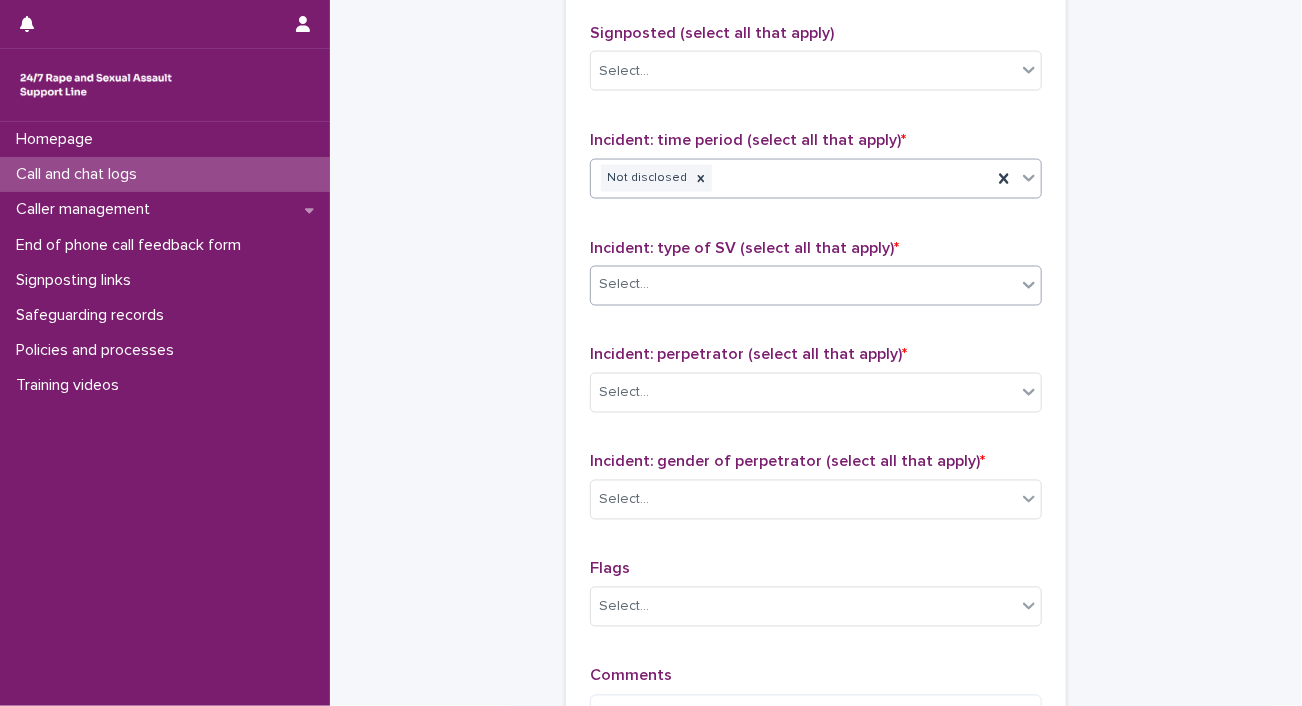 click 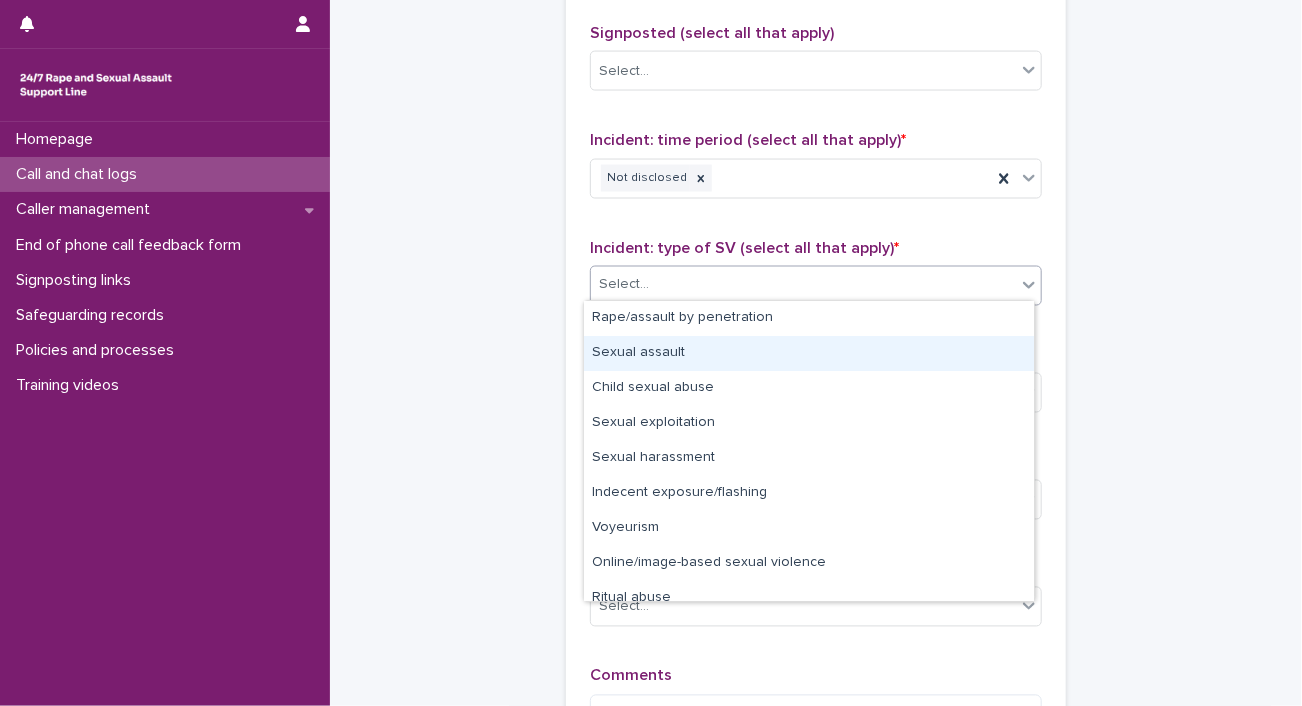 scroll, scrollTop: 50, scrollLeft: 0, axis: vertical 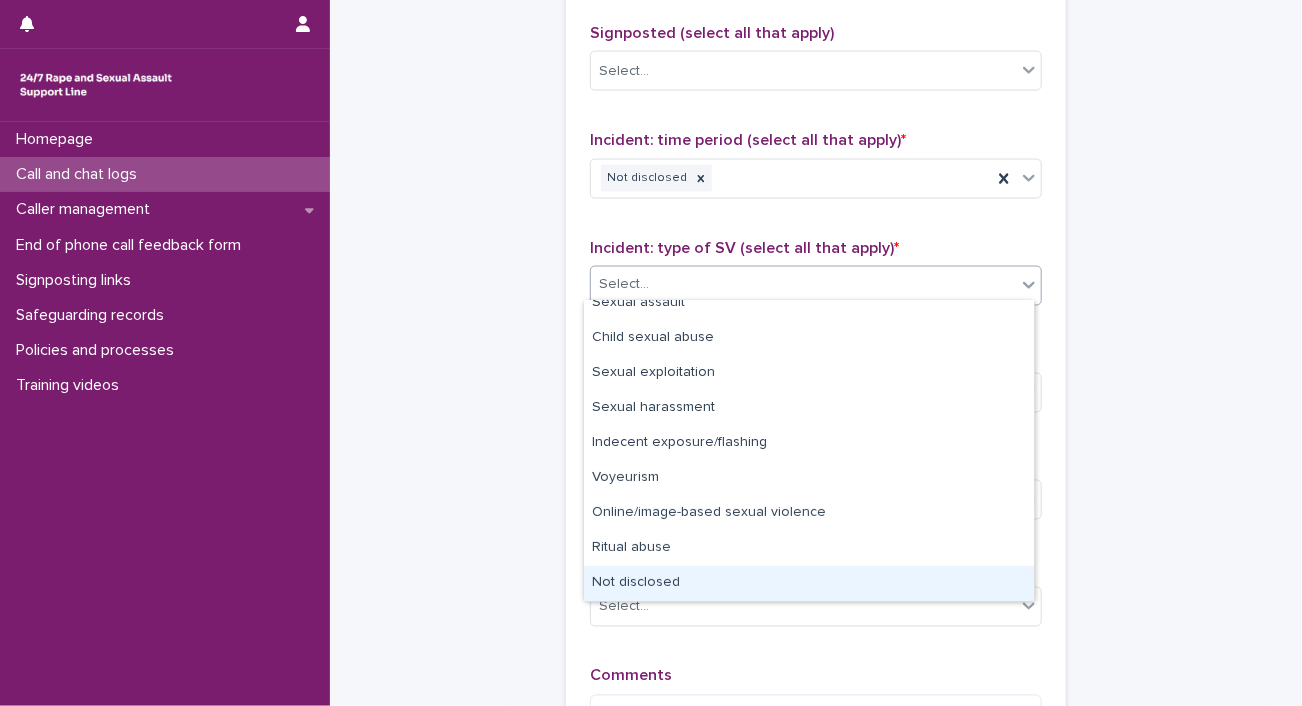 click on "Not disclosed" at bounding box center [809, 583] 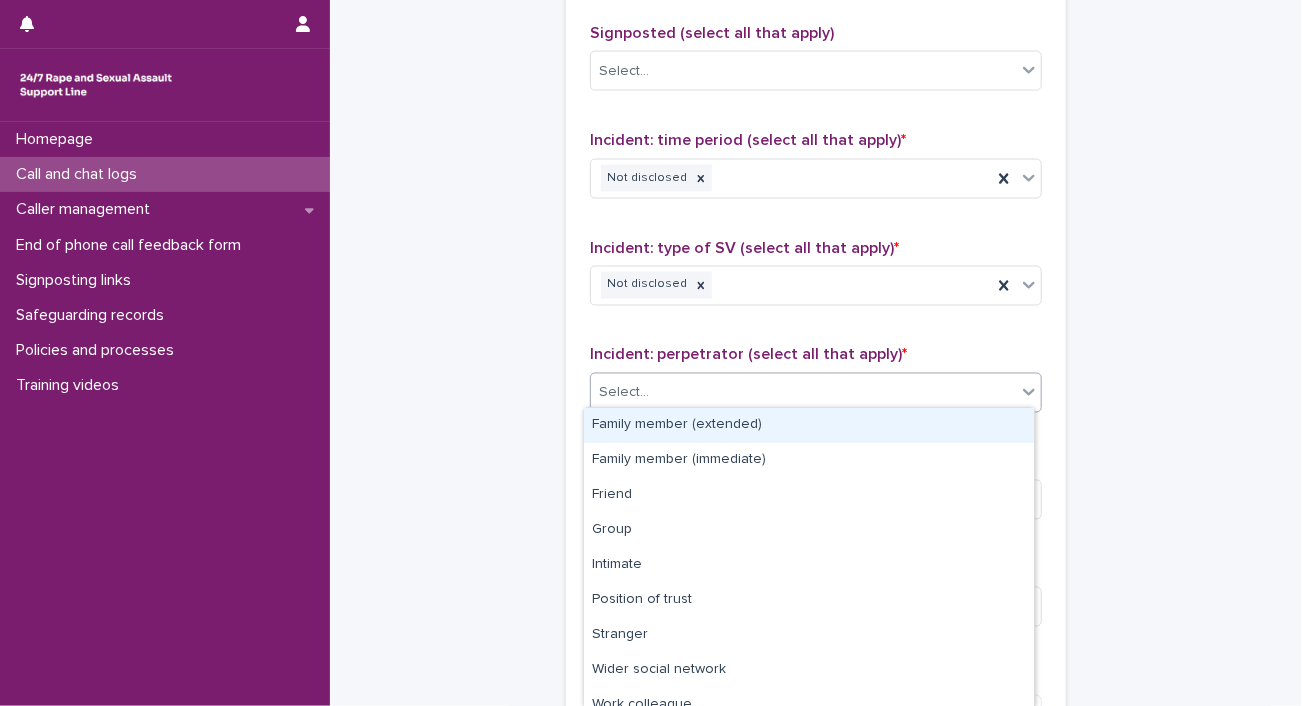 click at bounding box center (1029, 392) 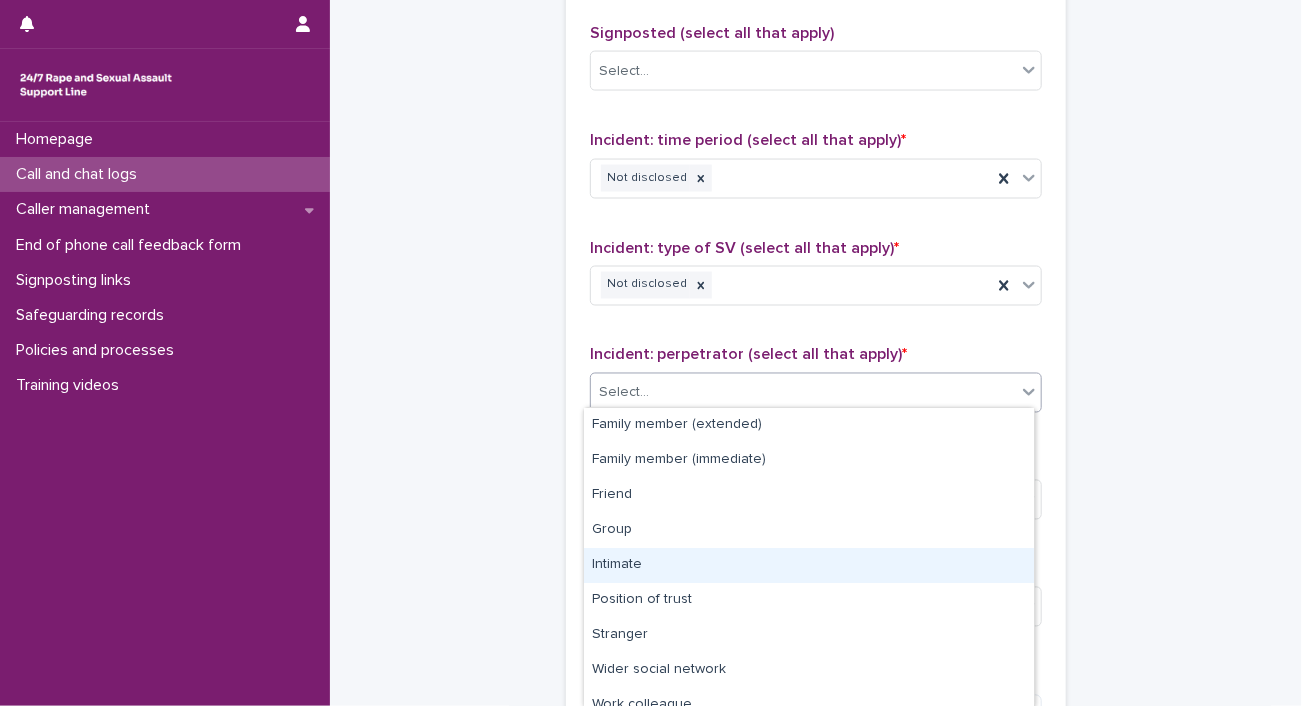 drag, startPoint x: 1012, startPoint y: 496, endPoint x: 1032, endPoint y: 617, distance: 122.641754 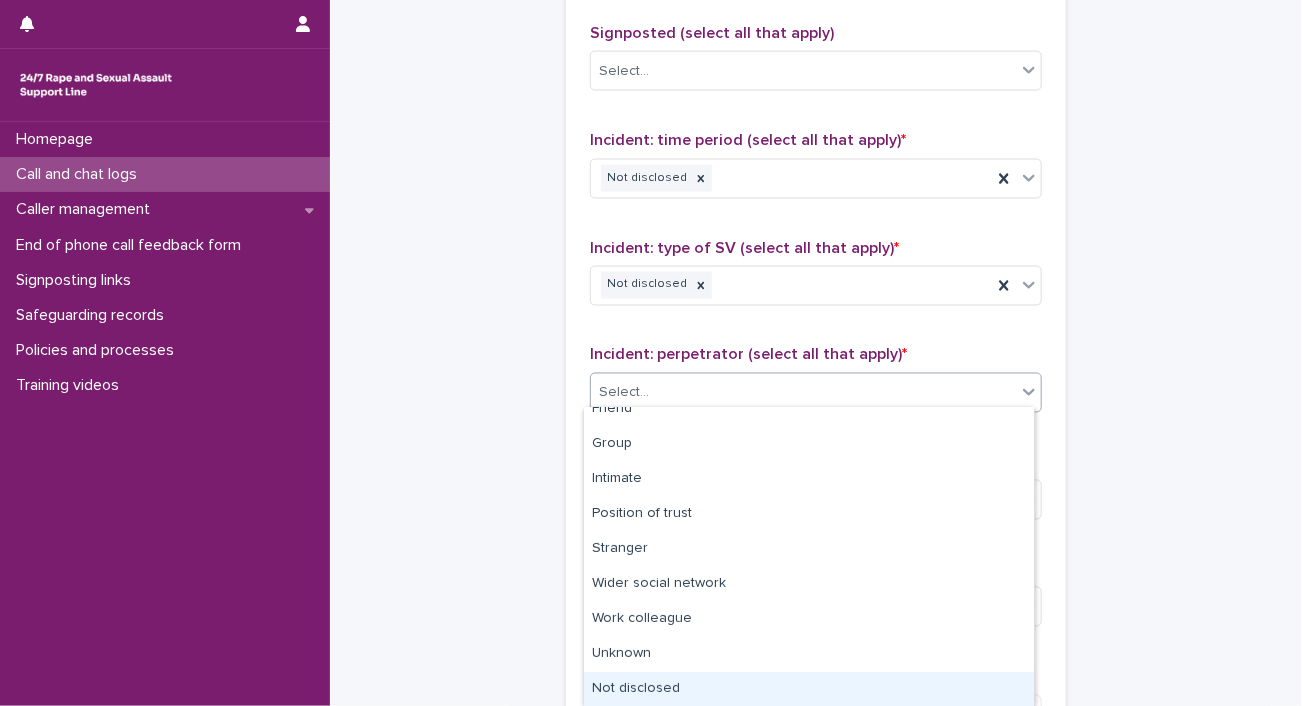 click on "Not disclosed" at bounding box center (809, 689) 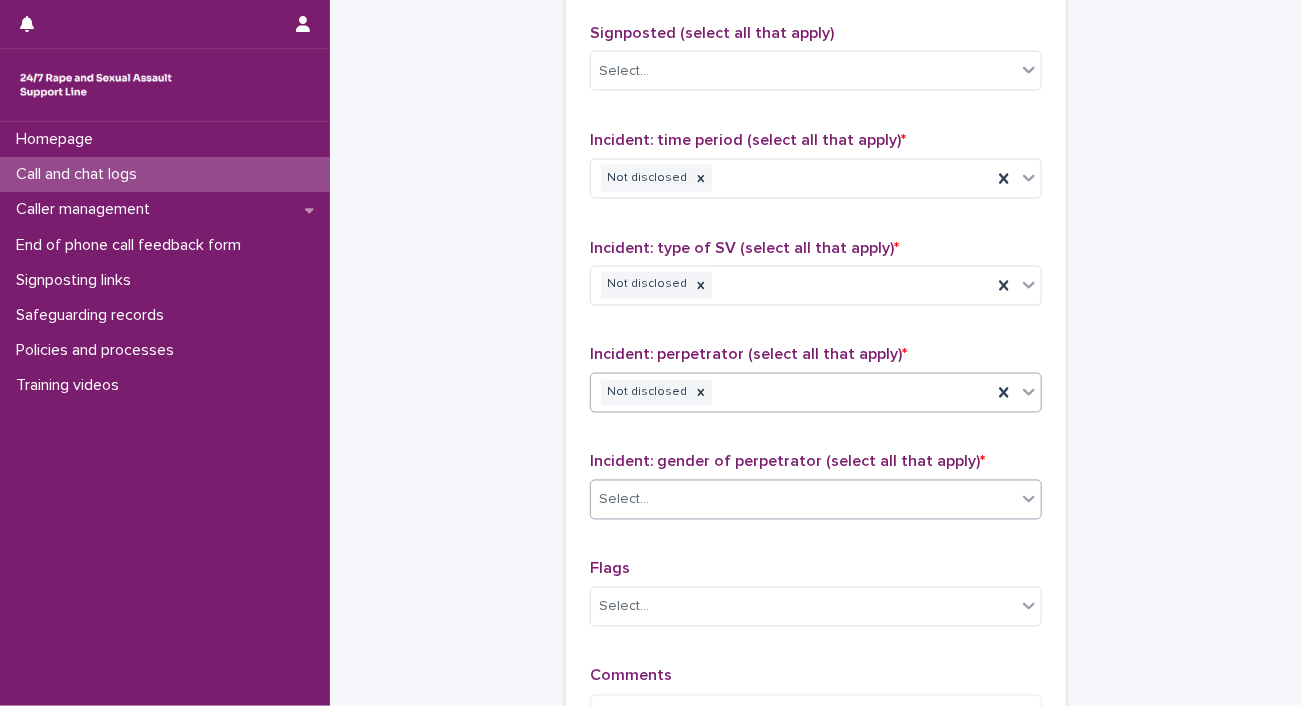 click 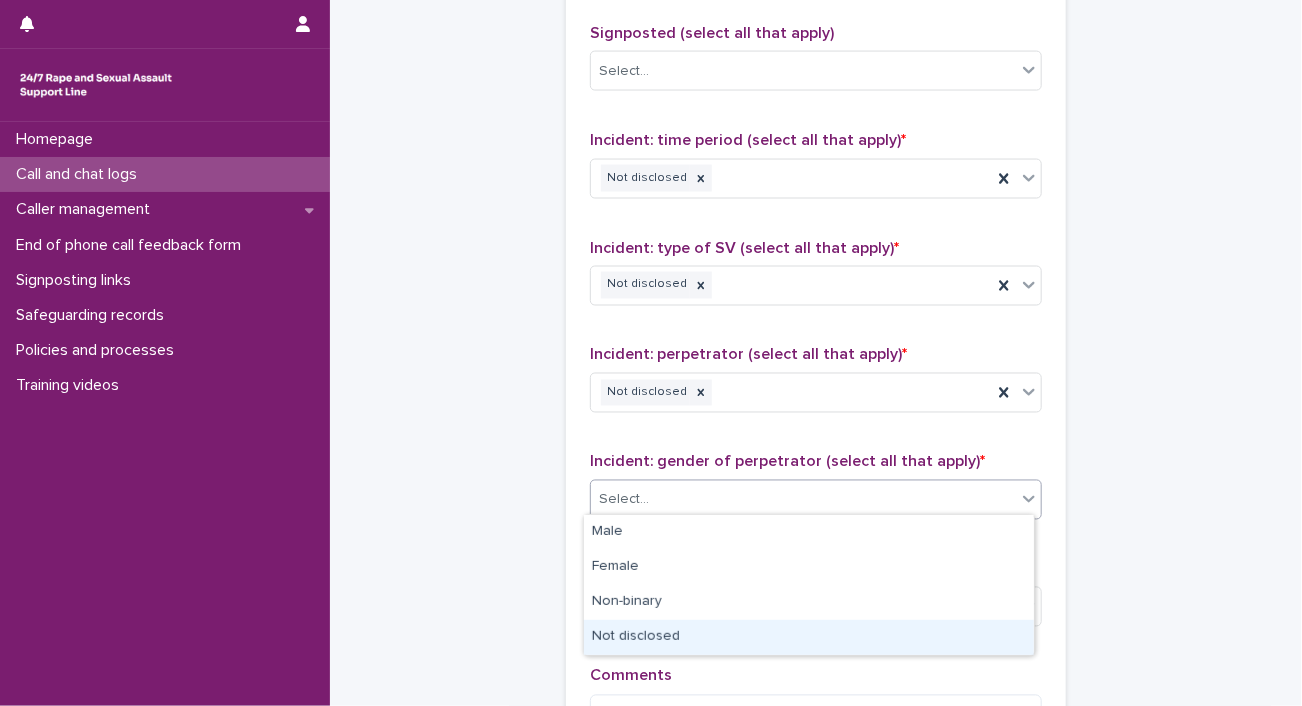 click on "Not disclosed" at bounding box center [809, 637] 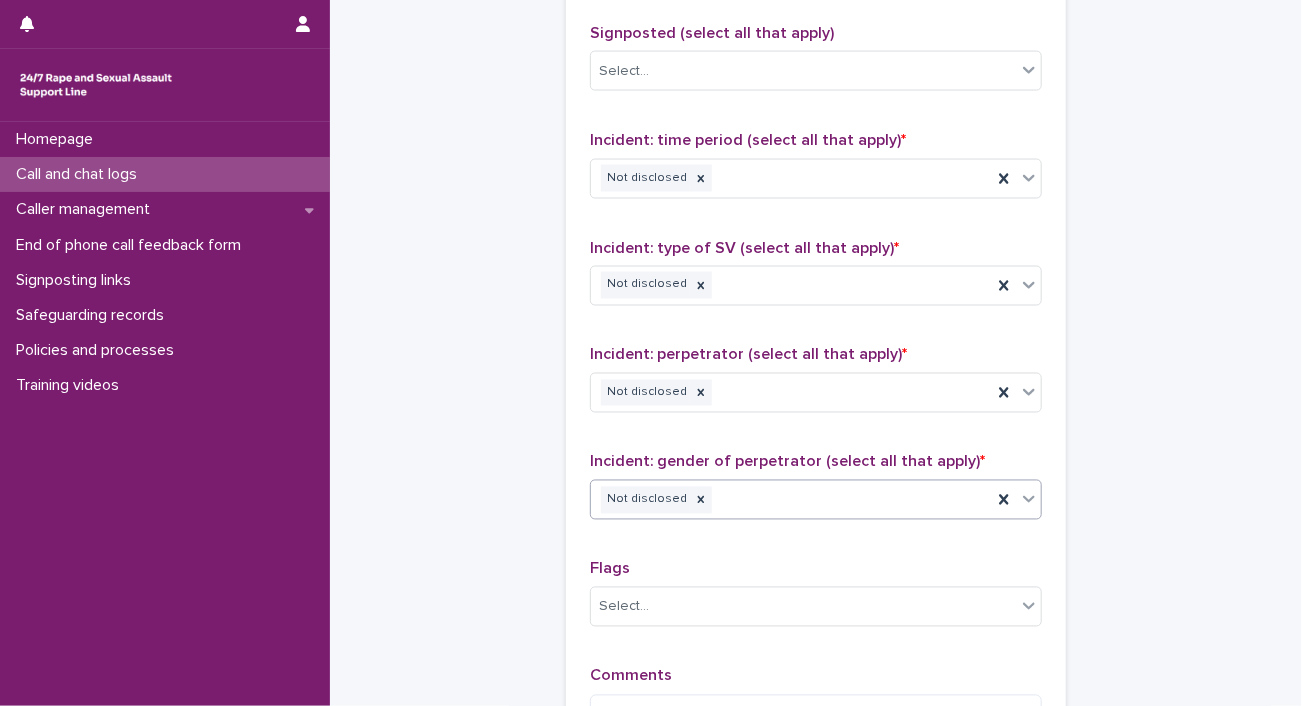 scroll, scrollTop: 1611, scrollLeft: 0, axis: vertical 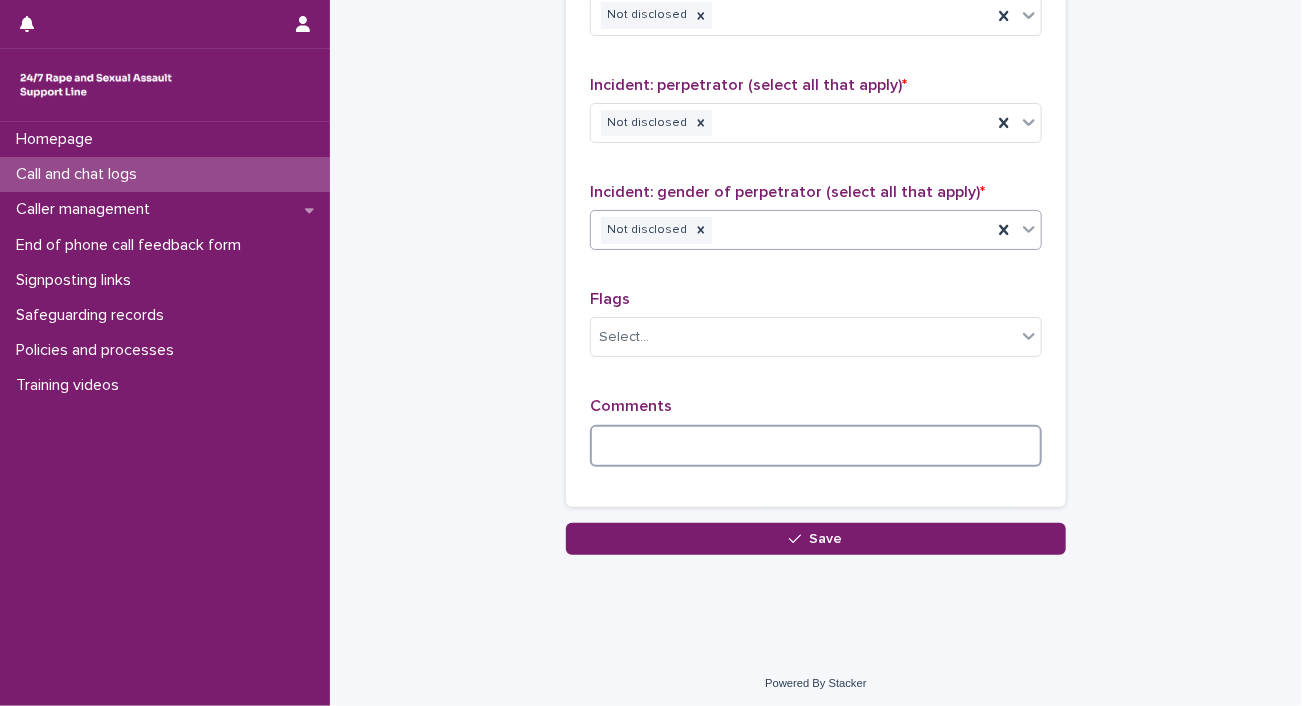 click at bounding box center [816, 446] 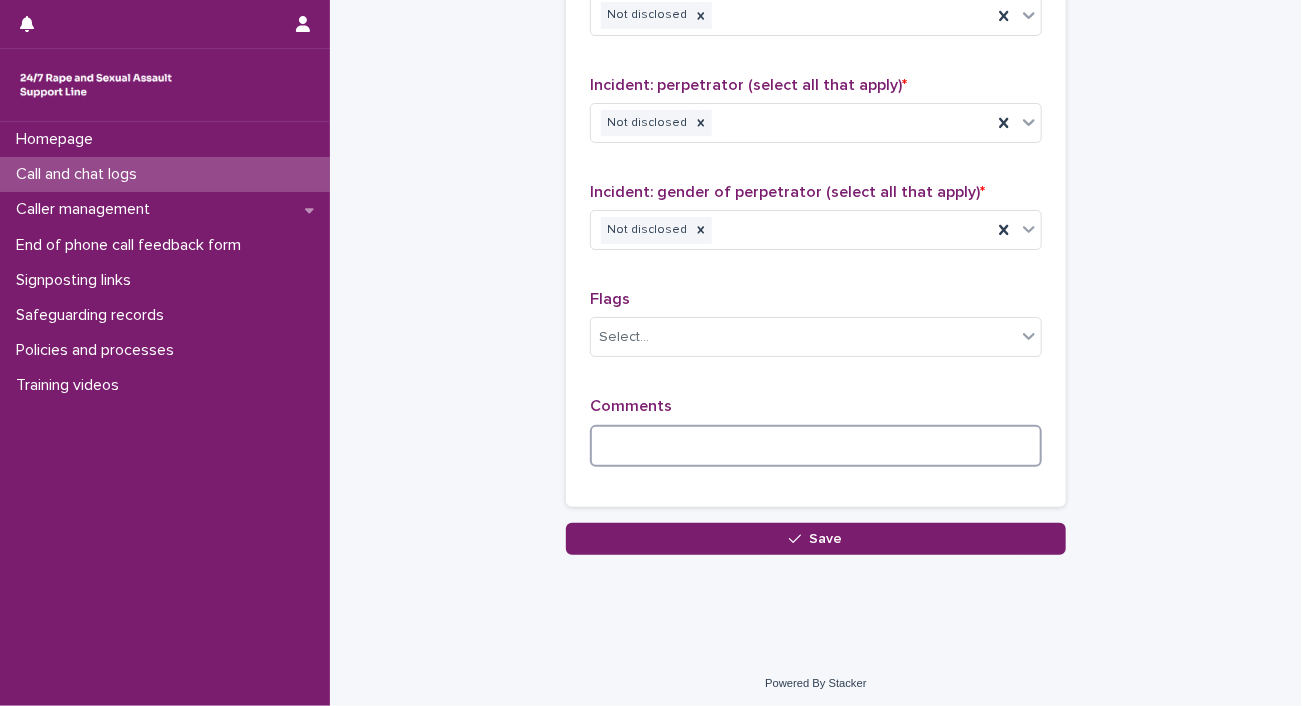 type on "*" 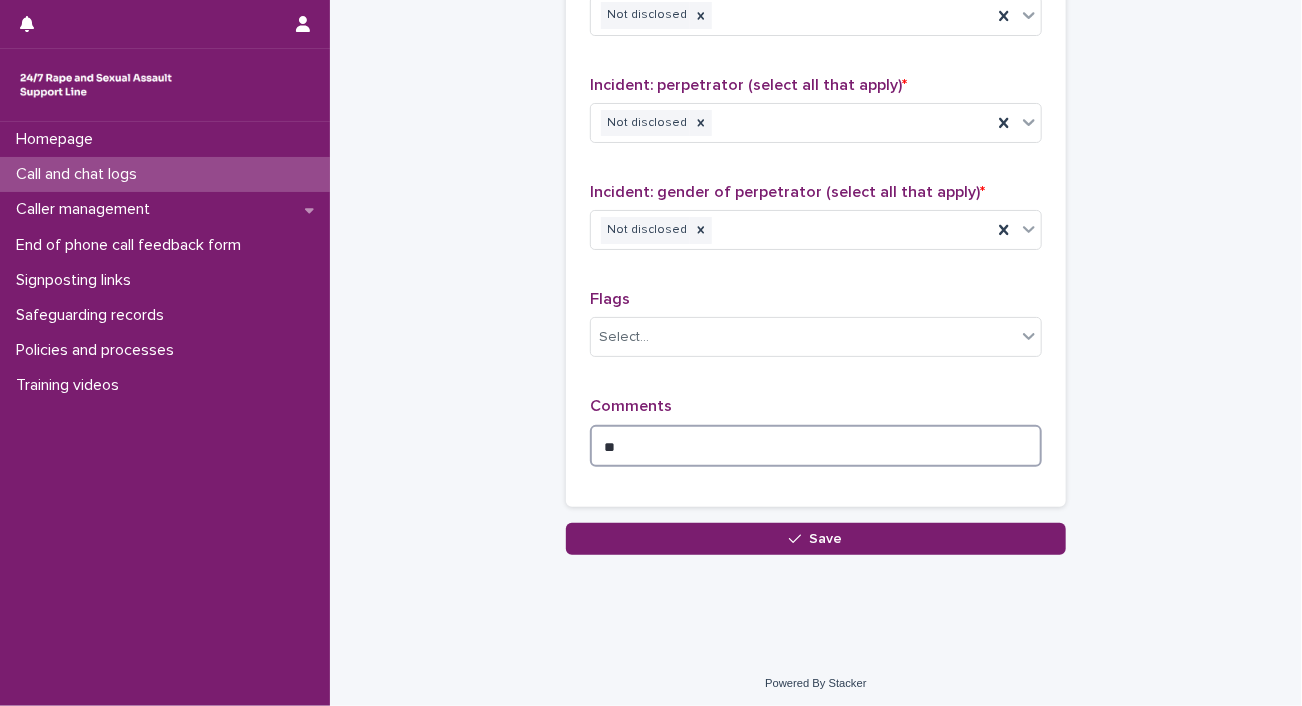 type on "*" 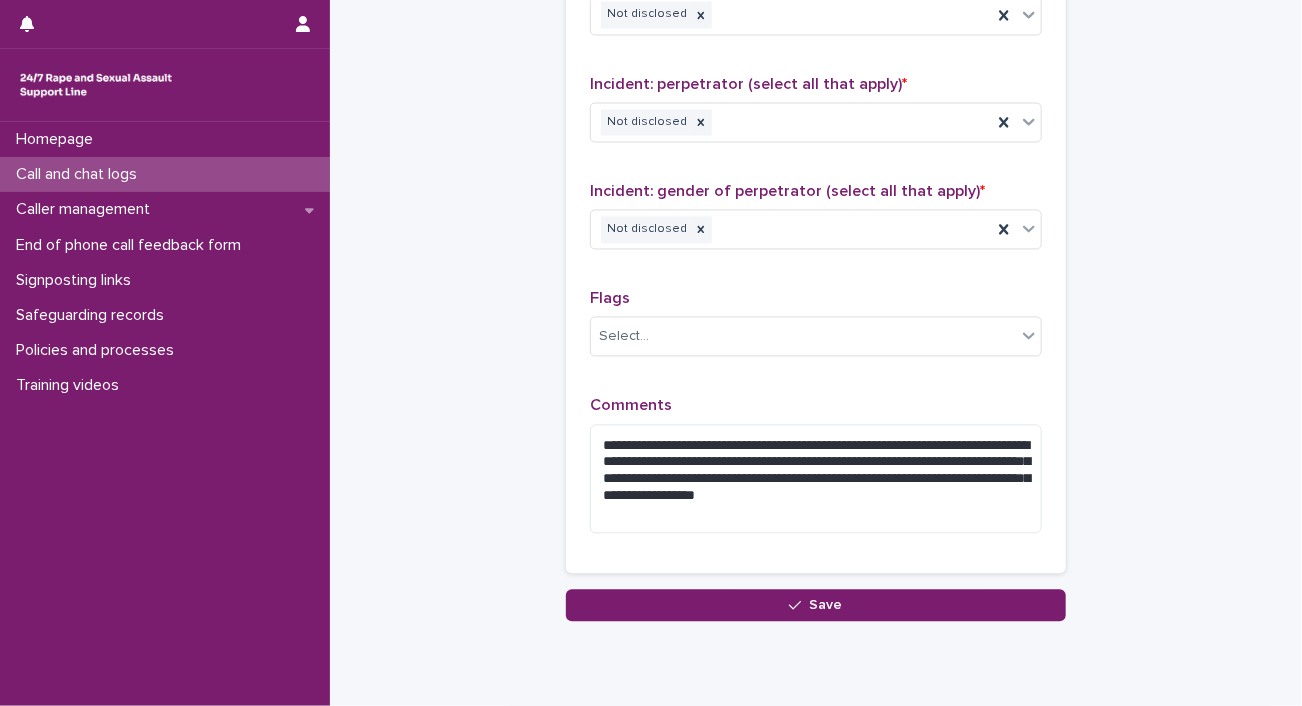 drag, startPoint x: 790, startPoint y: 438, endPoint x: 818, endPoint y: 406, distance: 42.520584 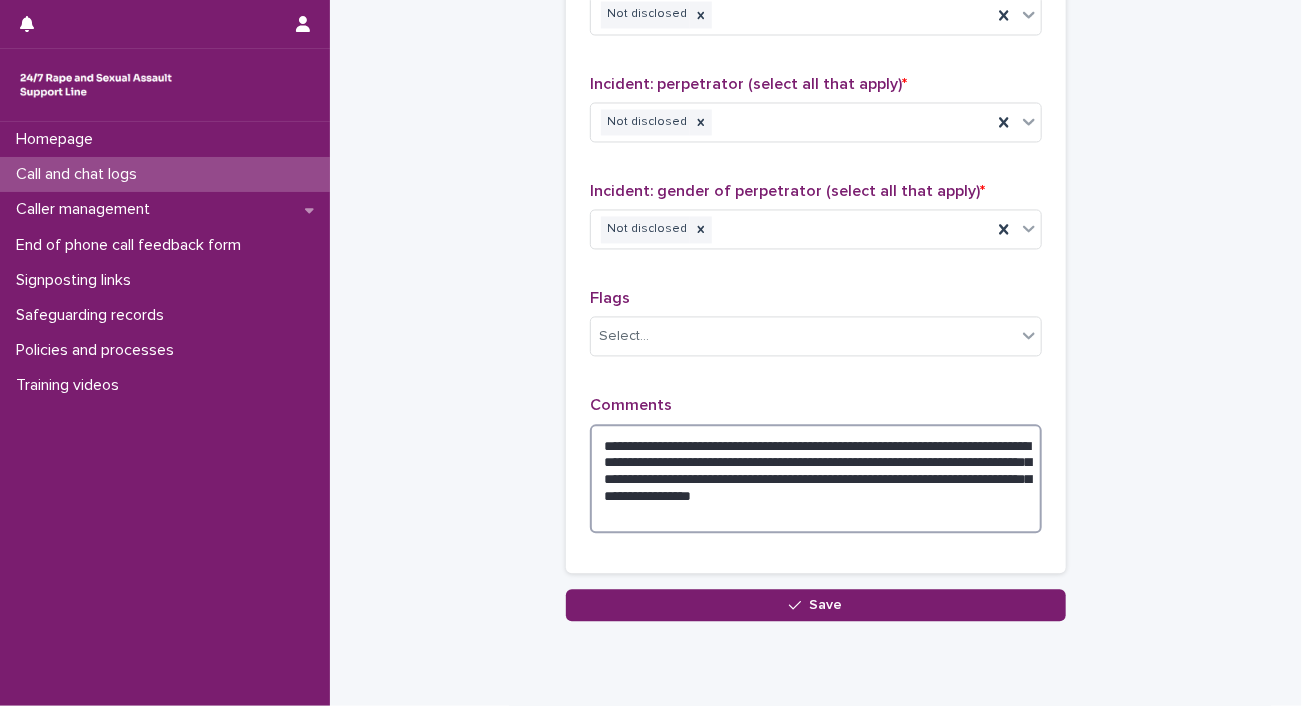 click on "**********" at bounding box center (816, 480) 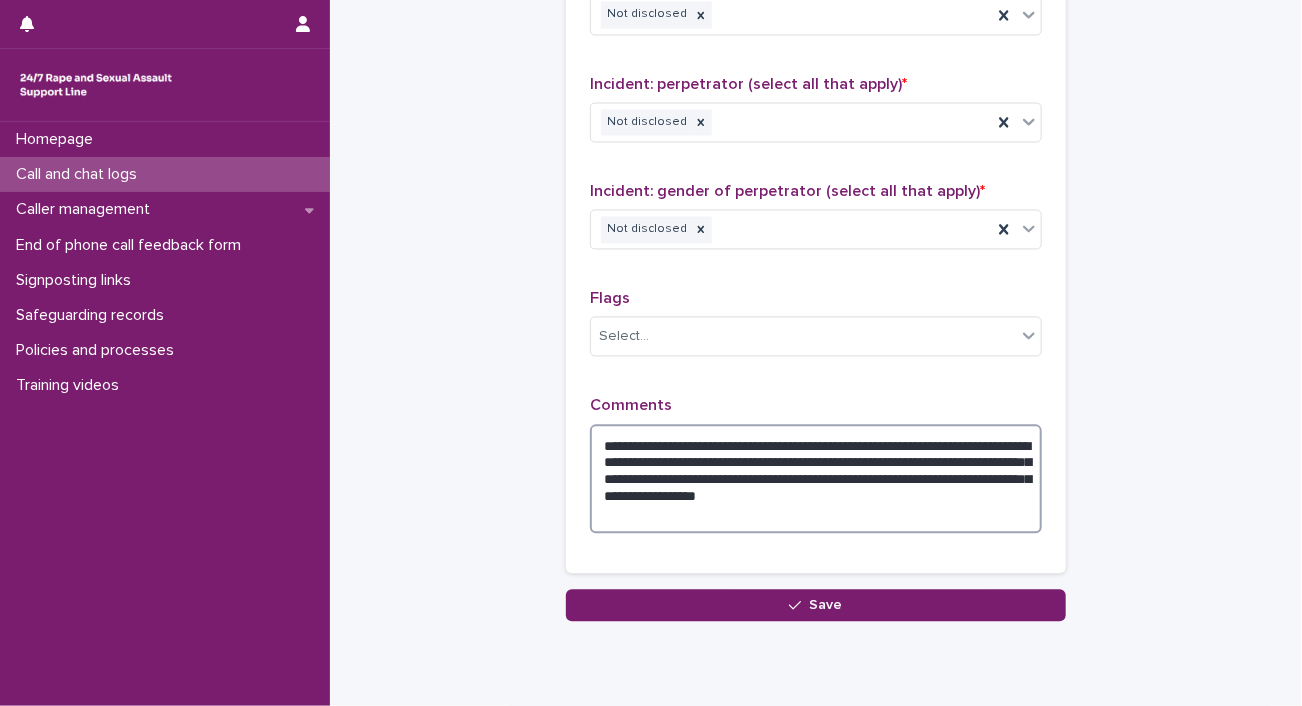 click on "**********" at bounding box center [816, 480] 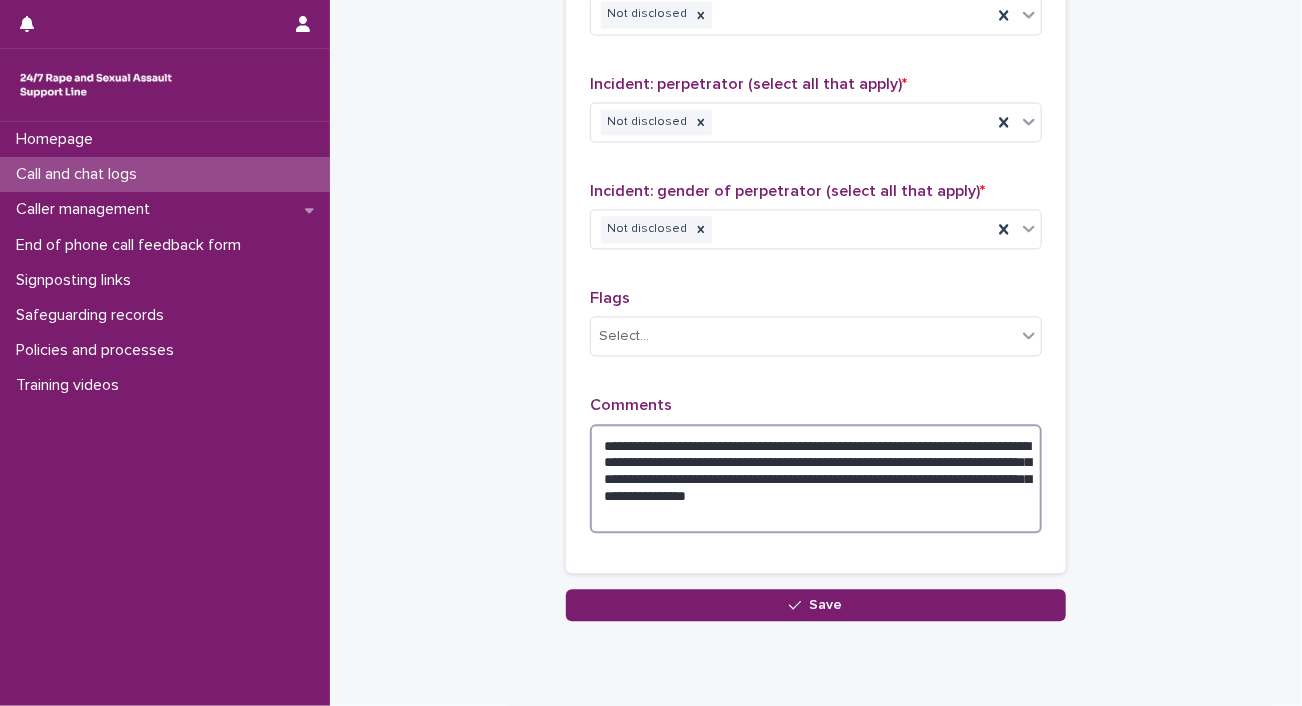 drag, startPoint x: 828, startPoint y: 473, endPoint x: 860, endPoint y: 525, distance: 61.05735 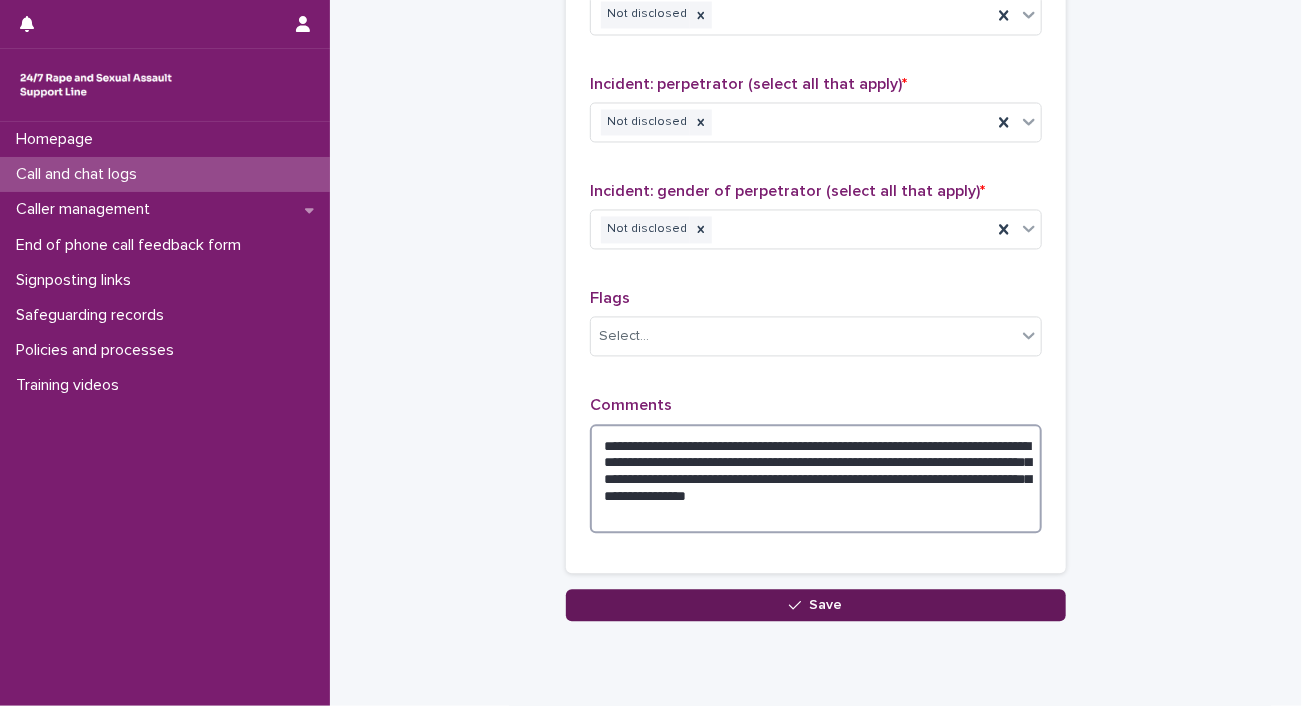 type on "**********" 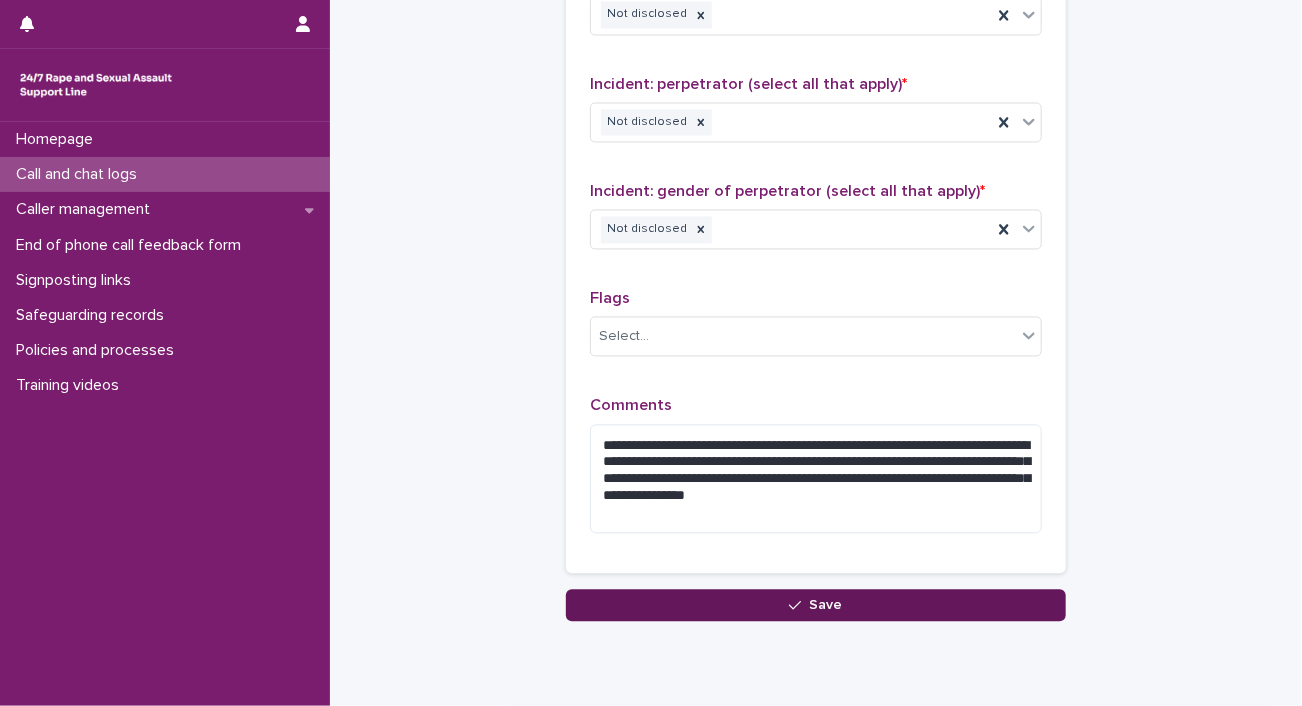 click on "Save" at bounding box center [826, 606] 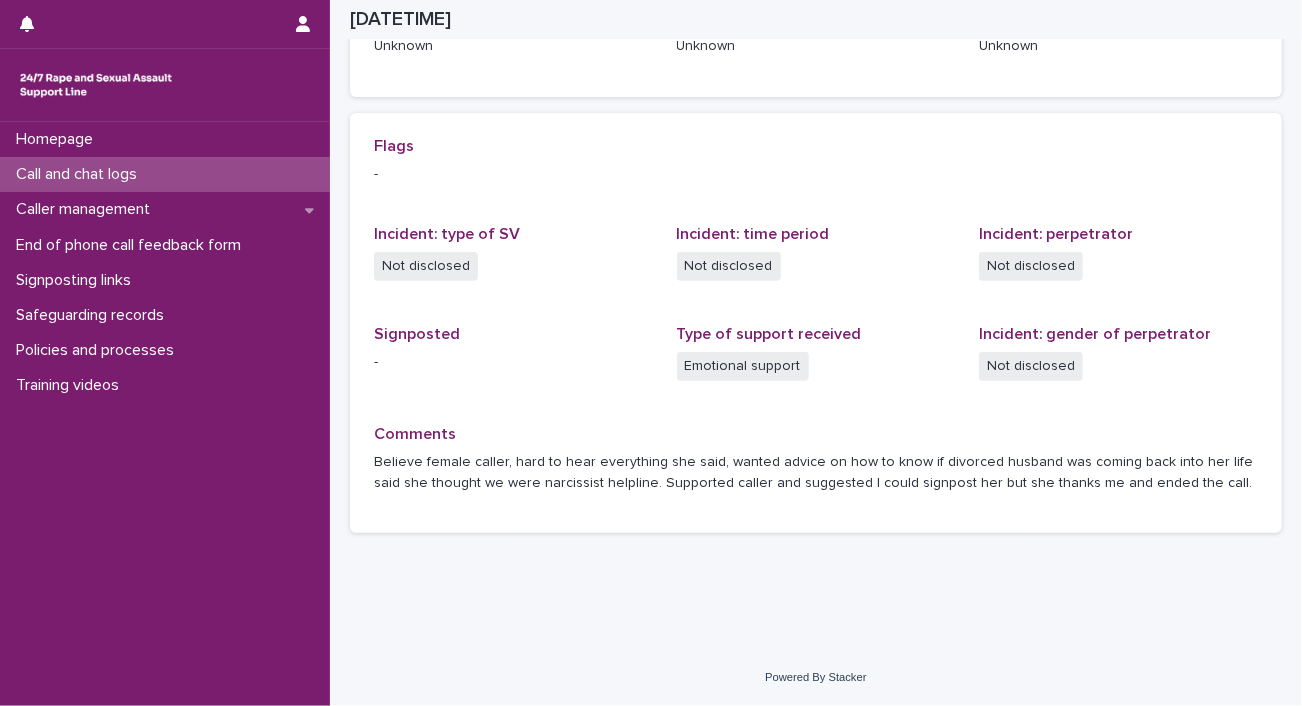 scroll, scrollTop: 377, scrollLeft: 0, axis: vertical 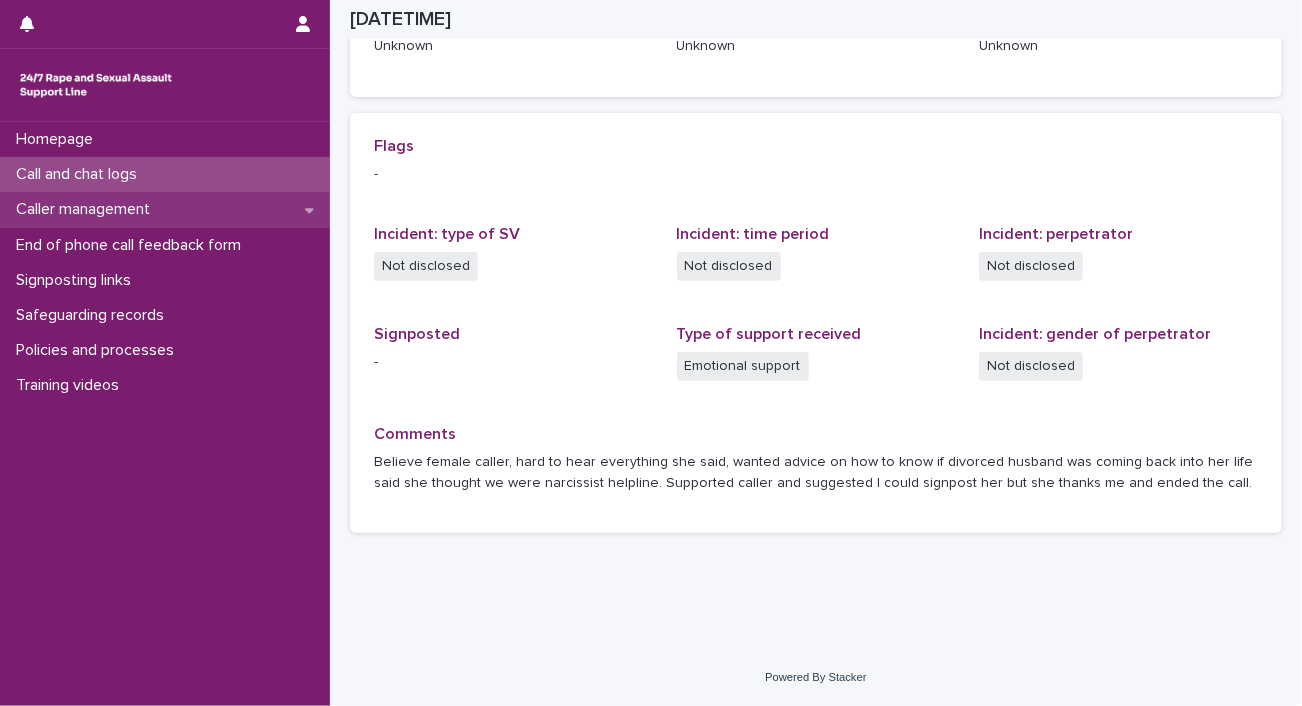 click on "Caller management" at bounding box center [165, 209] 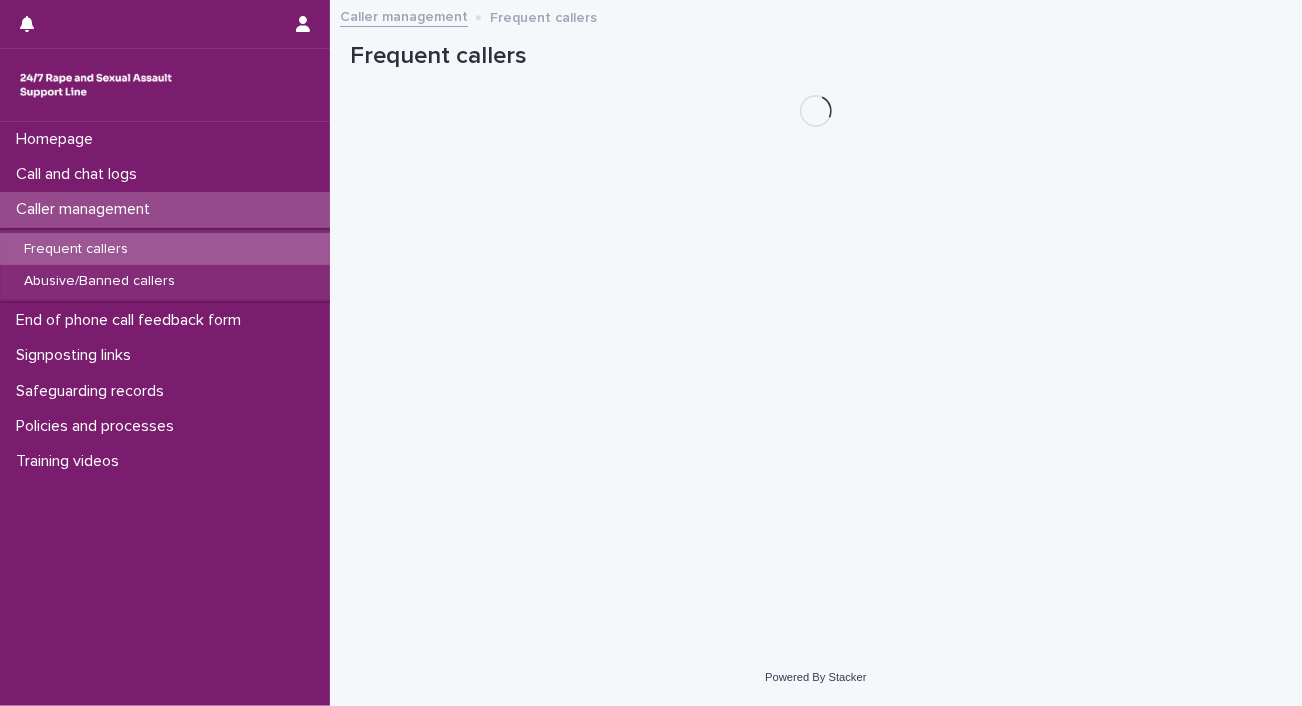 scroll, scrollTop: 0, scrollLeft: 0, axis: both 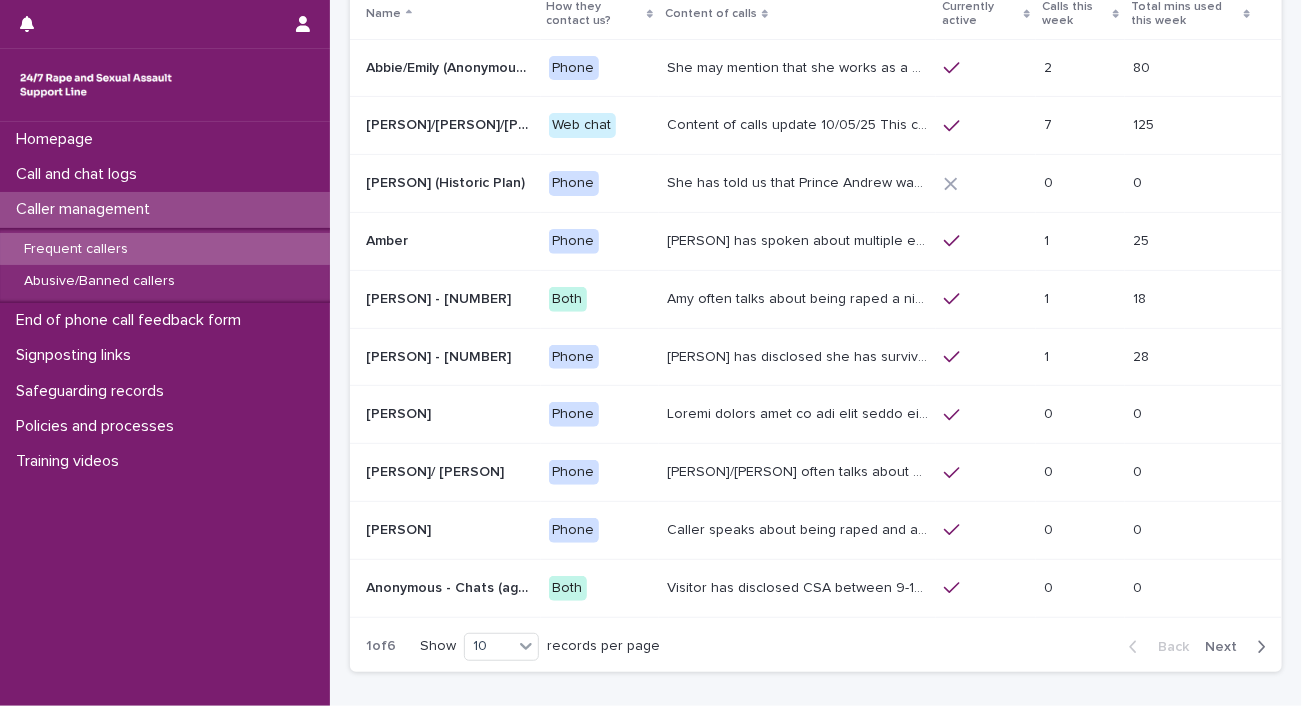 click on "Next" at bounding box center [1227, 647] 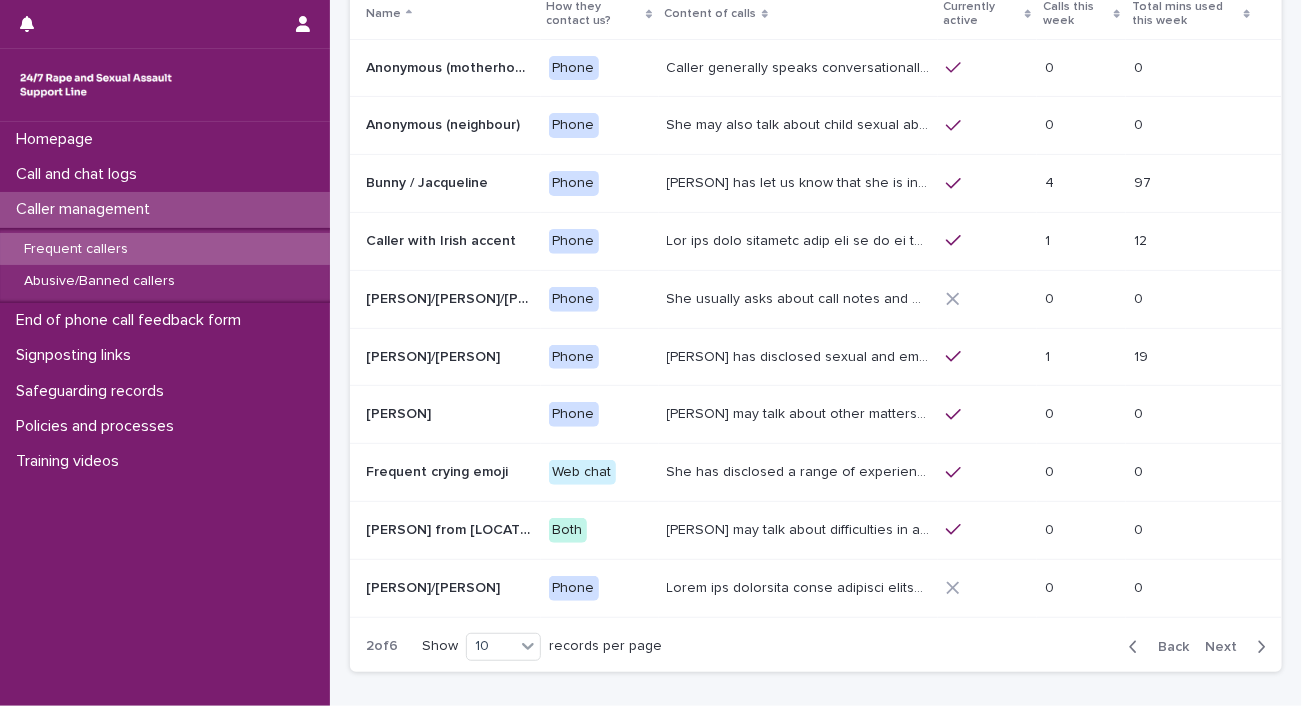 click on "[PERSON] has let us know that she is in her 50s, and lives in [LOCATION].
She has talked through experiences of sexual violence including exploitation facilitated by her mum; abuse within her marriage; by her ex-partner's Dad and her landlord [PERSON]
[PERSON] has disclosed to us that she is experiencing ongoing sexual harassment from [PERSON] and he raped her in early [DATE]. [PERSON] has been arrested but is now on bail. [DATE]-[PERSON]: [PERSON] mentioned that [PERSON] is on bail until [DATE] as it has been extended.
[PERSON] often asks the HSW to make sense of her experiences and will say 'why is that?'.
[PERSON]'s let us know ([DATE]): her ex-husband was convicted of storing CSA images. She was not aware of his committing this offence at the time." at bounding box center (800, 181) 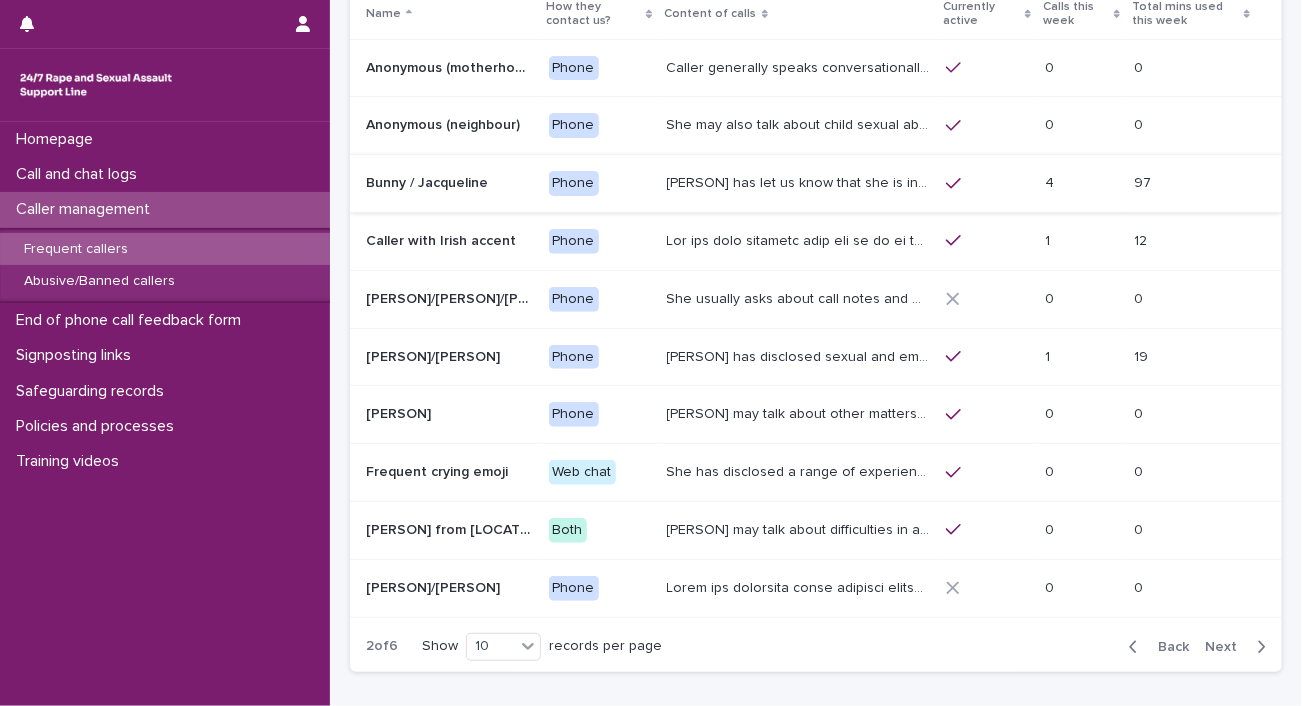 scroll, scrollTop: 0, scrollLeft: 0, axis: both 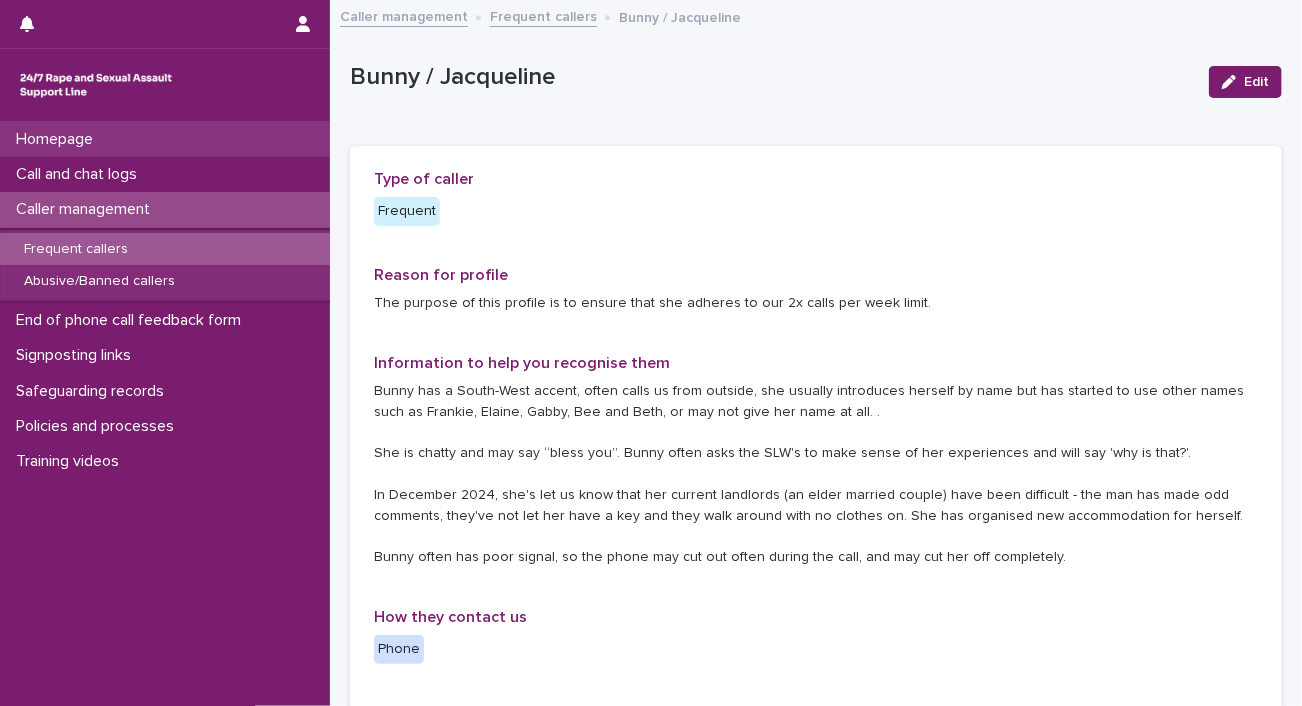 click on "Homepage" at bounding box center [165, 139] 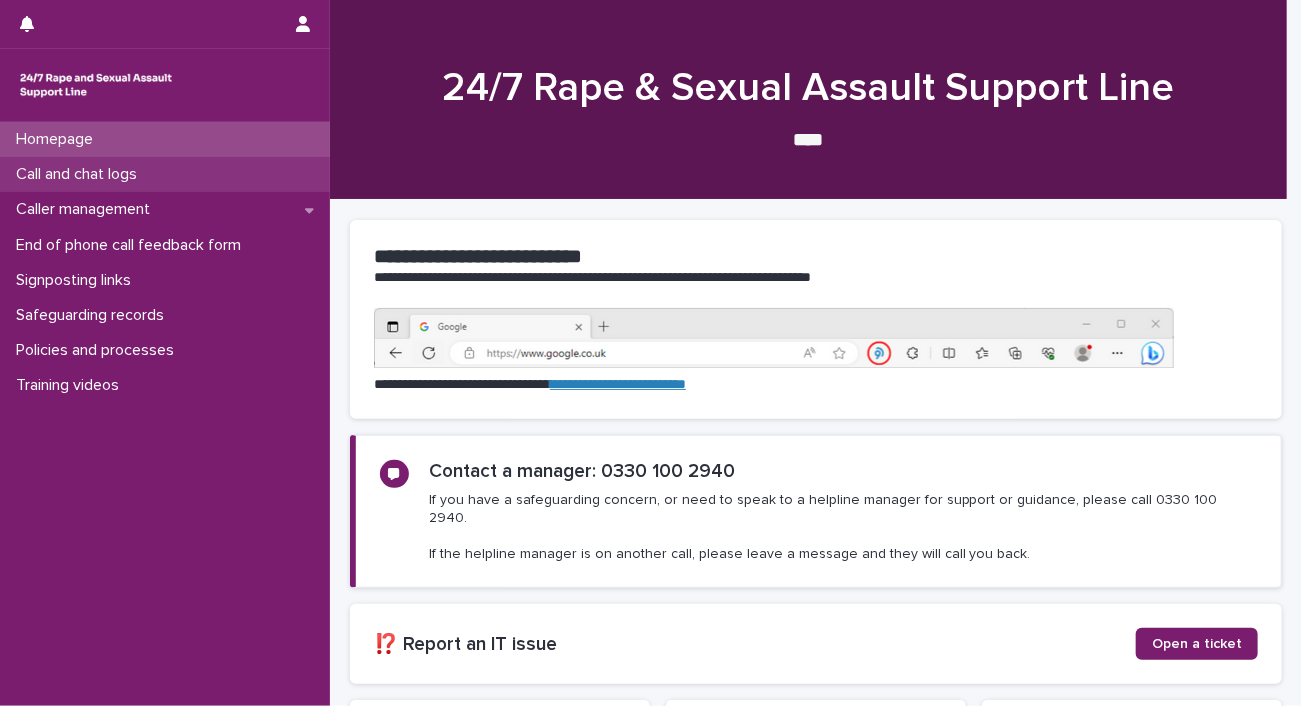 click on "Call and chat logs" at bounding box center (80, 174) 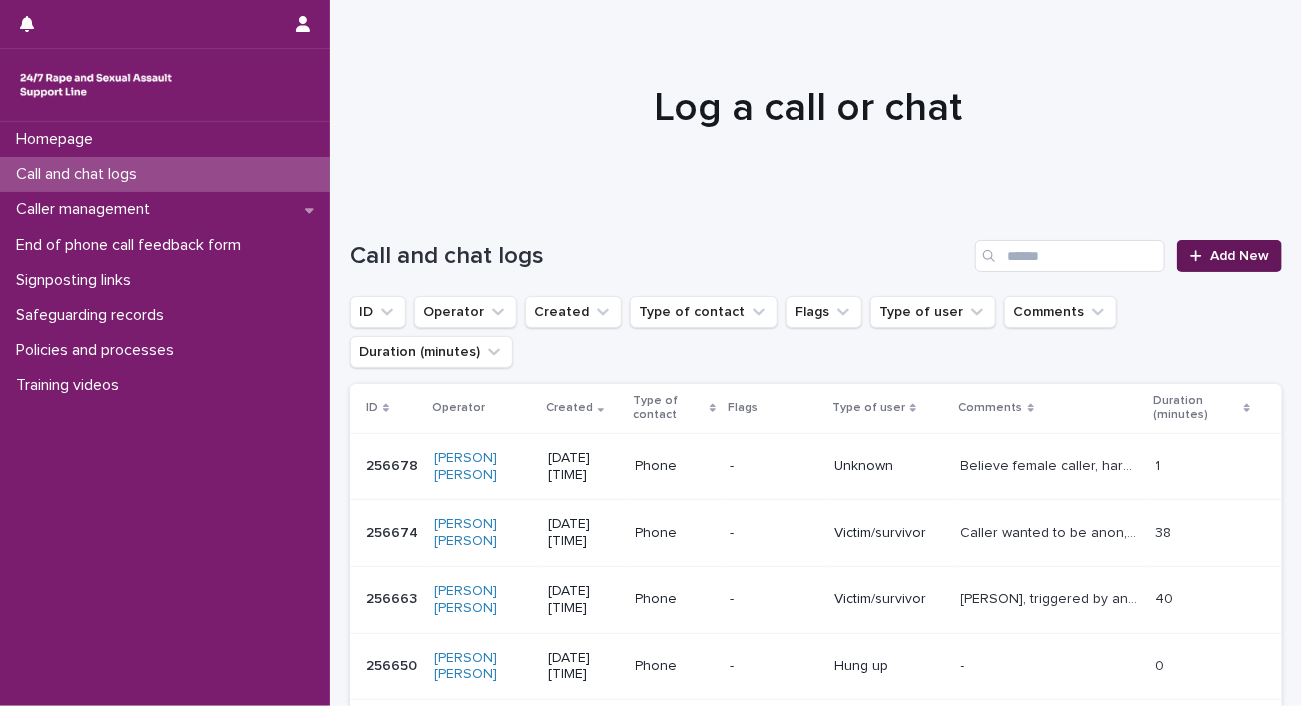 click on "Add New" at bounding box center (1239, 256) 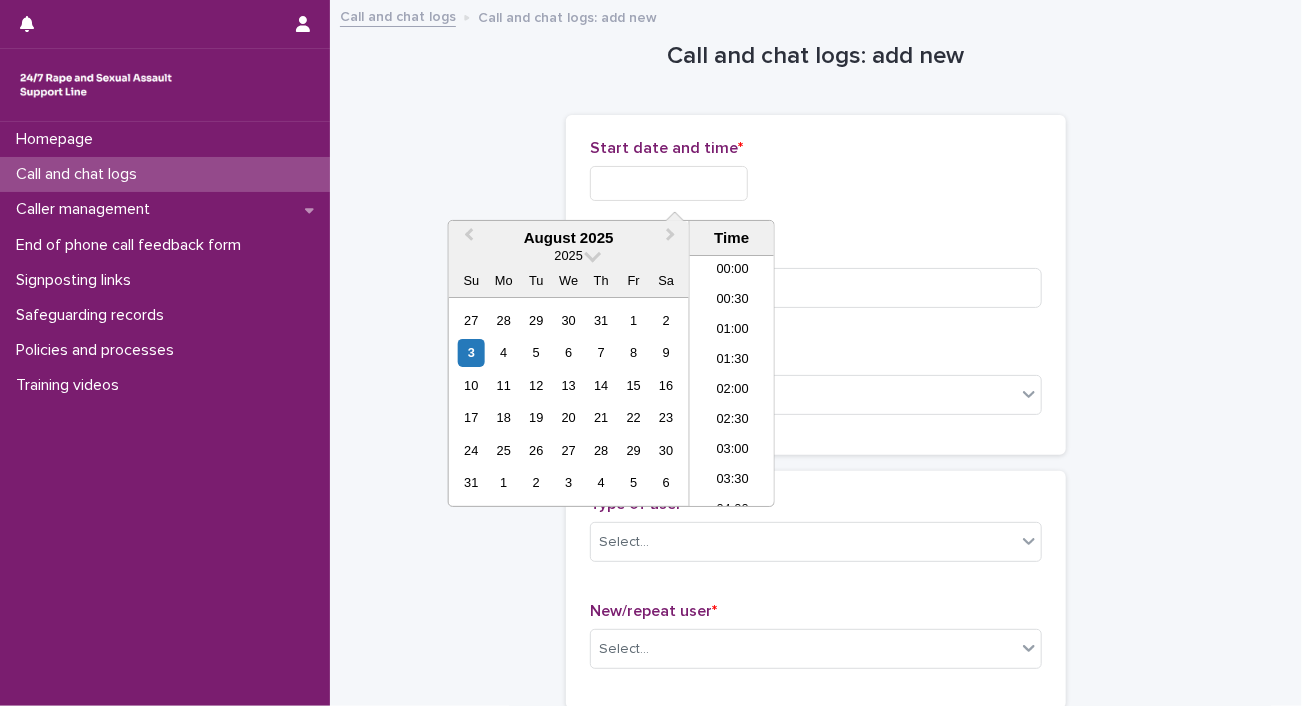 click at bounding box center (669, 183) 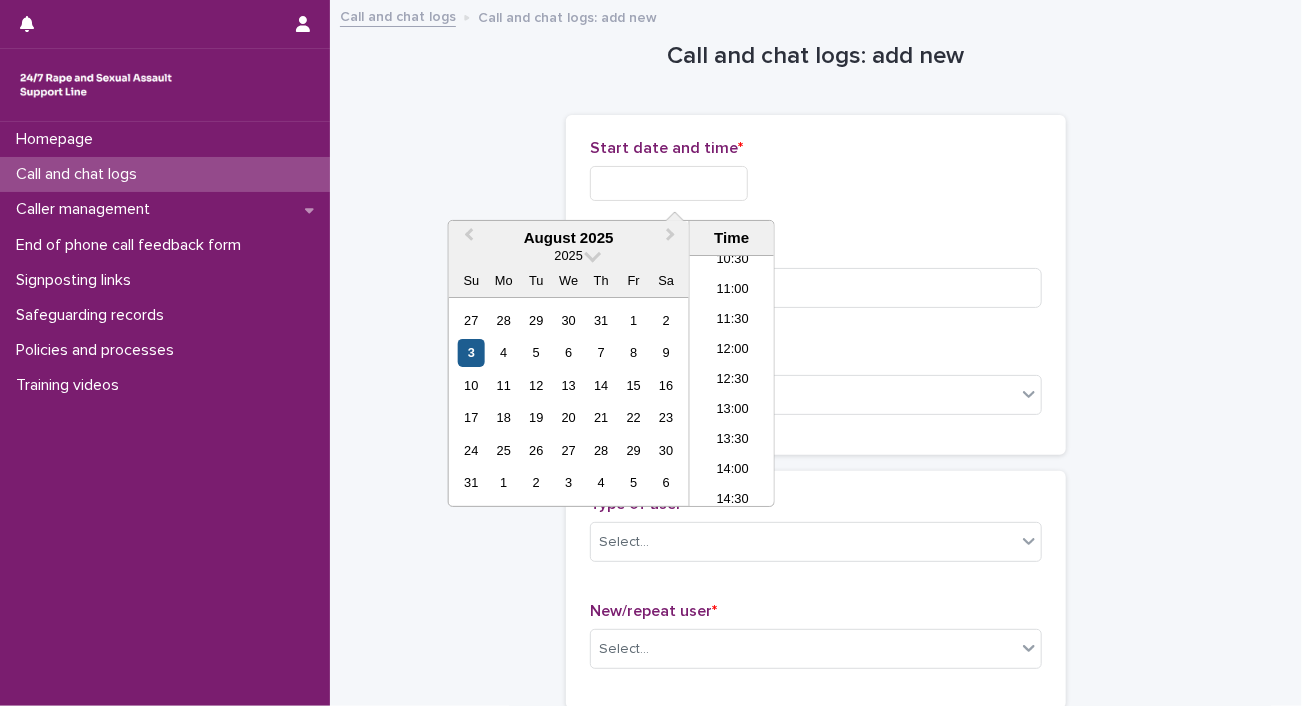 click on "3" at bounding box center (471, 352) 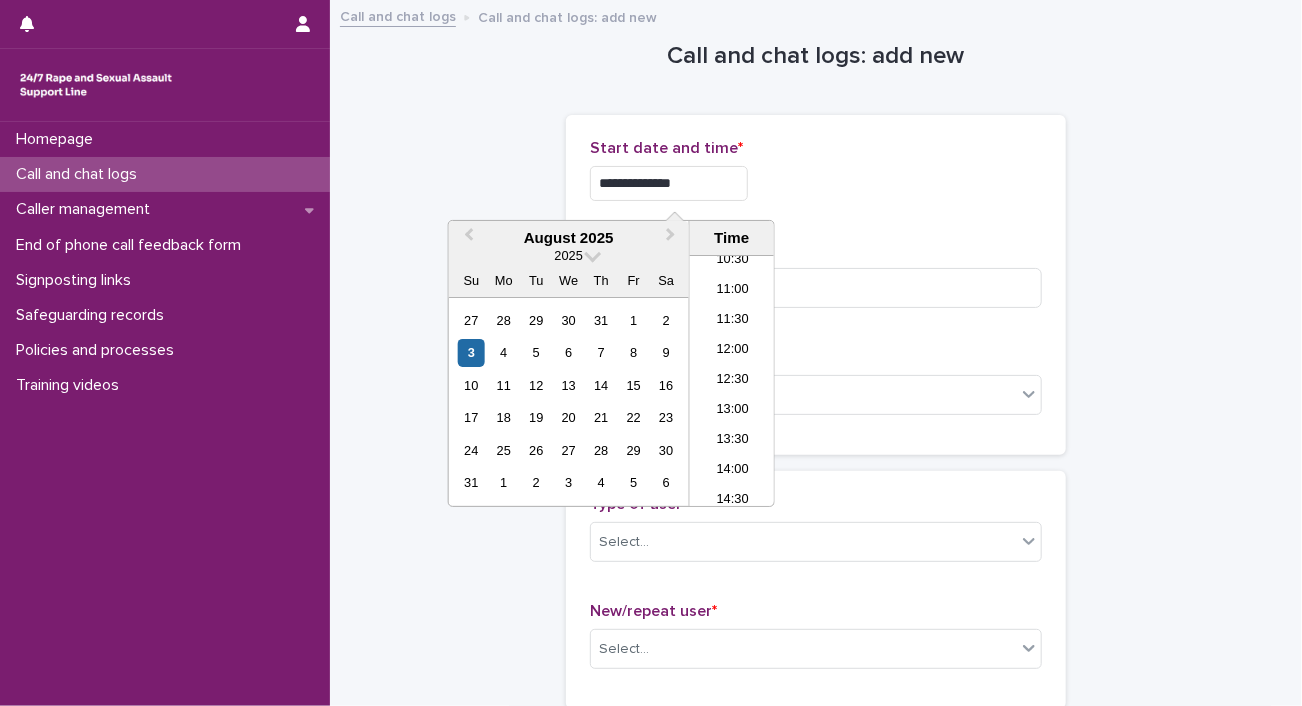 drag, startPoint x: 652, startPoint y: 174, endPoint x: 757, endPoint y: 175, distance: 105.00476 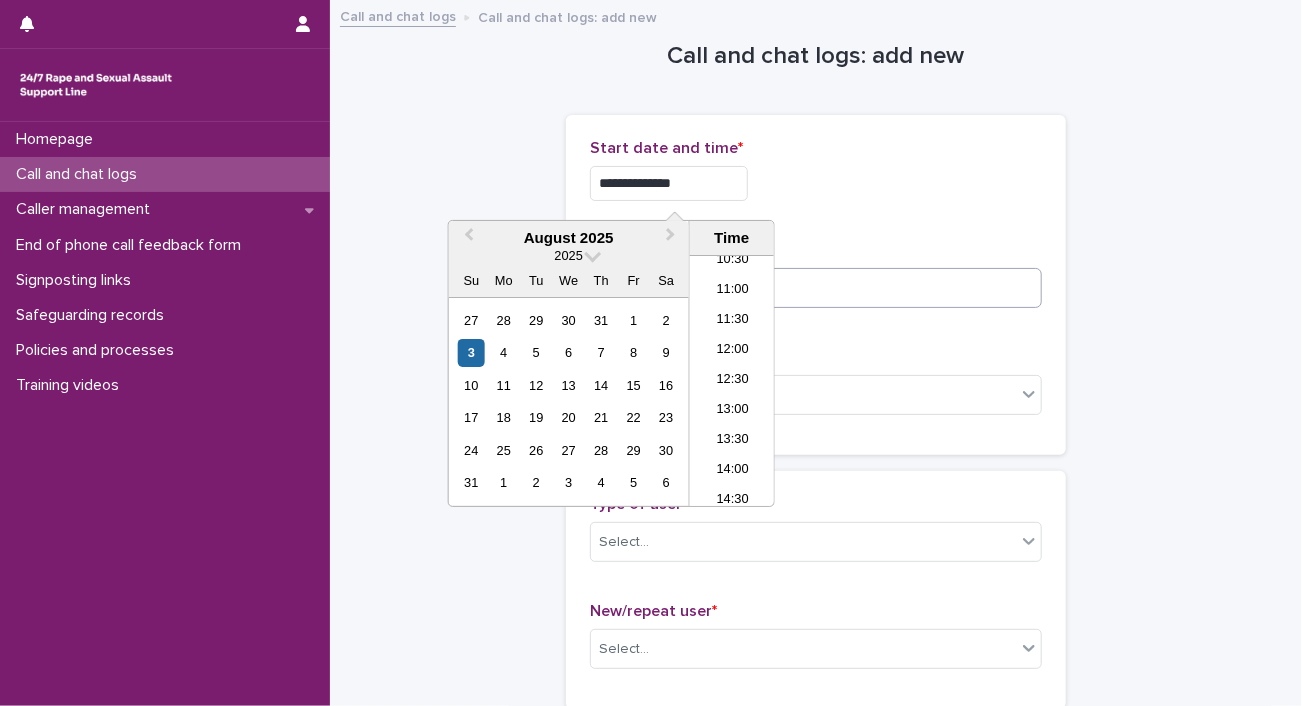type on "**********" 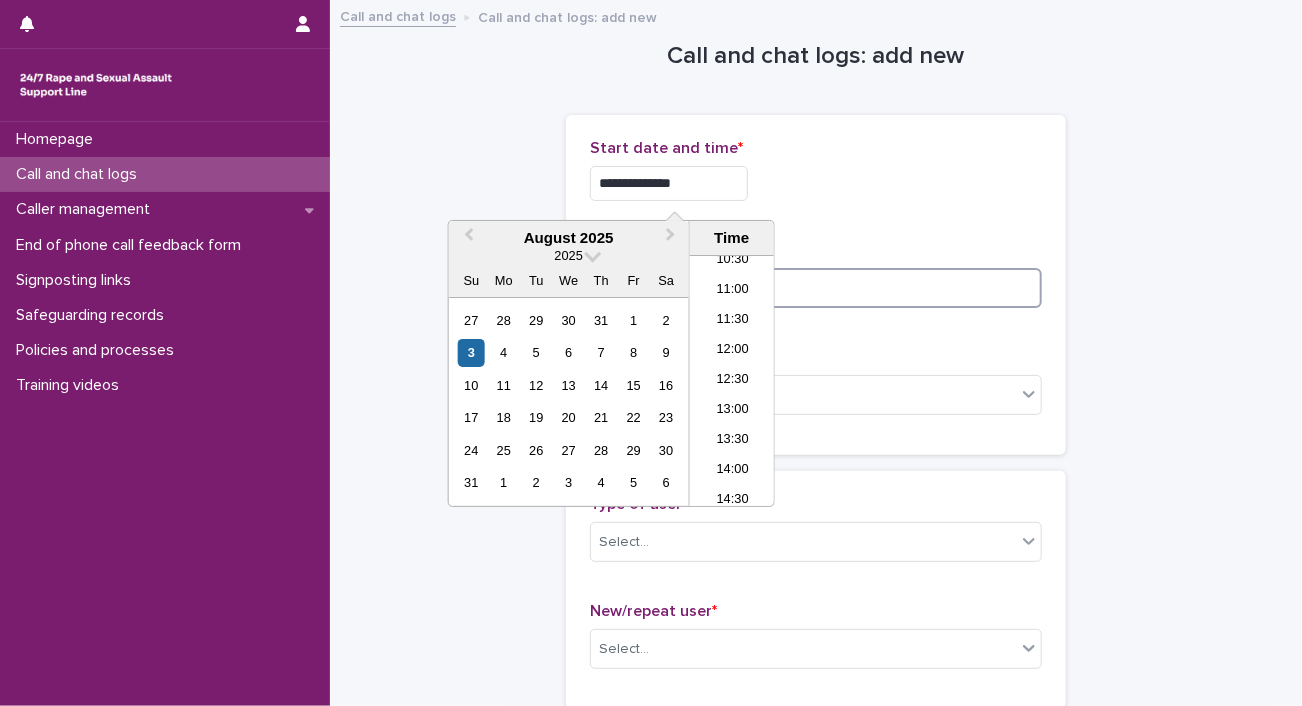 click at bounding box center (816, 288) 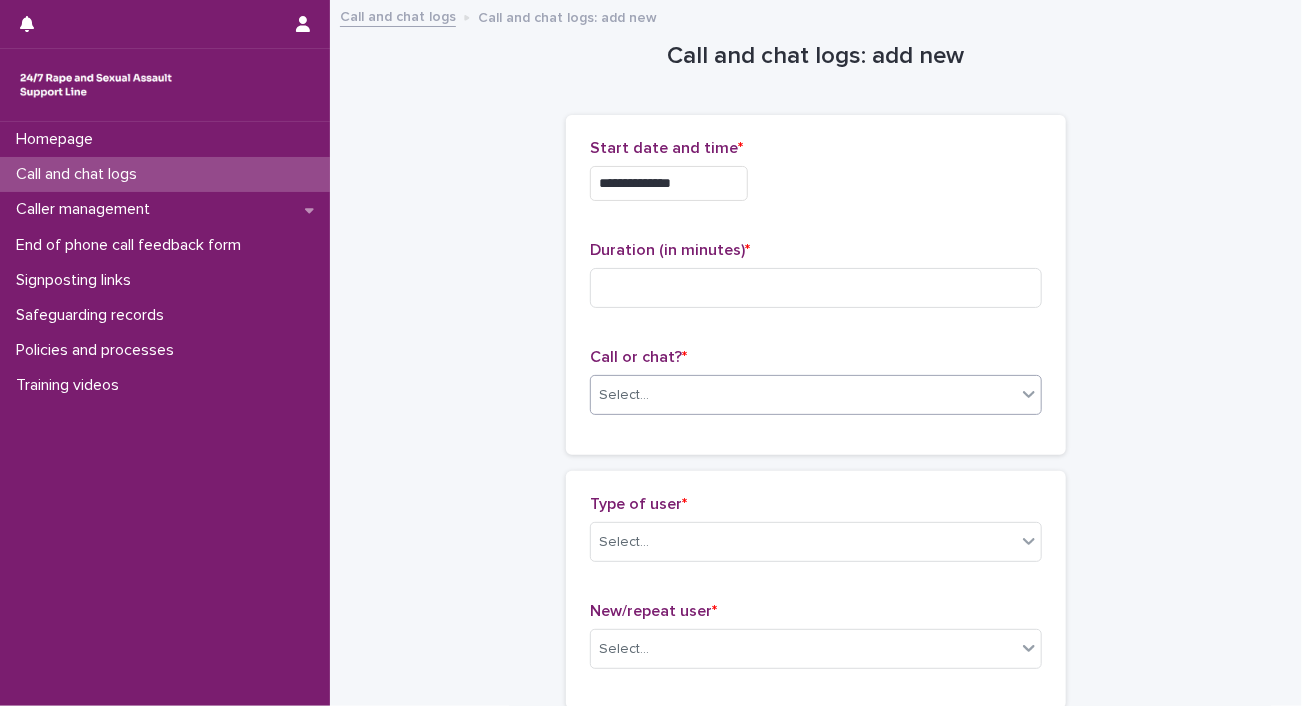 click 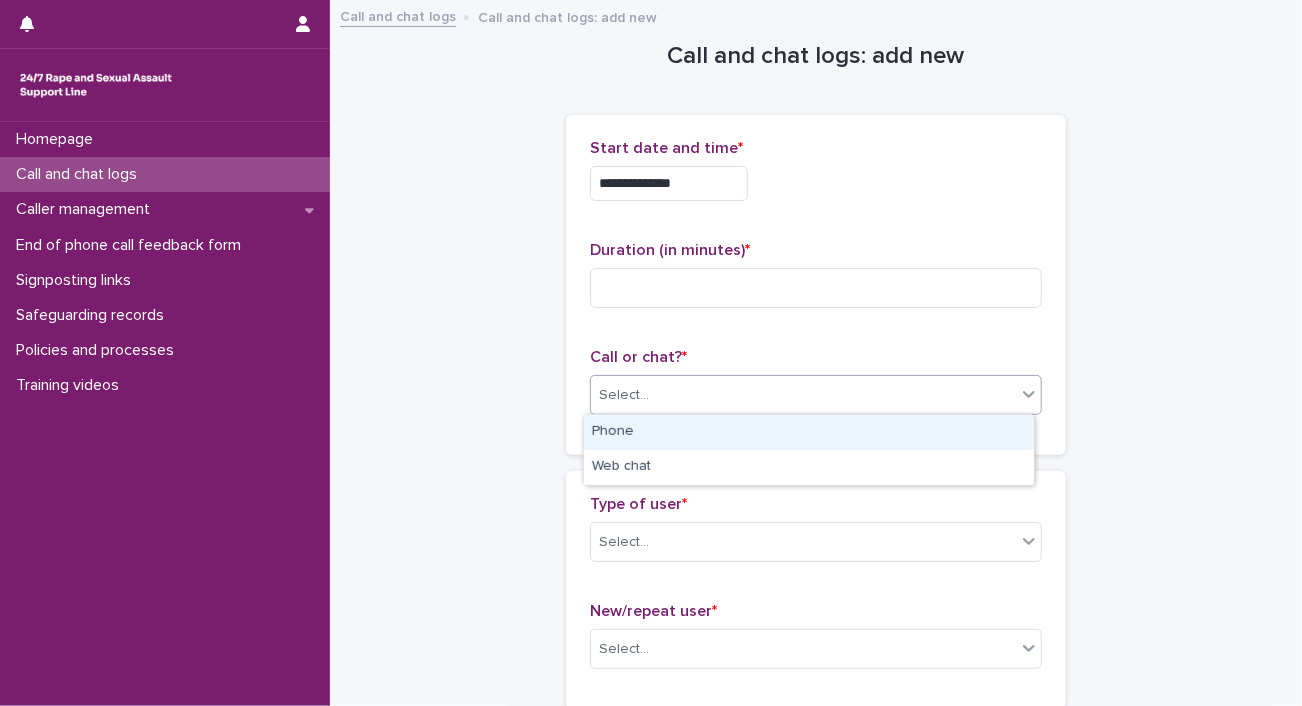 click on "Phone" at bounding box center (809, 432) 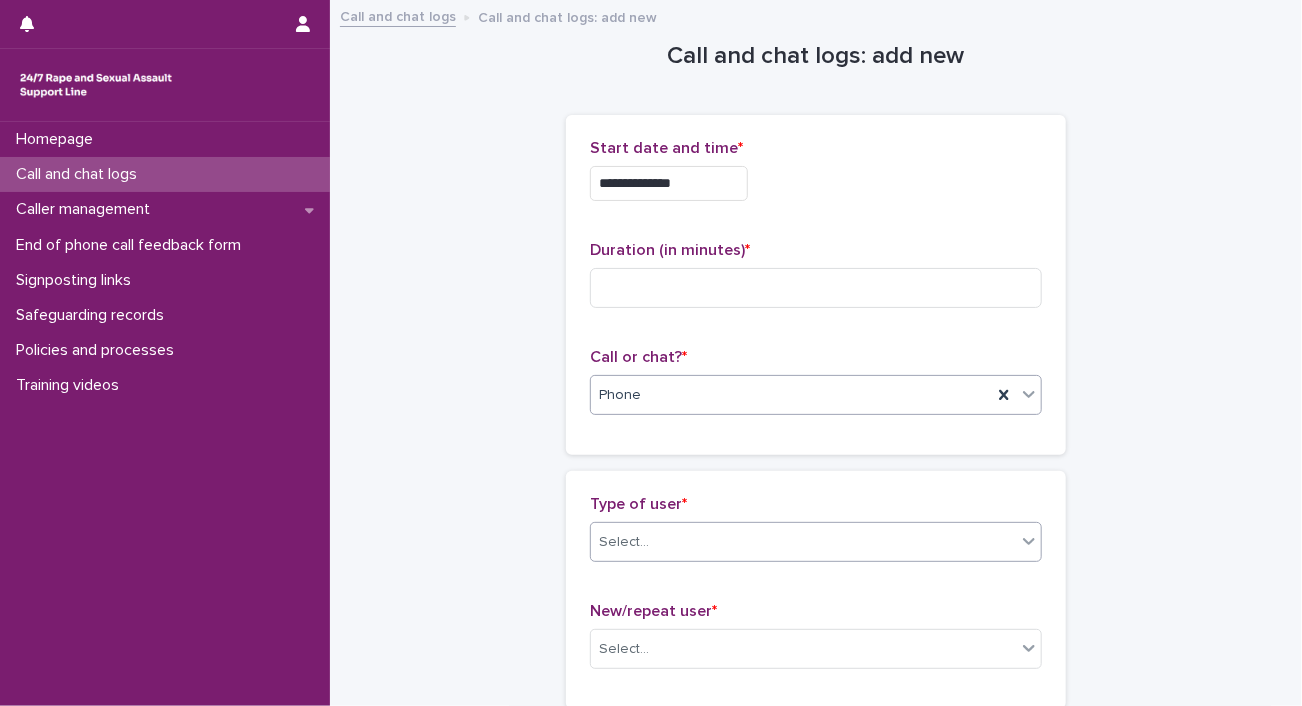 click 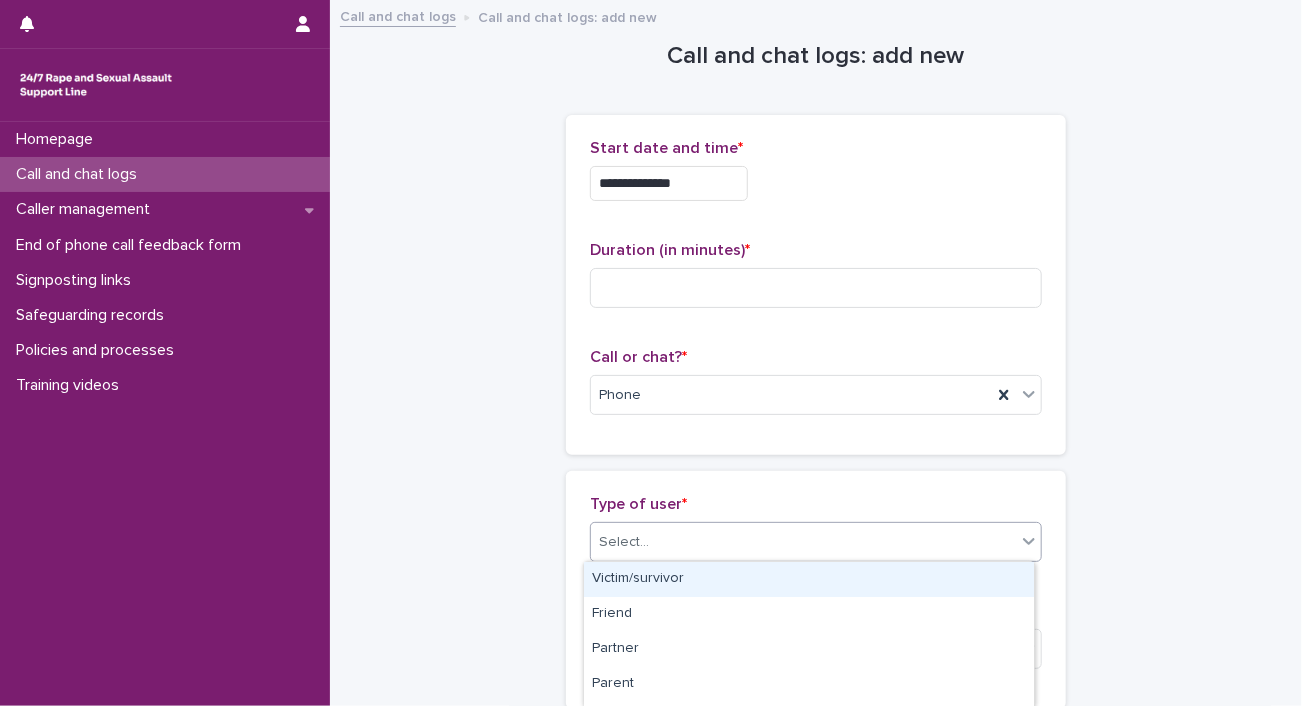 click on "Victim/survivor" at bounding box center (809, 579) 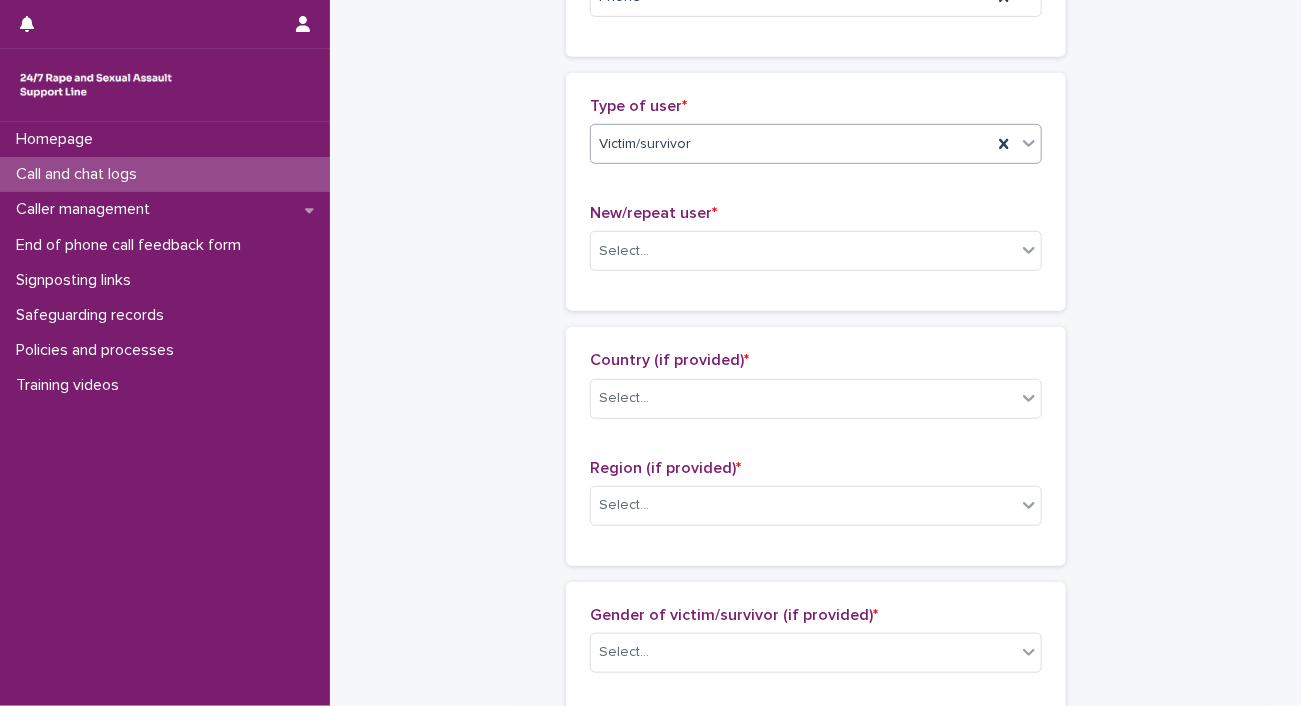scroll, scrollTop: 412, scrollLeft: 0, axis: vertical 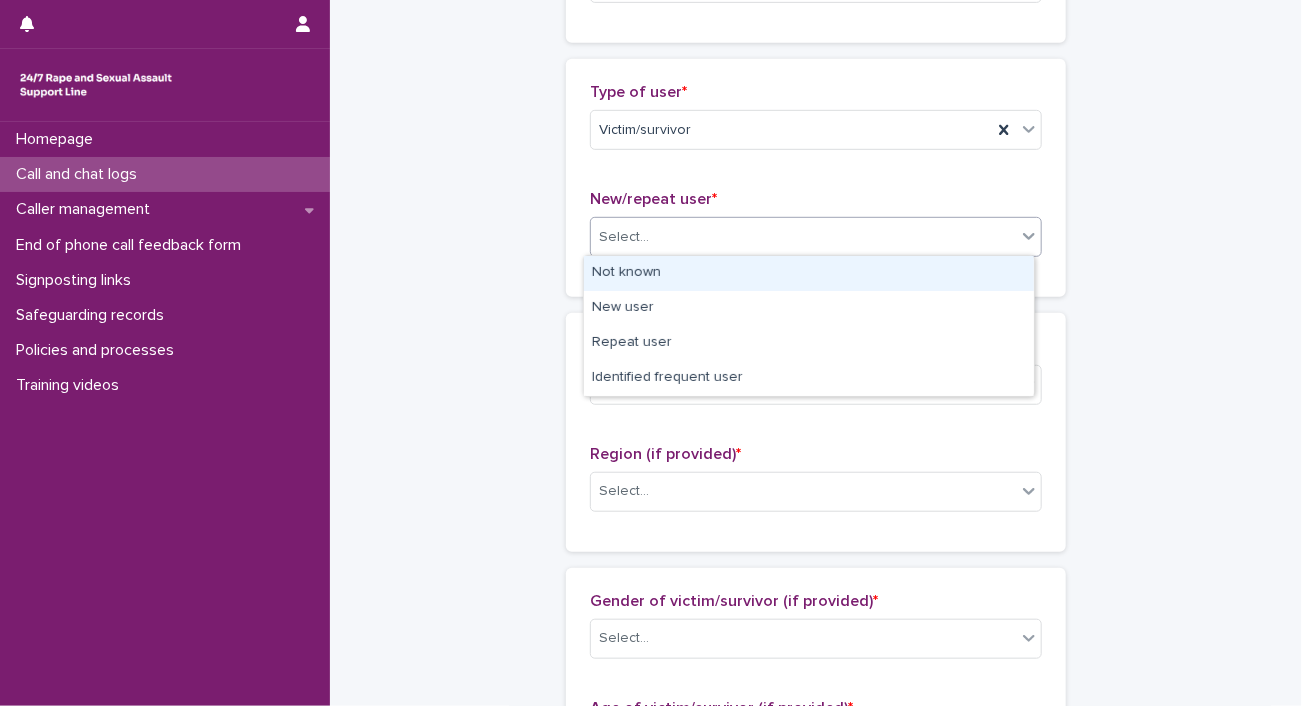 click 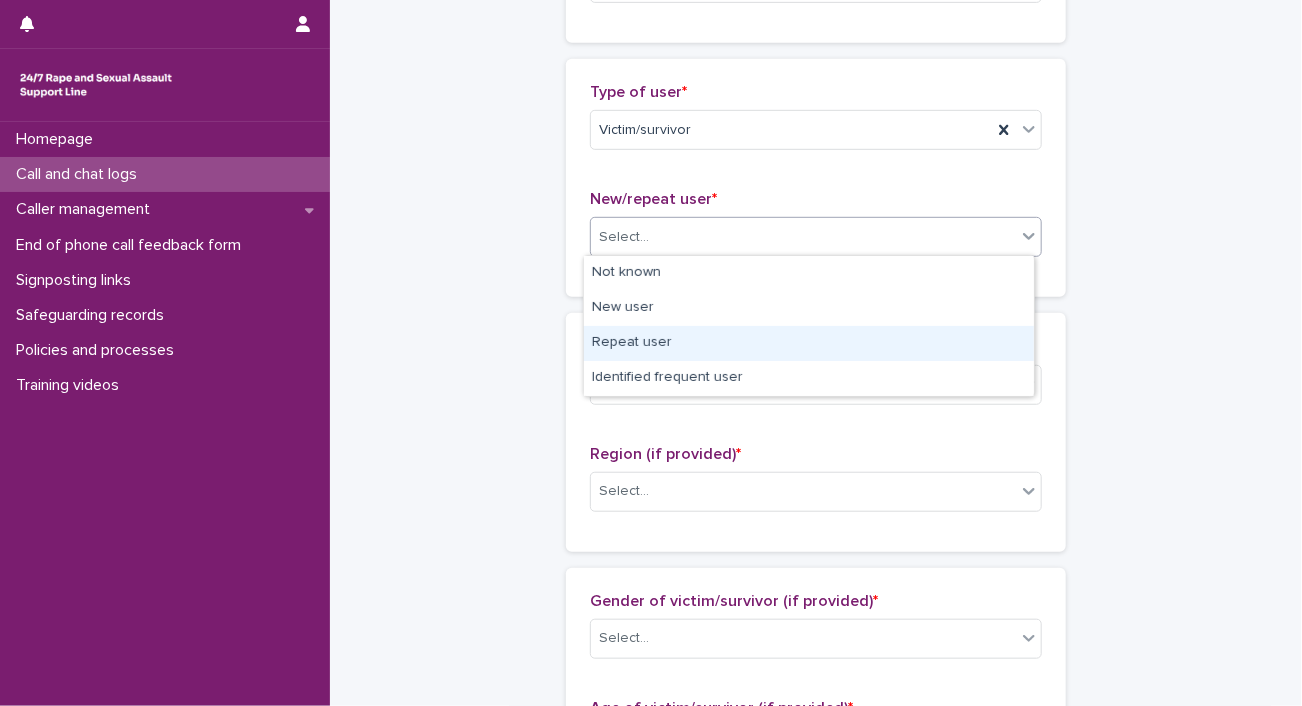 click on "Repeat user" at bounding box center (809, 343) 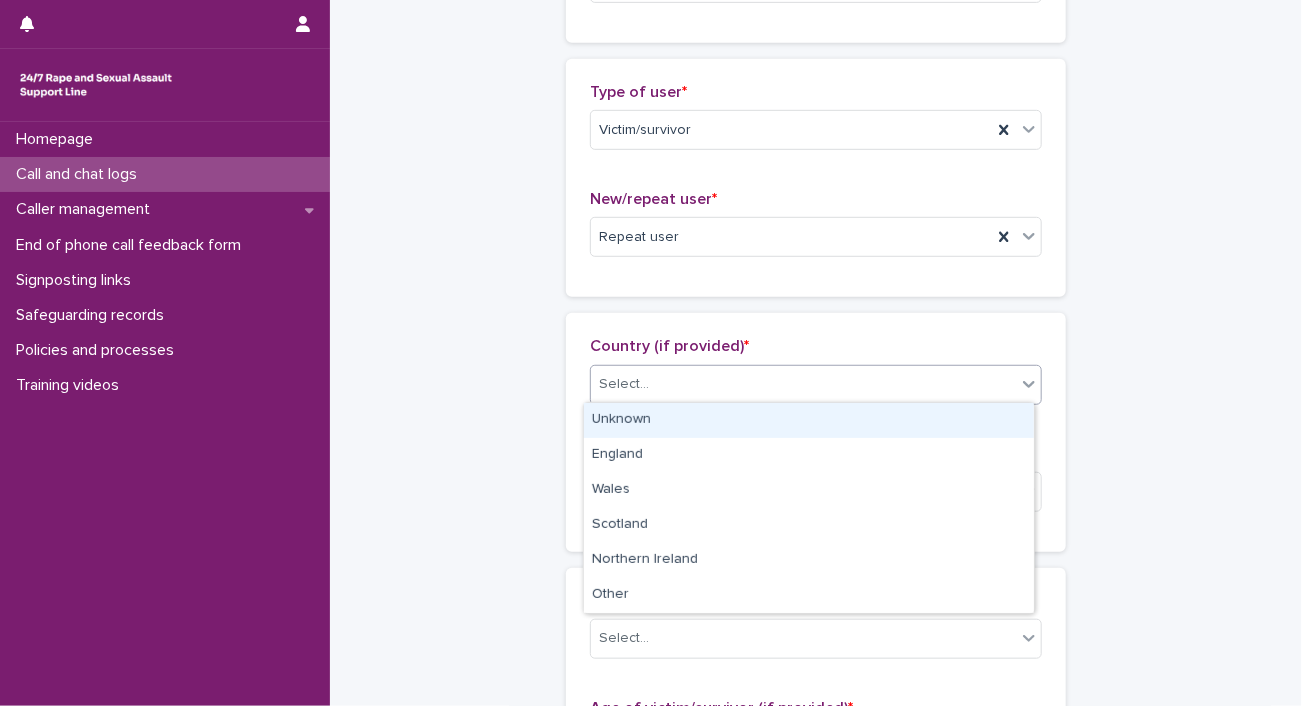 click at bounding box center [1029, 384] 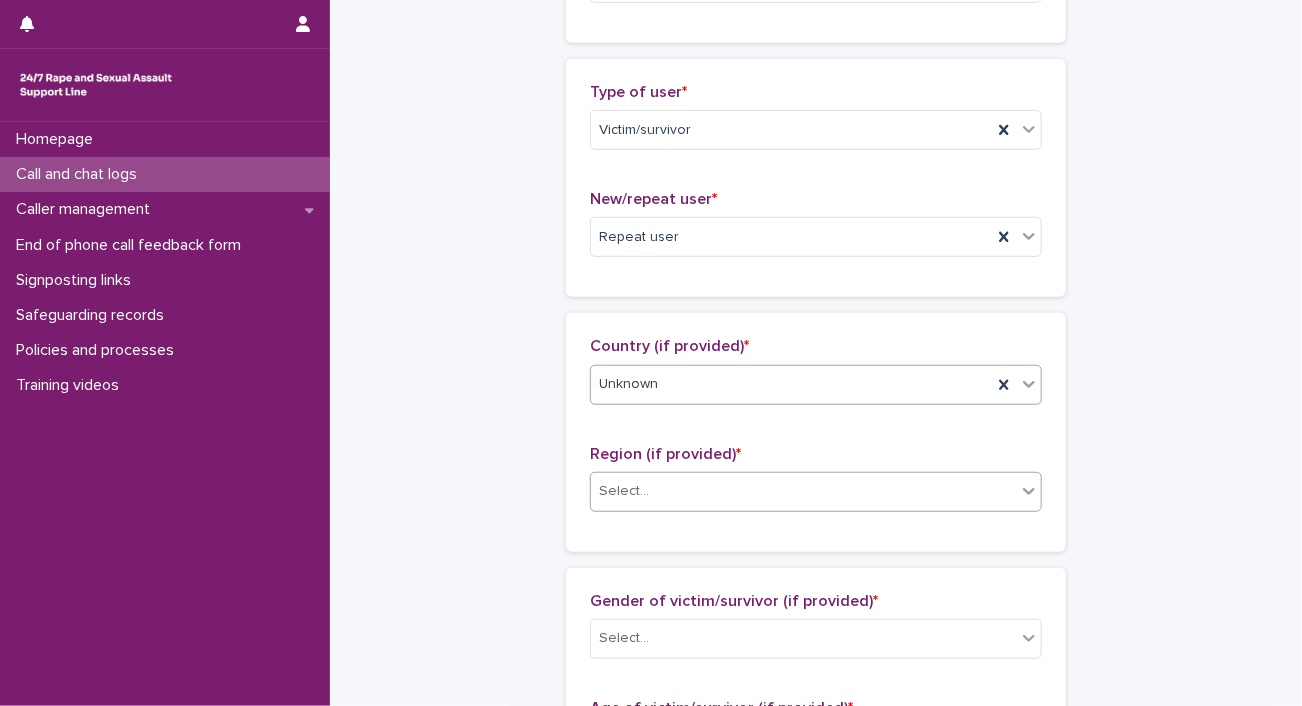 click 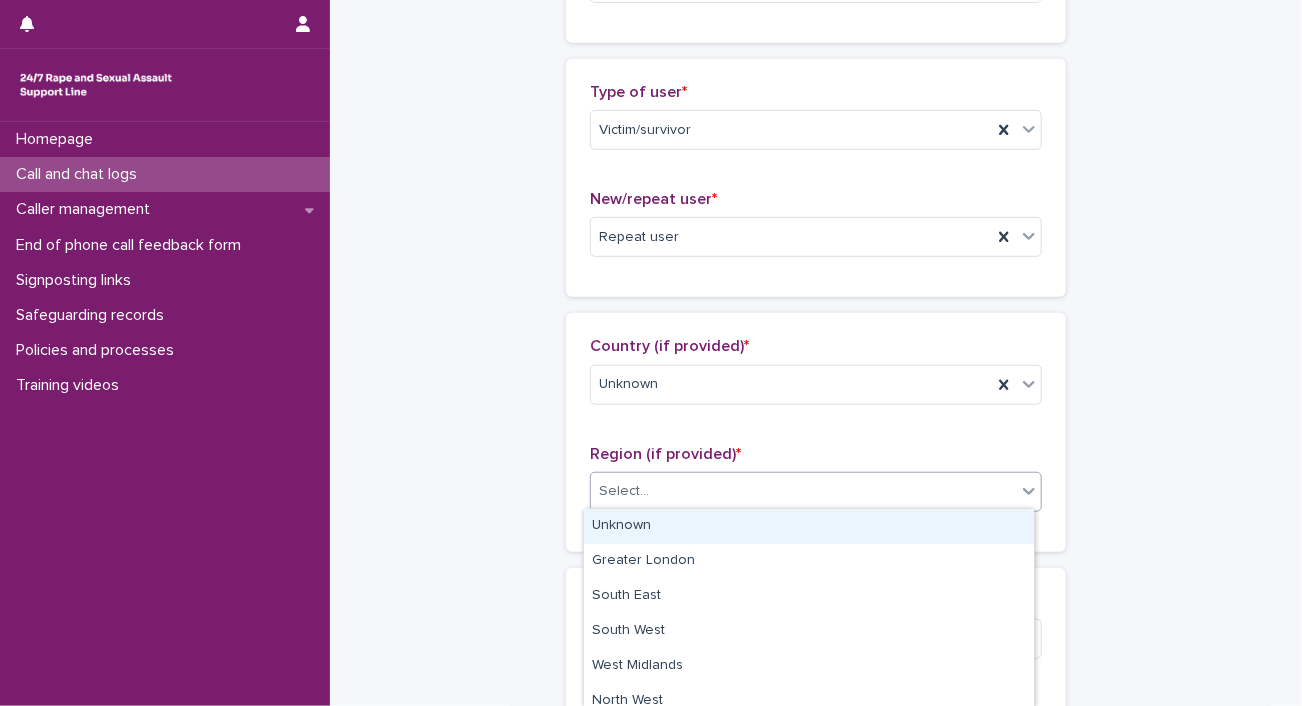 click on "Unknown" at bounding box center [809, 526] 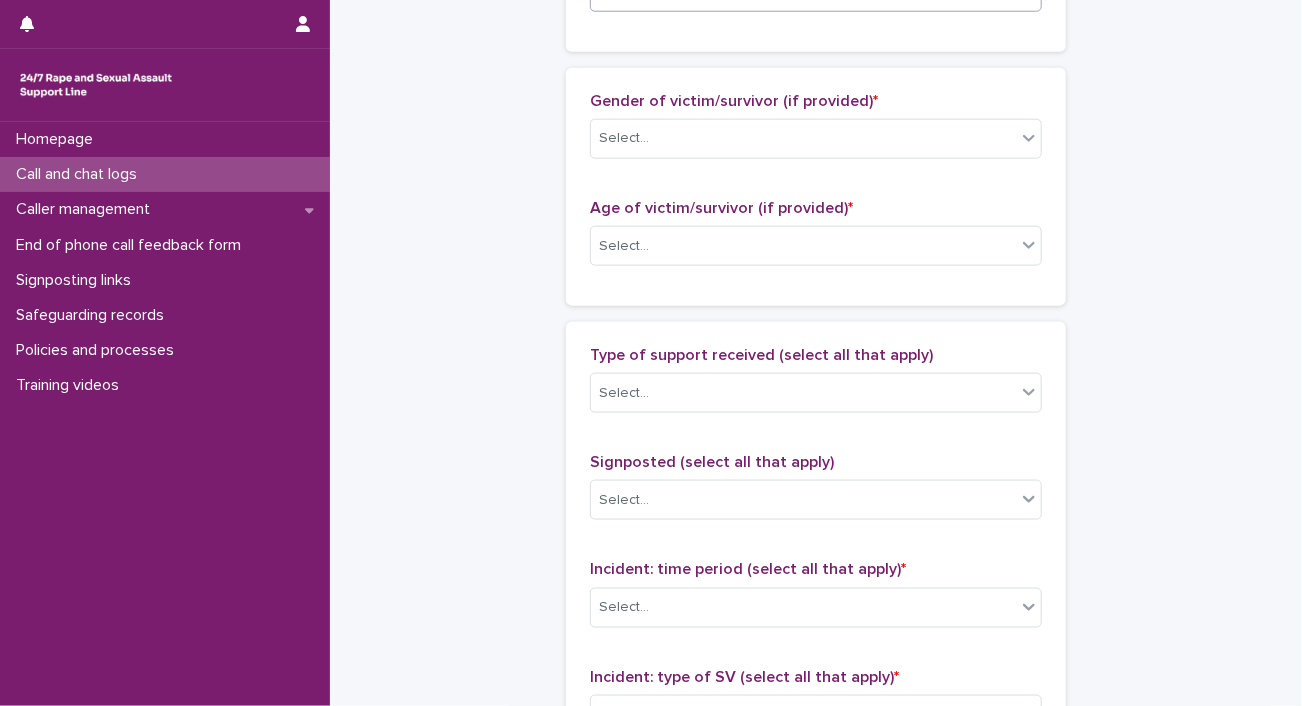 scroll, scrollTop: 915, scrollLeft: 0, axis: vertical 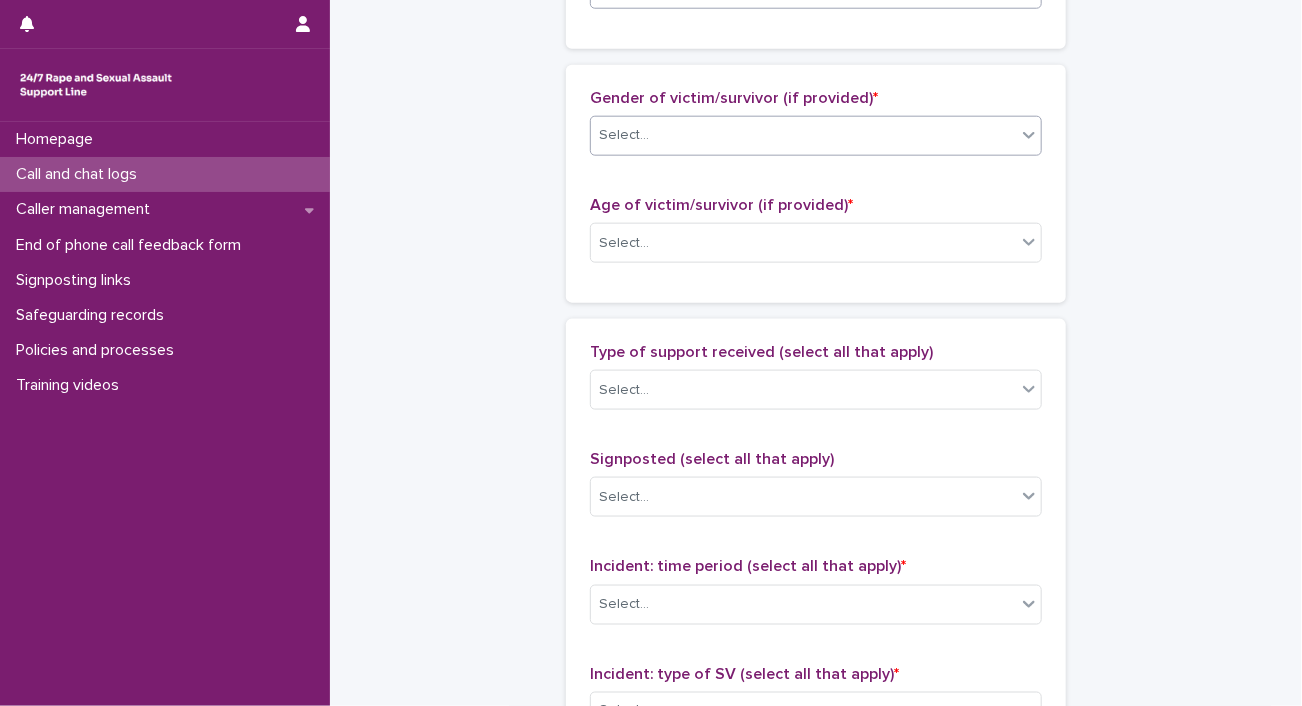 click 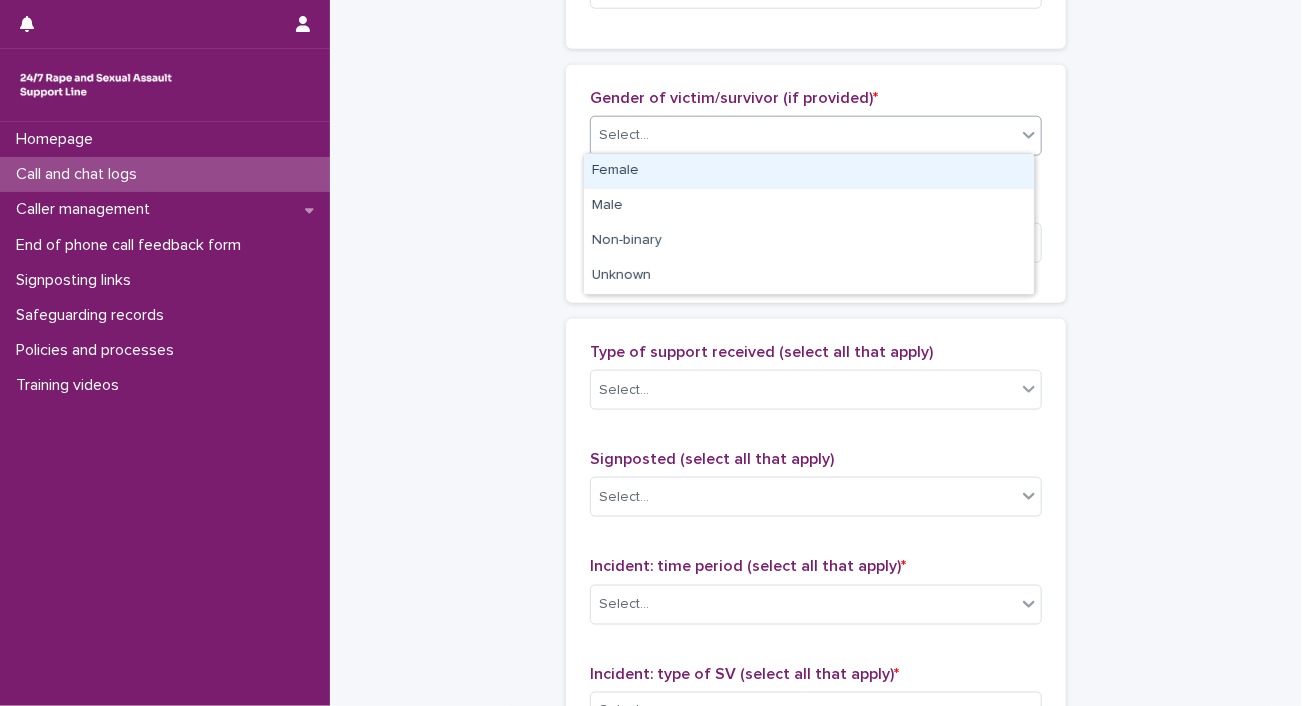 click on "Female" at bounding box center [809, 171] 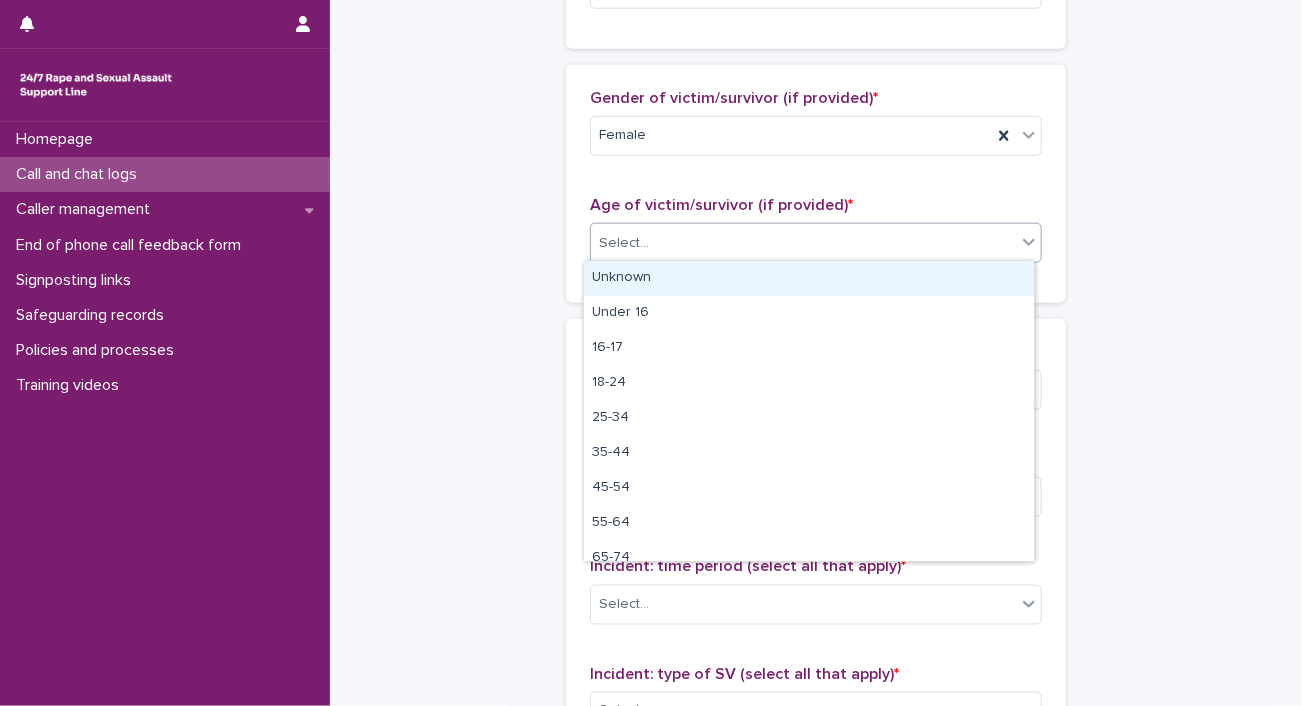 click 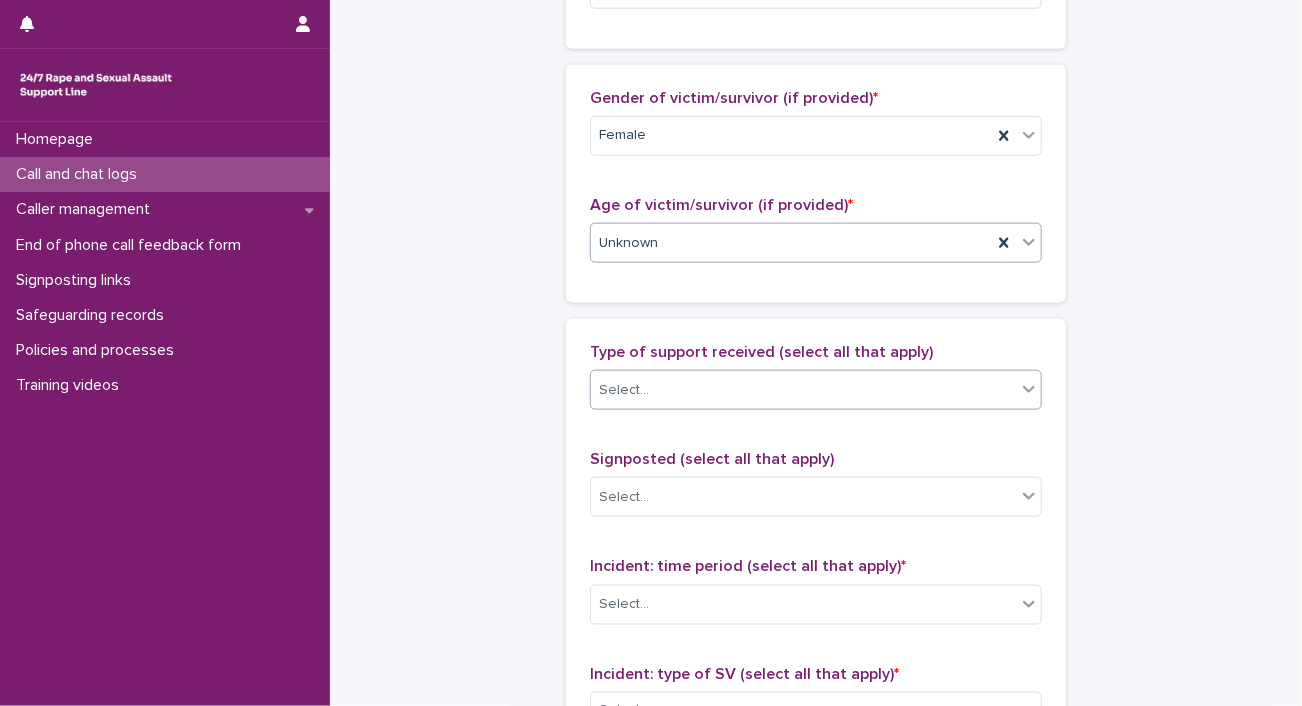 click at bounding box center (1016, 390) 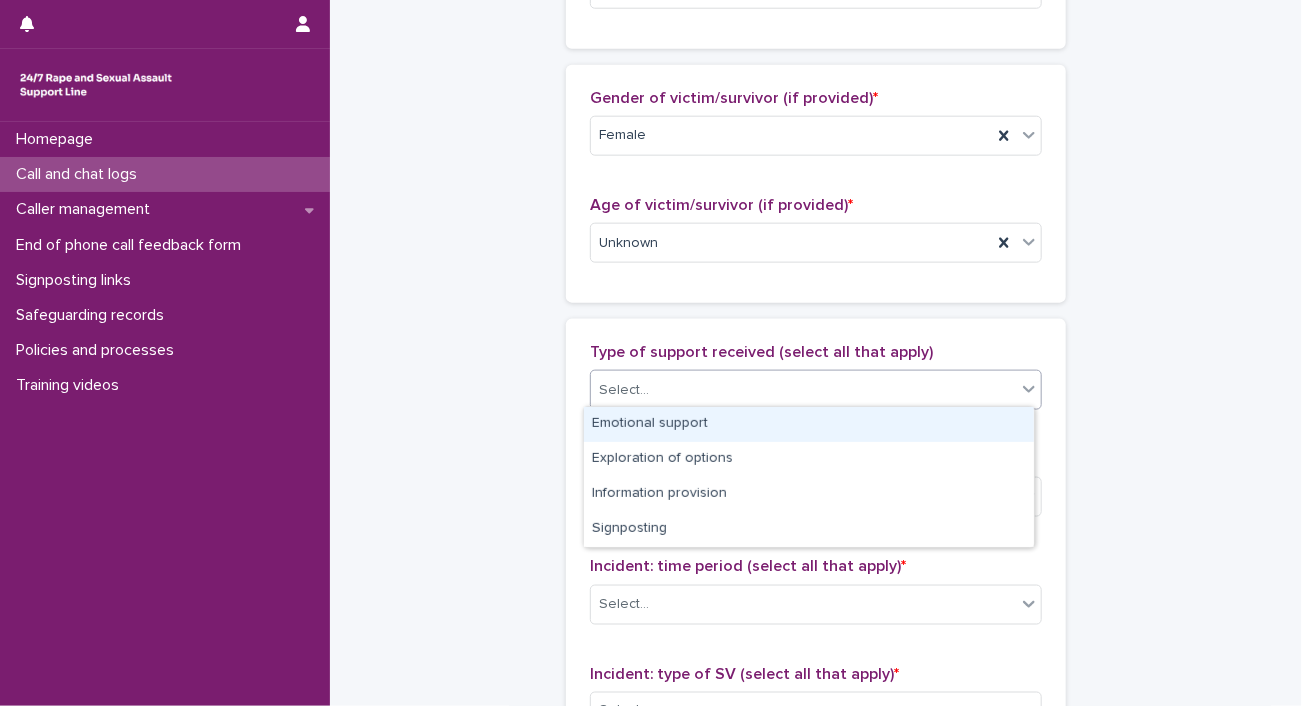 click on "Emotional support" at bounding box center [809, 424] 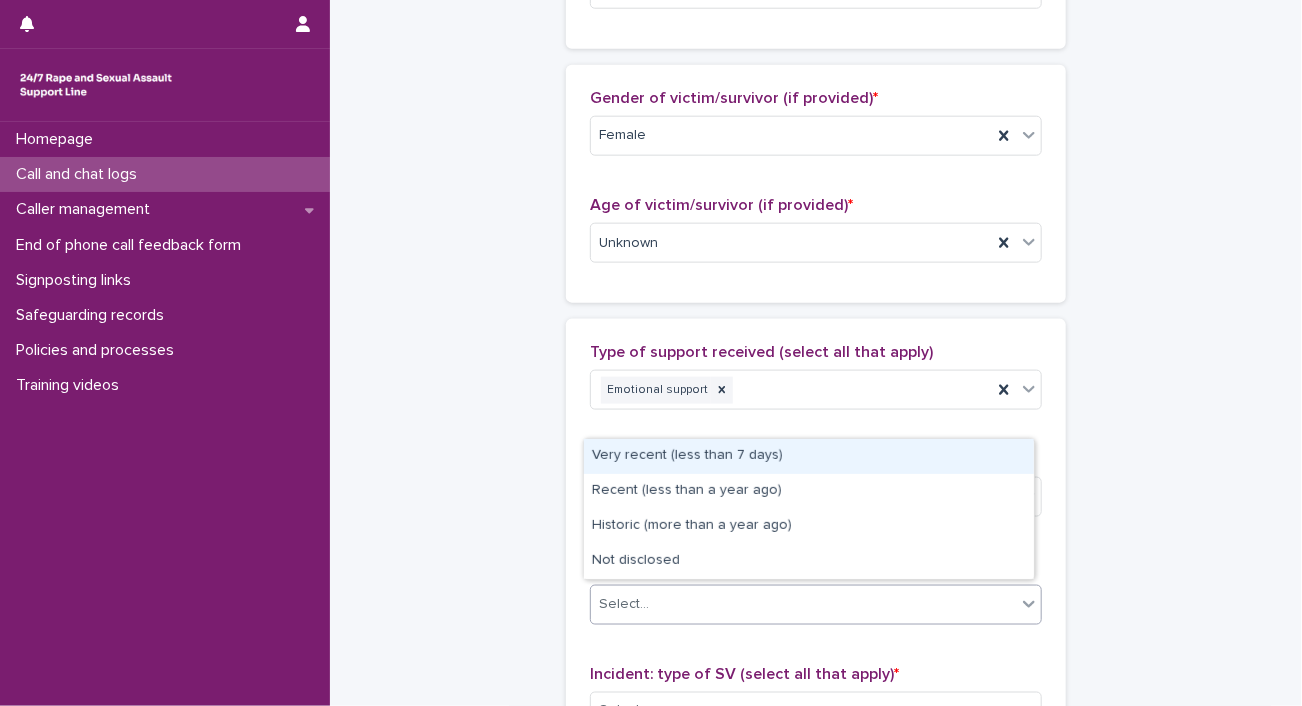 click 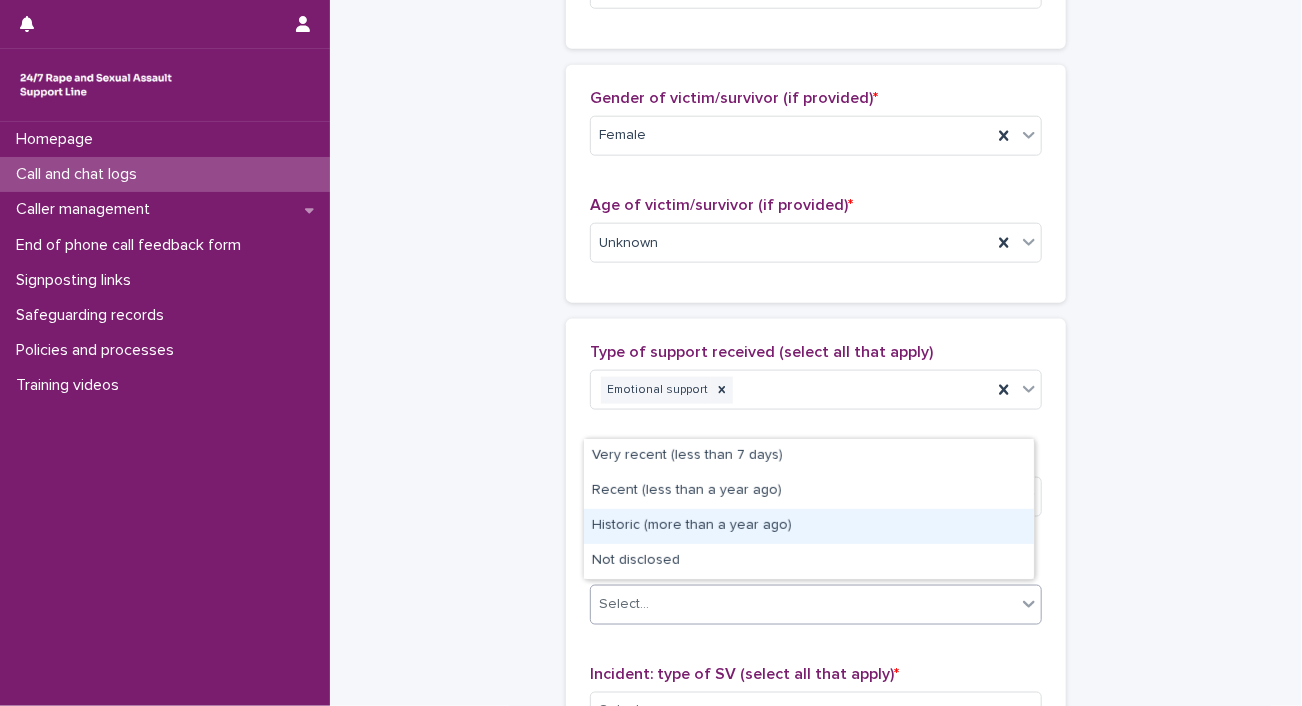 click on "Historic (more than a year ago)" at bounding box center [809, 526] 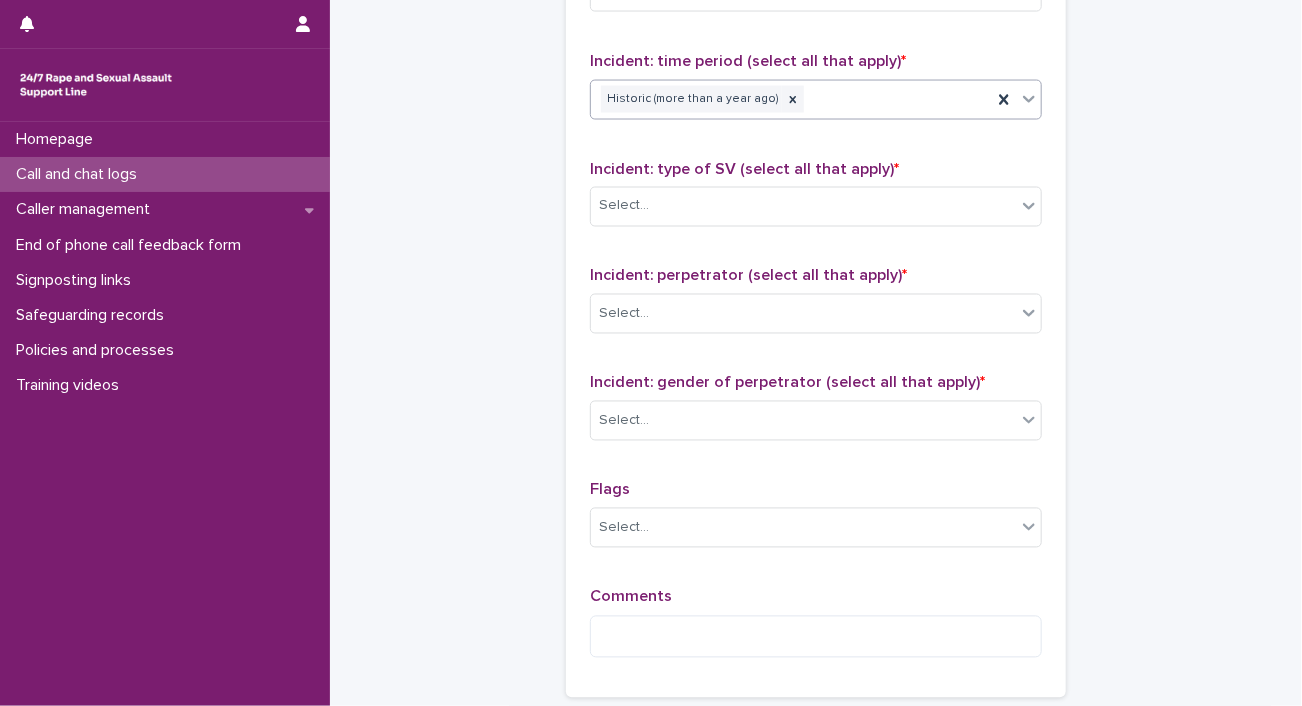 scroll, scrollTop: 1432, scrollLeft: 0, axis: vertical 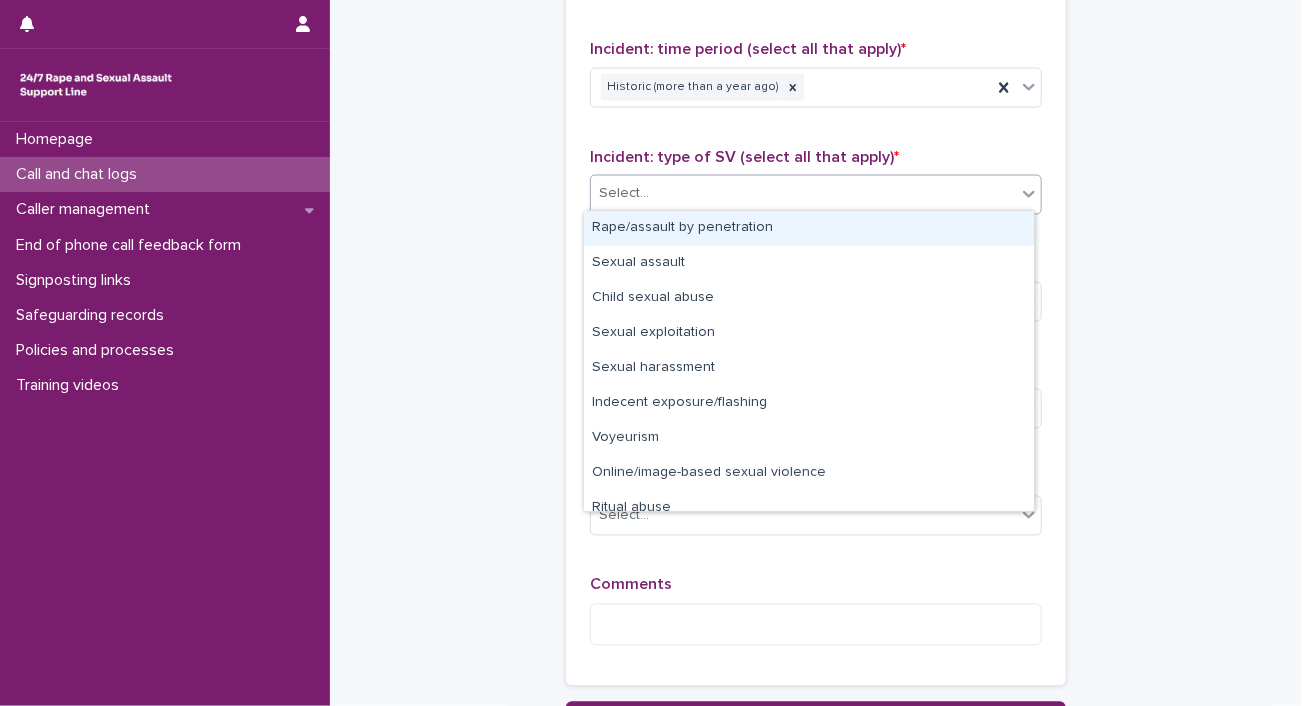 click 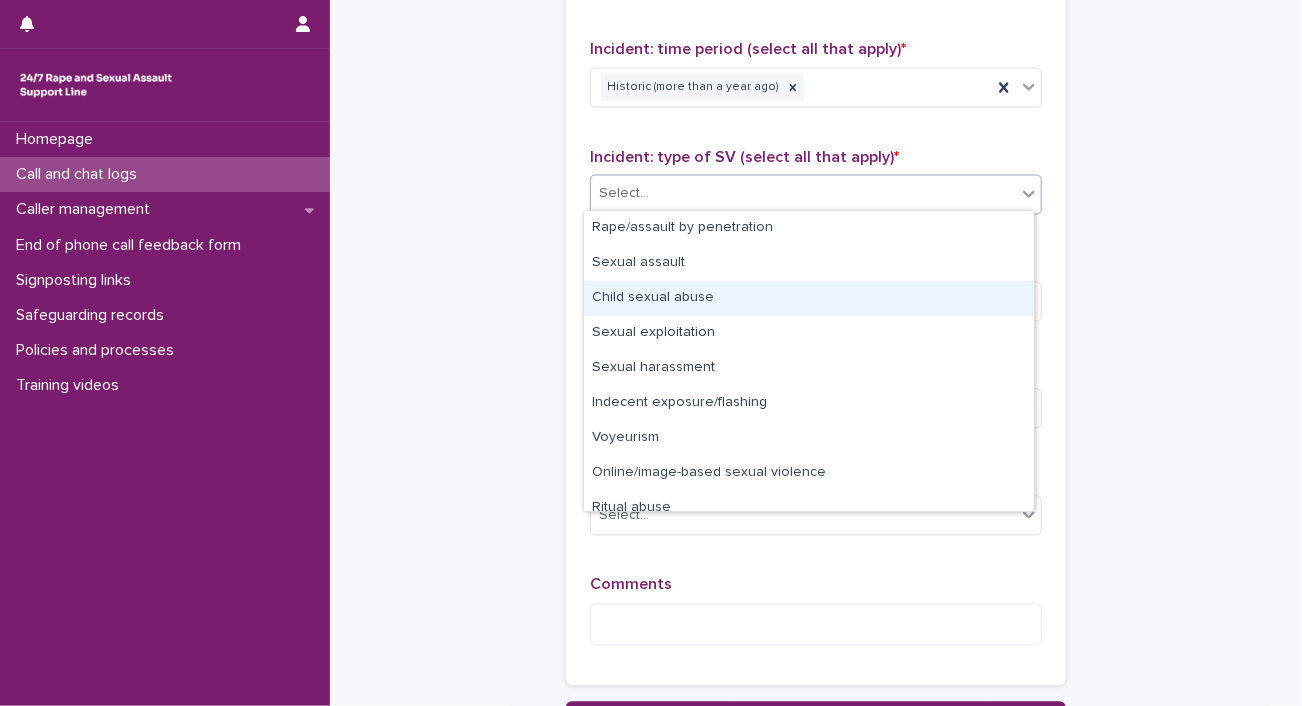 click on "Child sexual abuse" at bounding box center (809, 298) 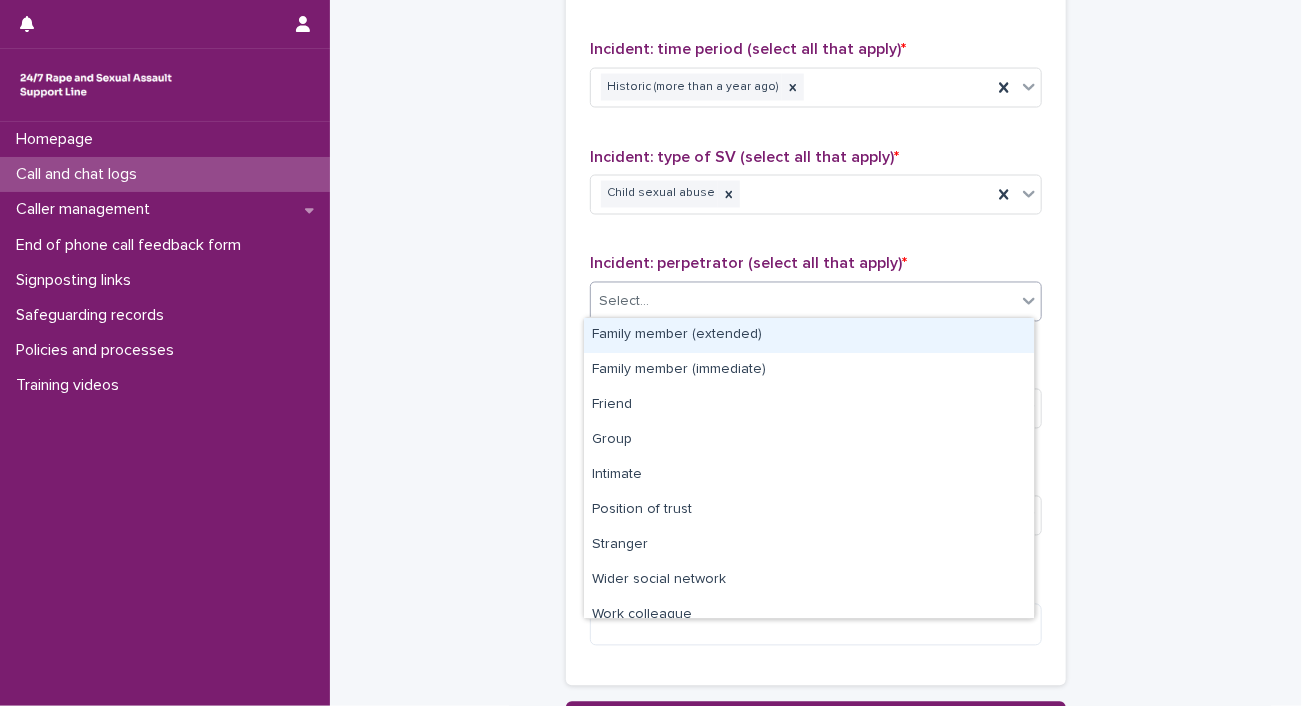 click on "Select..." at bounding box center (803, 302) 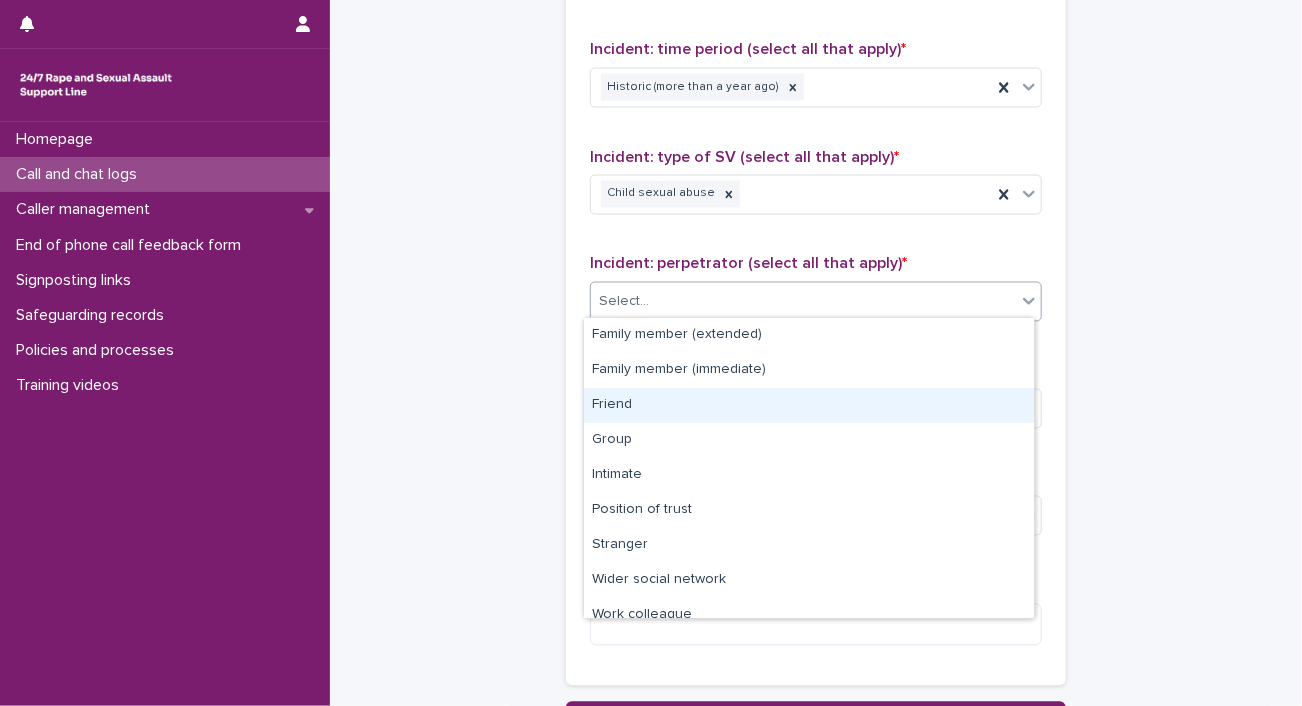 scroll, scrollTop: 84, scrollLeft: 0, axis: vertical 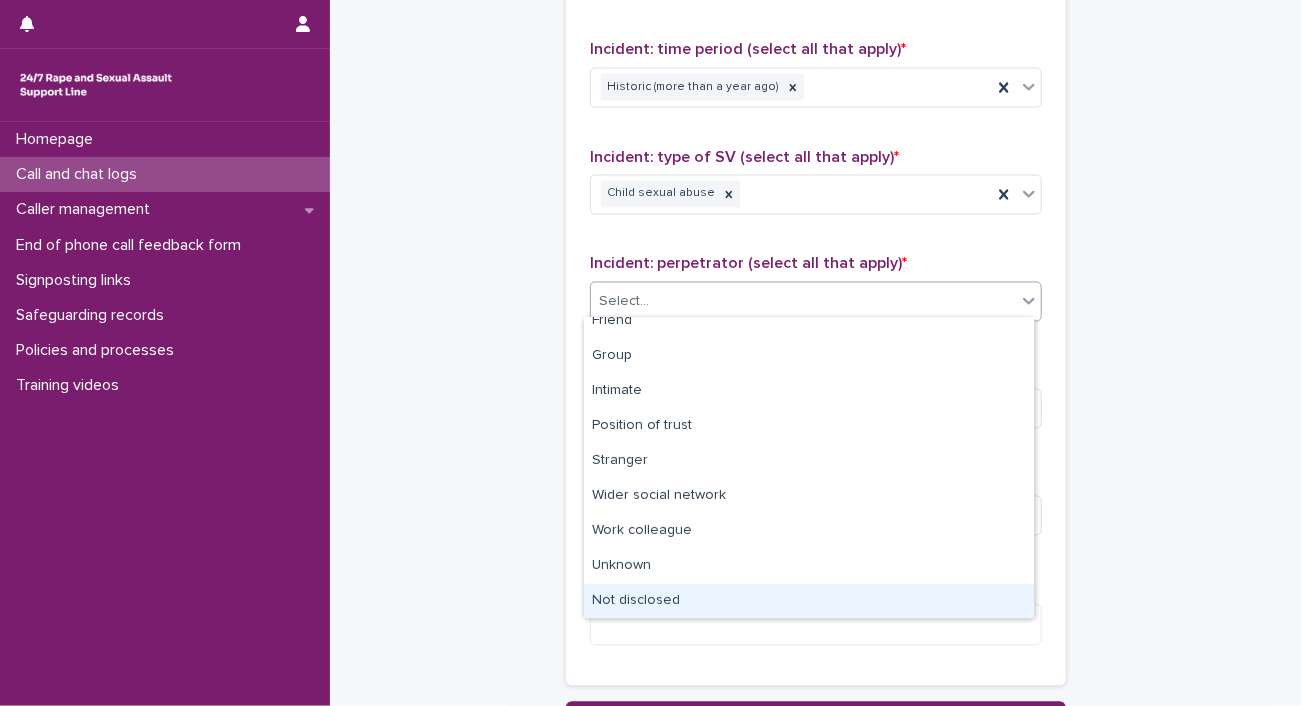 click on "Not disclosed" at bounding box center (809, 601) 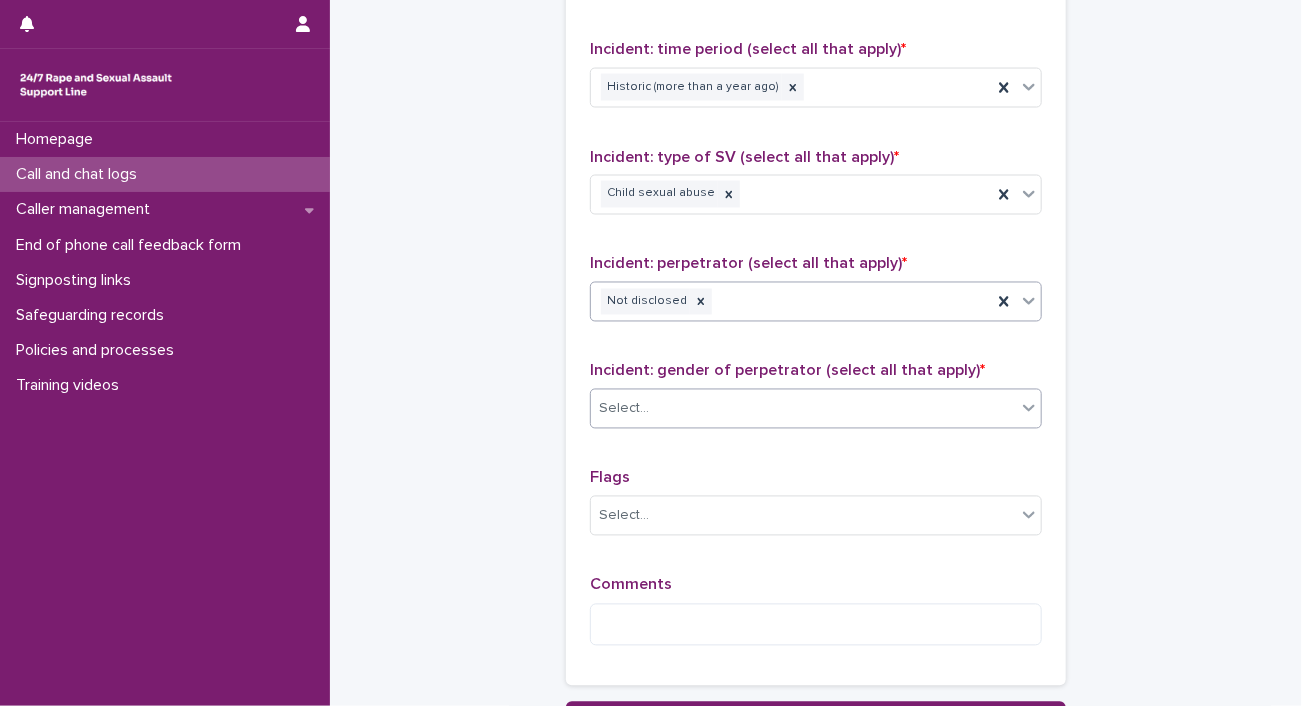 click 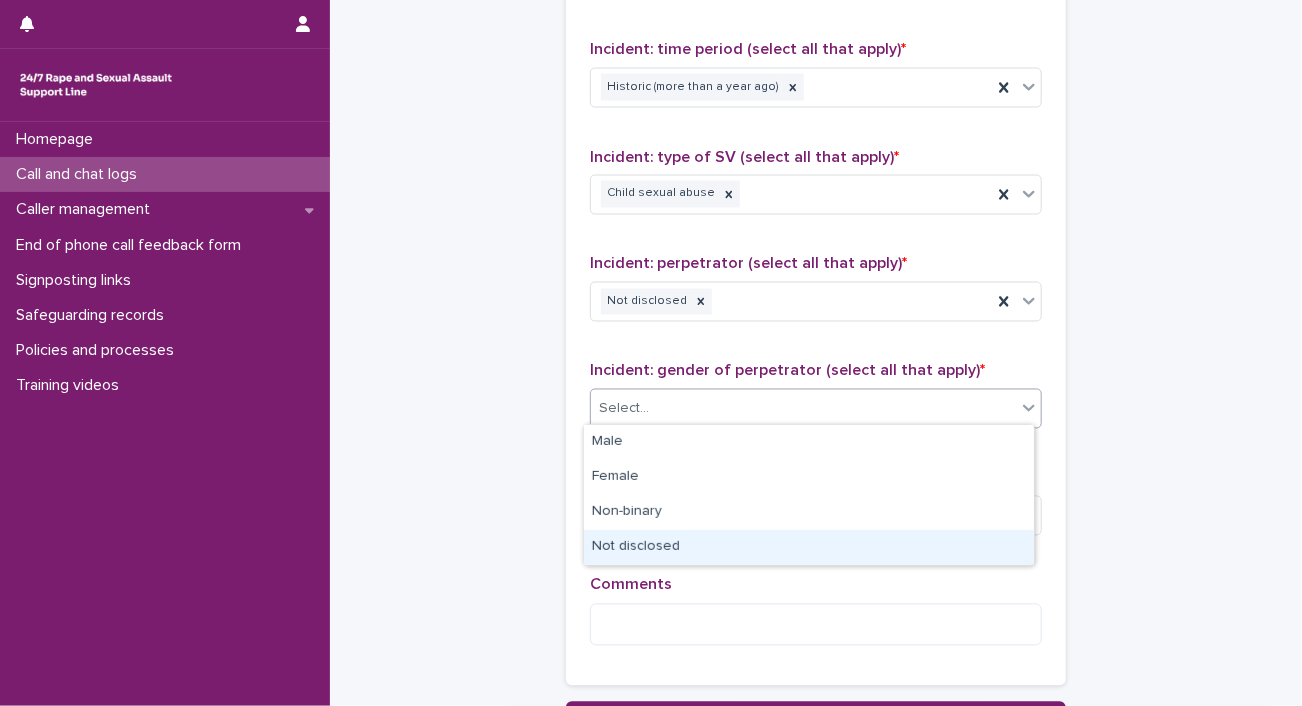click on "Not disclosed" at bounding box center [809, 547] 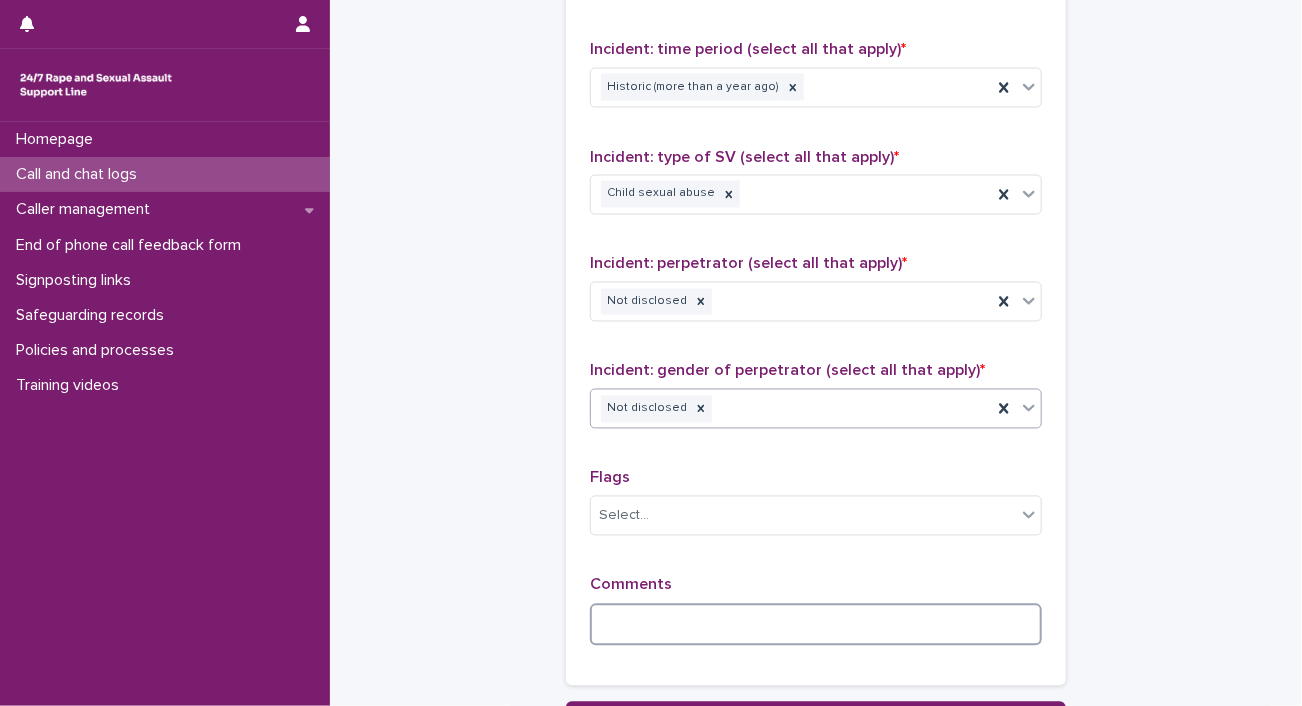 click at bounding box center (816, 625) 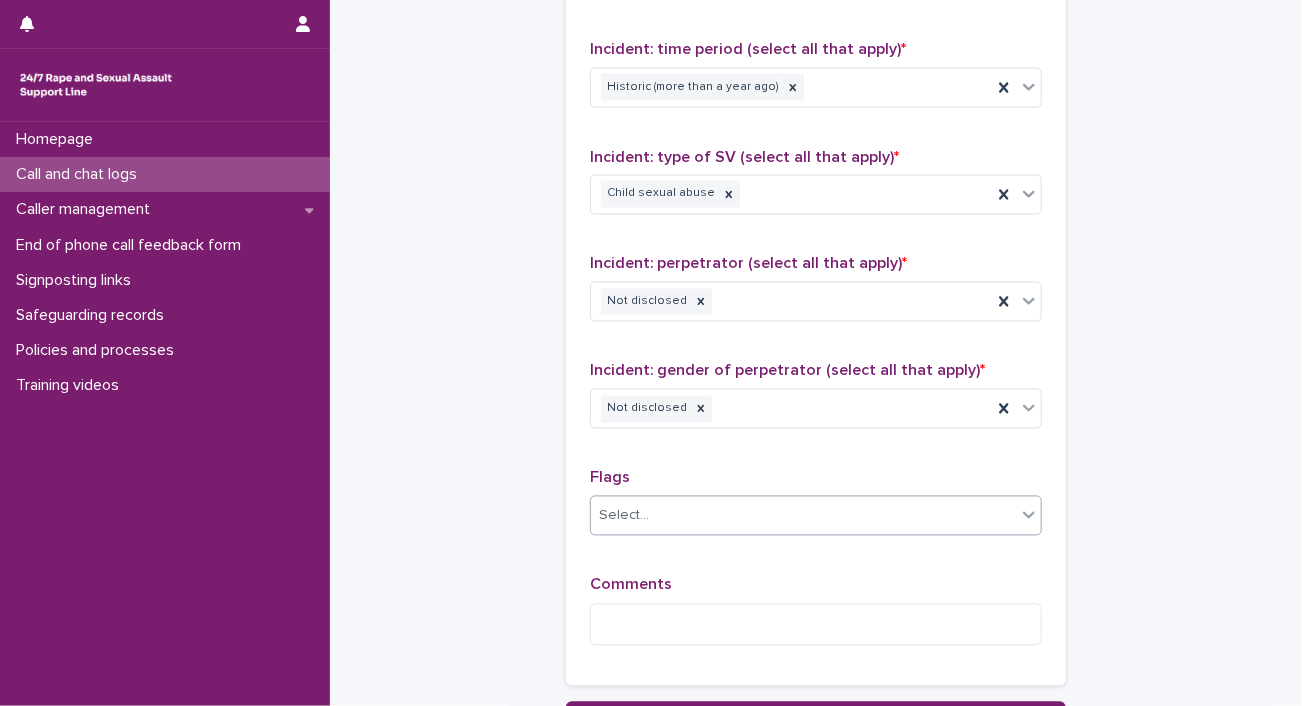 click 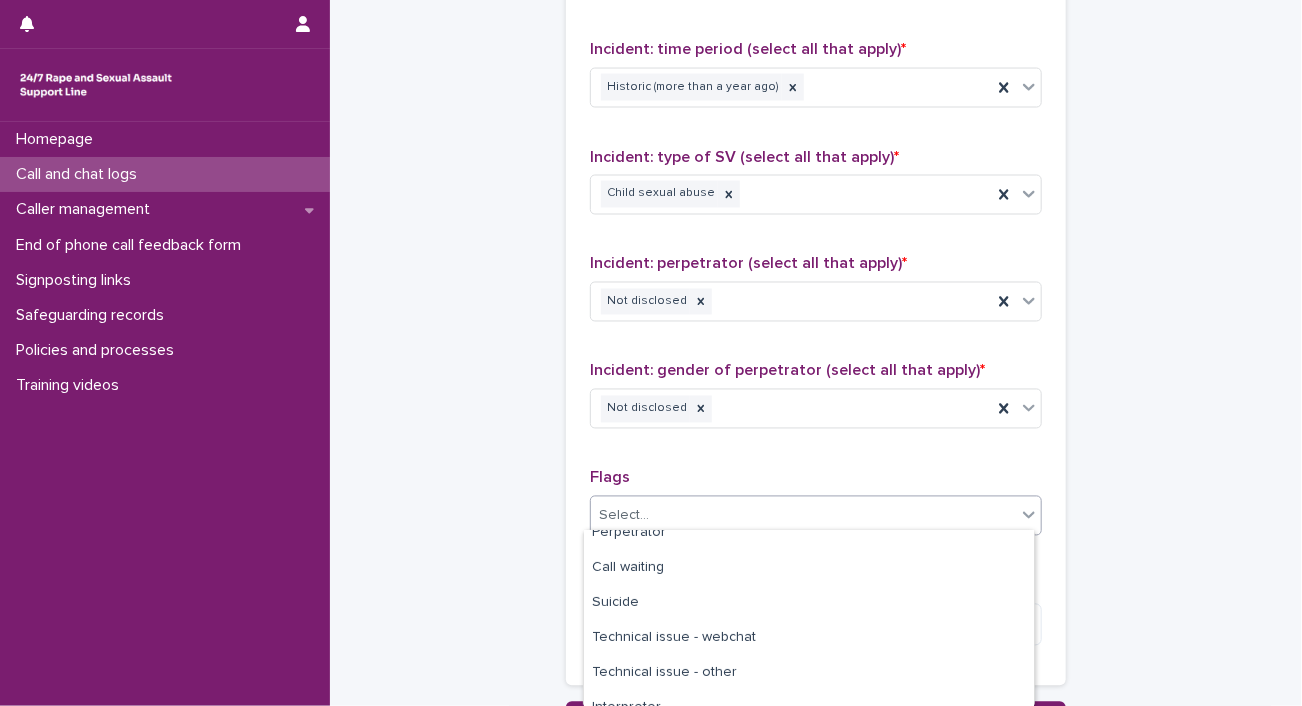 scroll, scrollTop: 228, scrollLeft: 0, axis: vertical 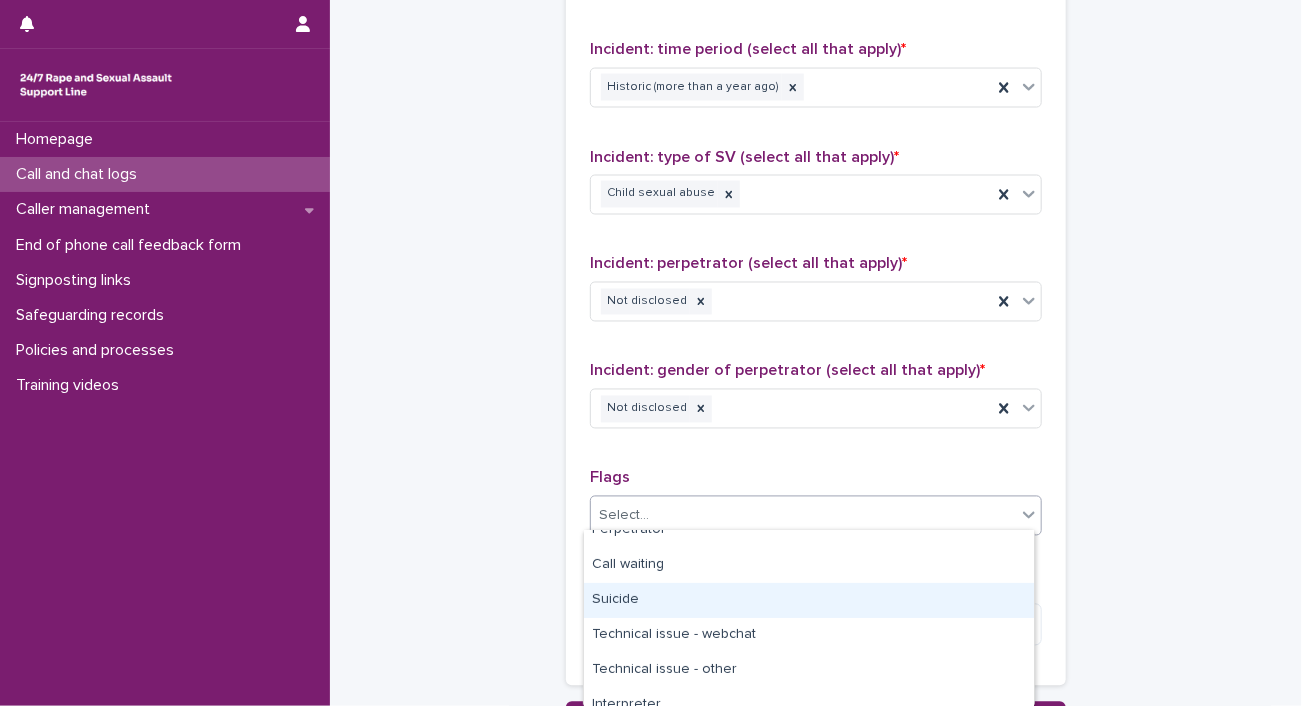 click on "Suicide" at bounding box center (809, 600) 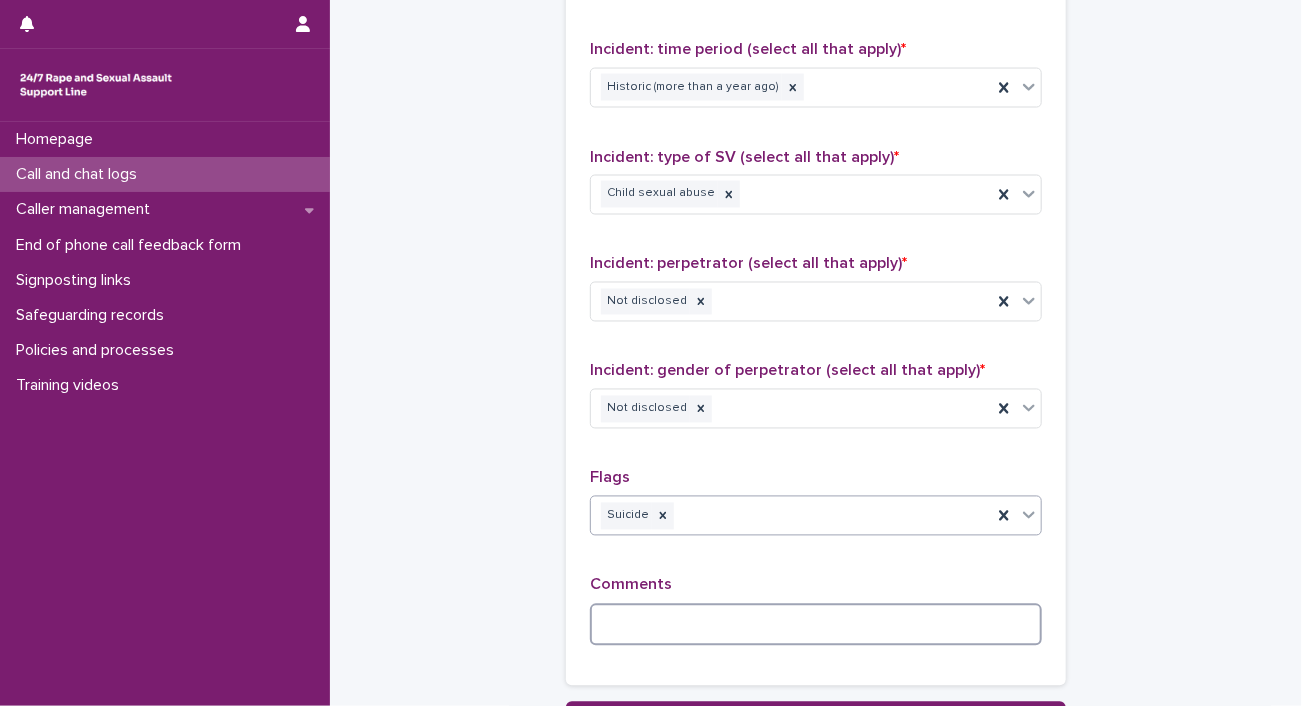 click at bounding box center [816, 625] 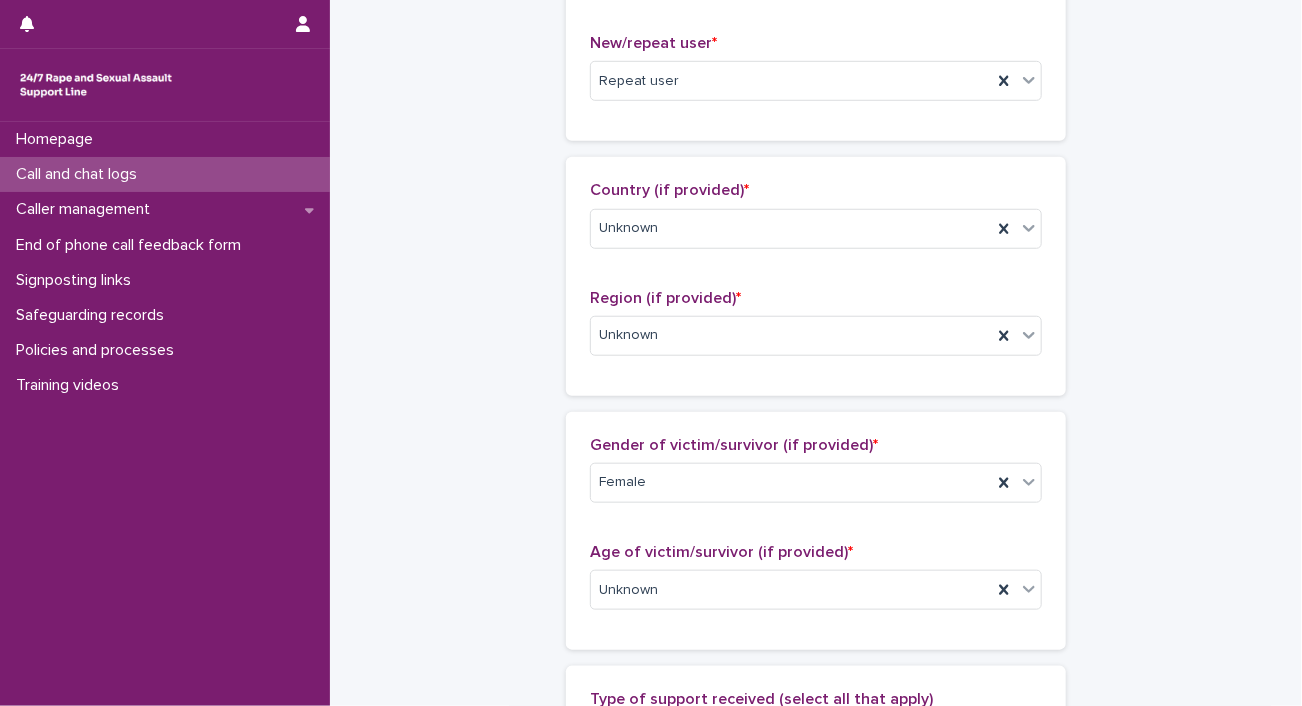 scroll, scrollTop: 0, scrollLeft: 0, axis: both 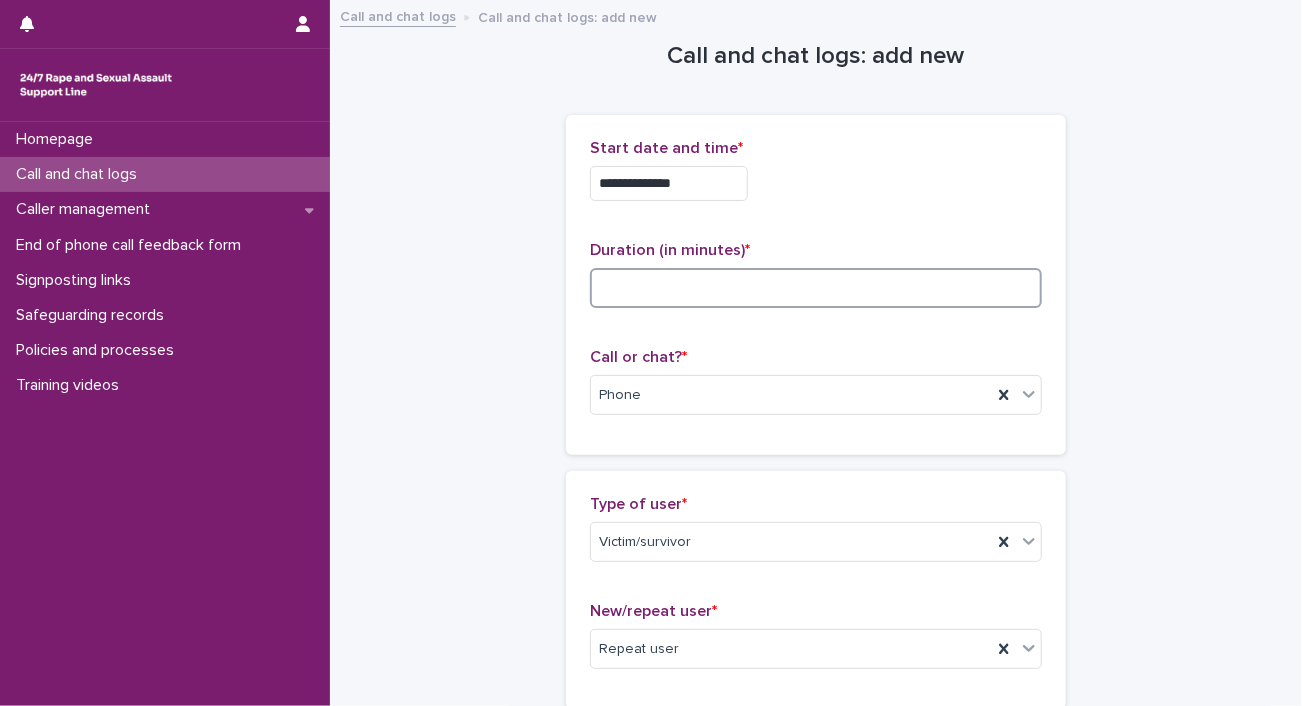 click at bounding box center [816, 288] 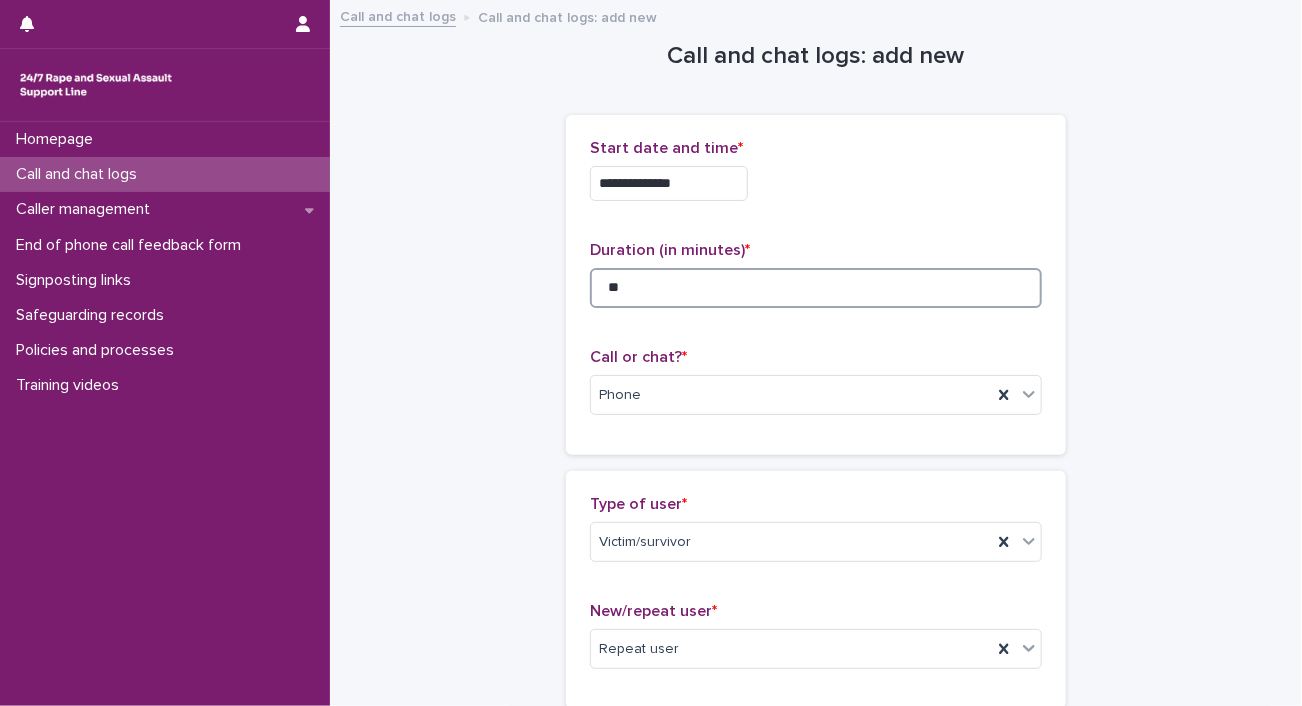 scroll, scrollTop: 1611, scrollLeft: 0, axis: vertical 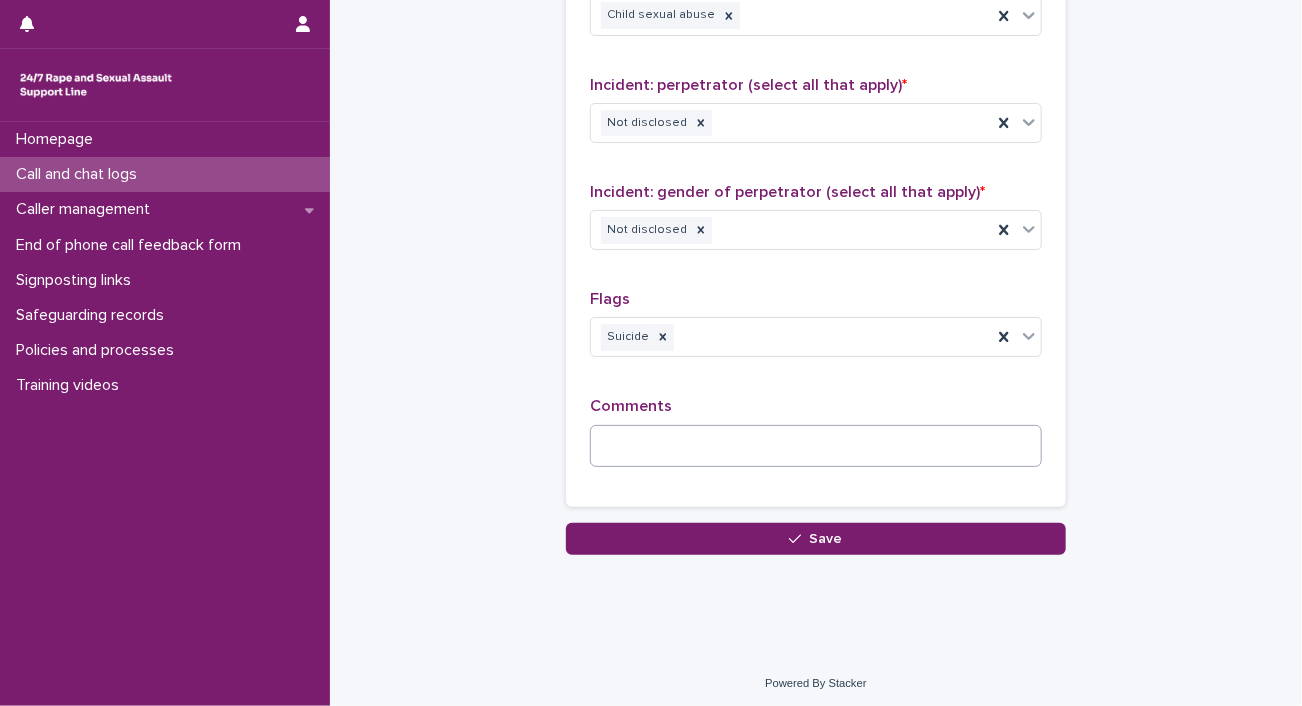 type on "**" 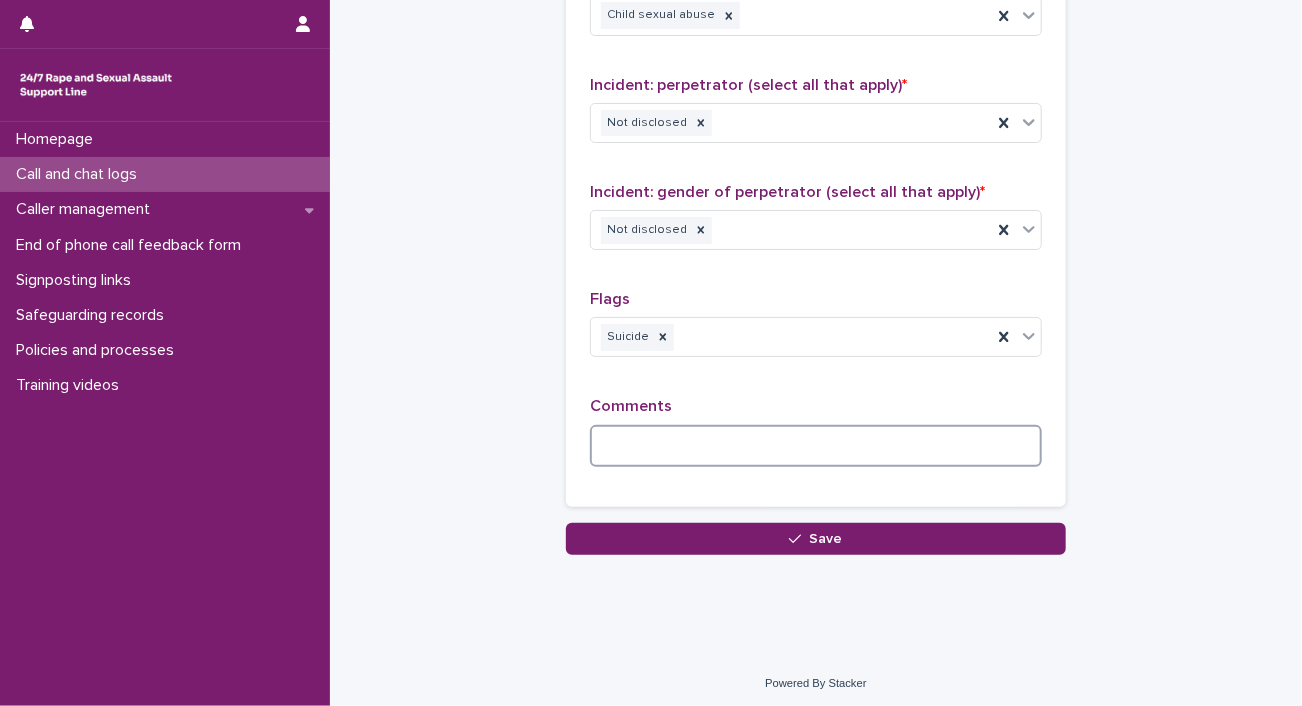 click at bounding box center (816, 446) 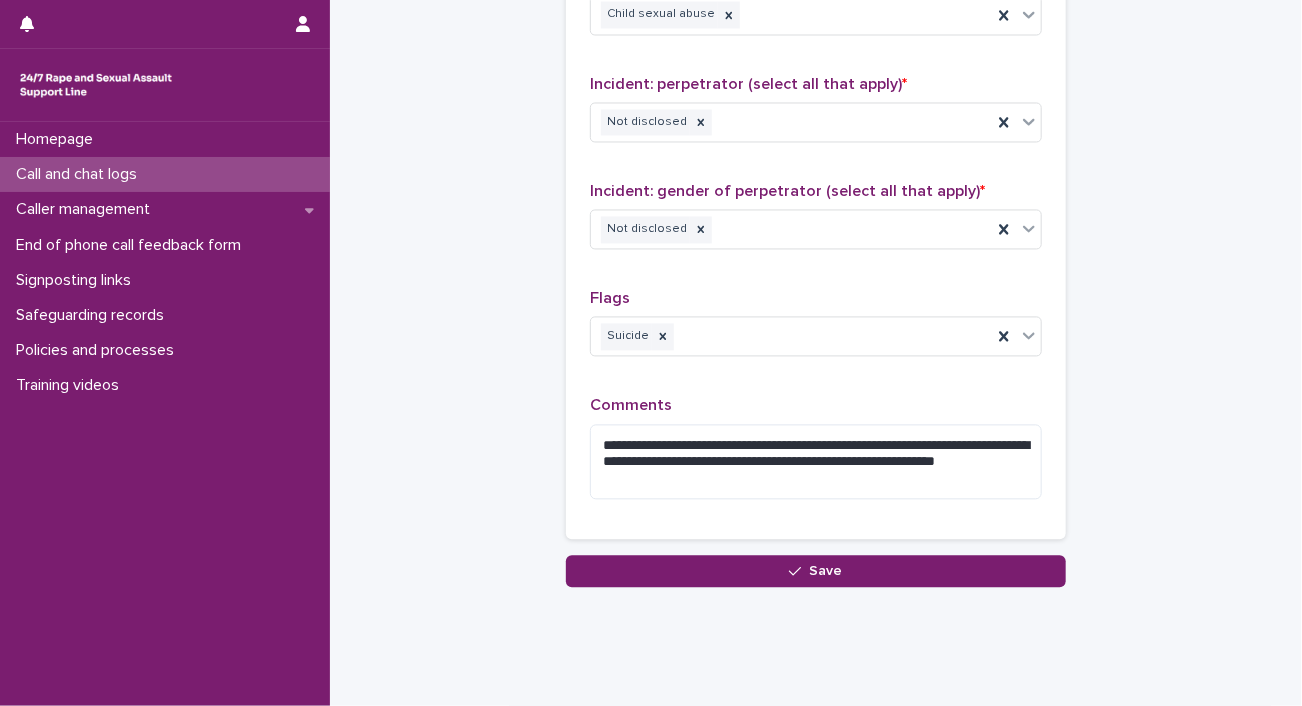 drag, startPoint x: 875, startPoint y: 453, endPoint x: 1037, endPoint y: 362, distance: 185.80904 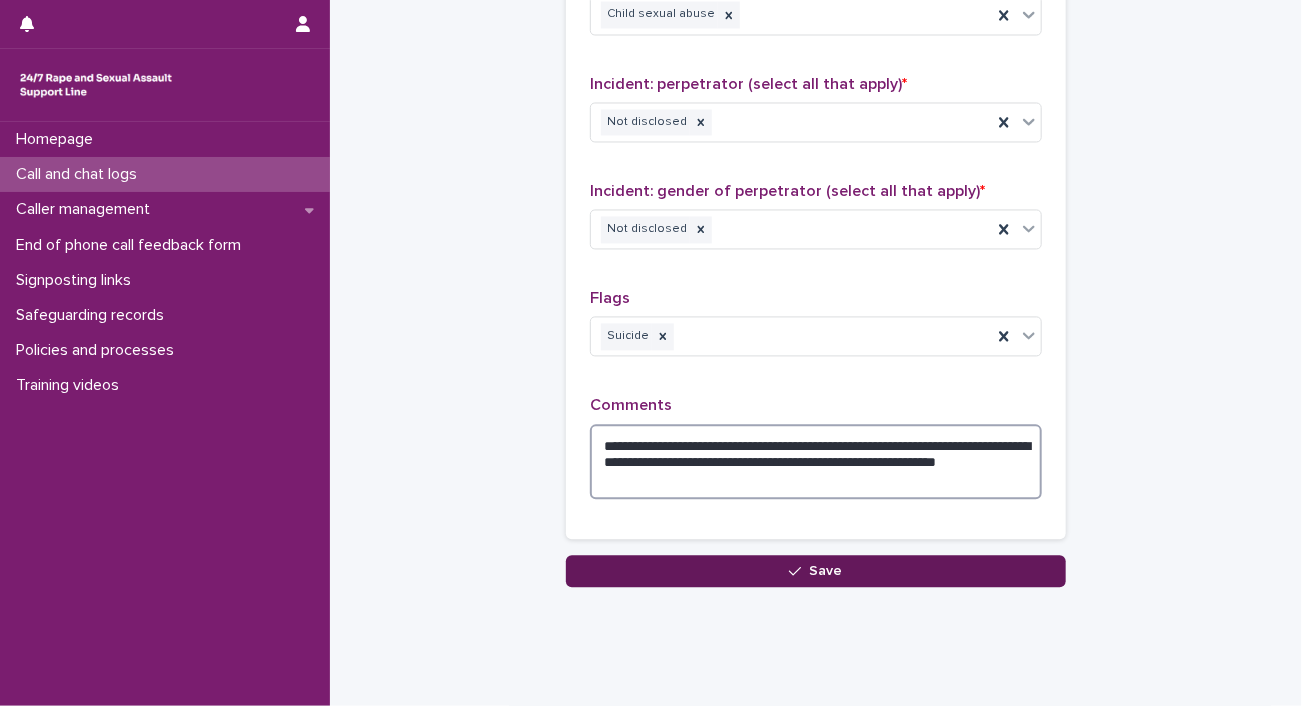 type on "**********" 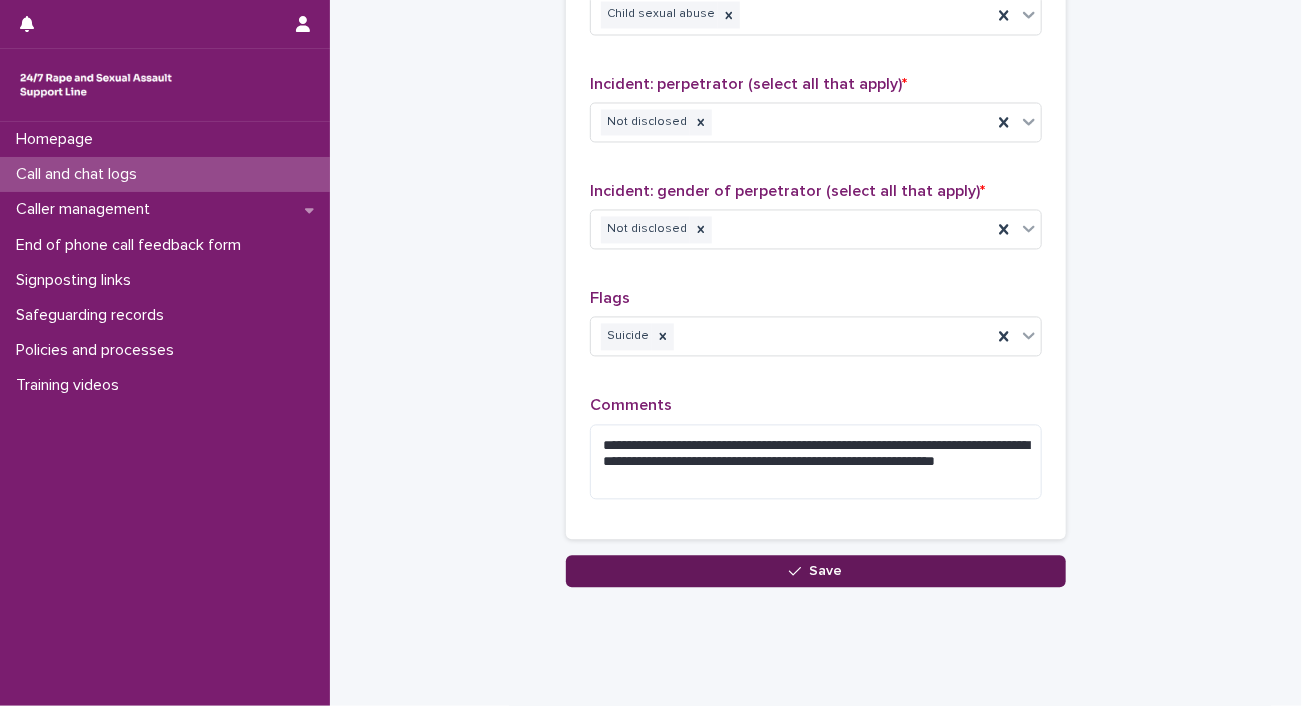click on "Save" at bounding box center [816, 572] 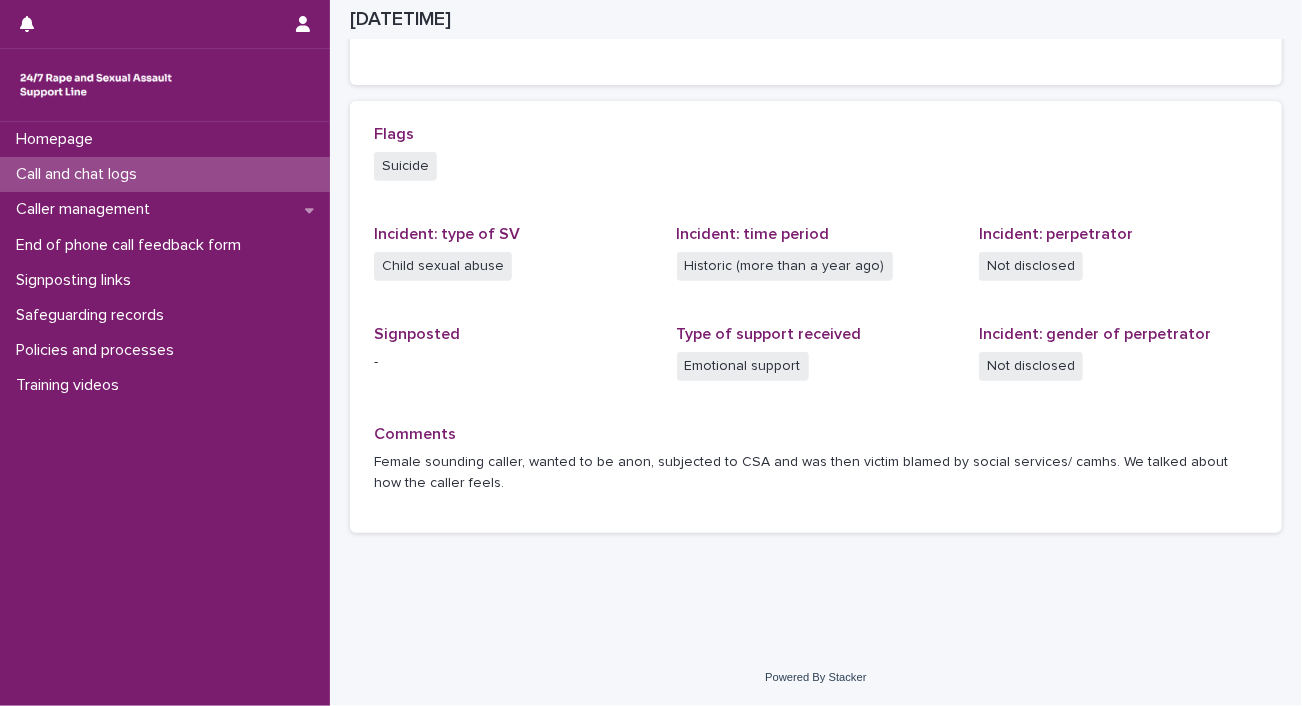 scroll, scrollTop: 389, scrollLeft: 0, axis: vertical 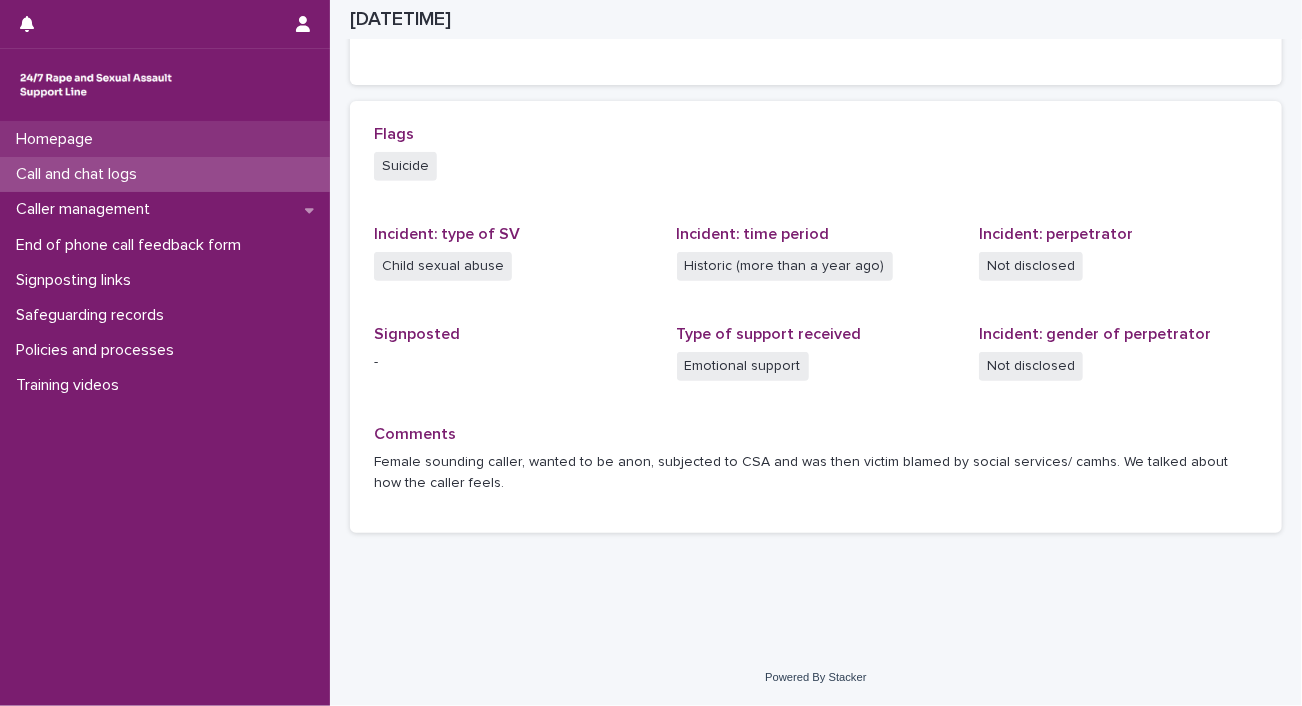click on "Homepage" at bounding box center (58, 139) 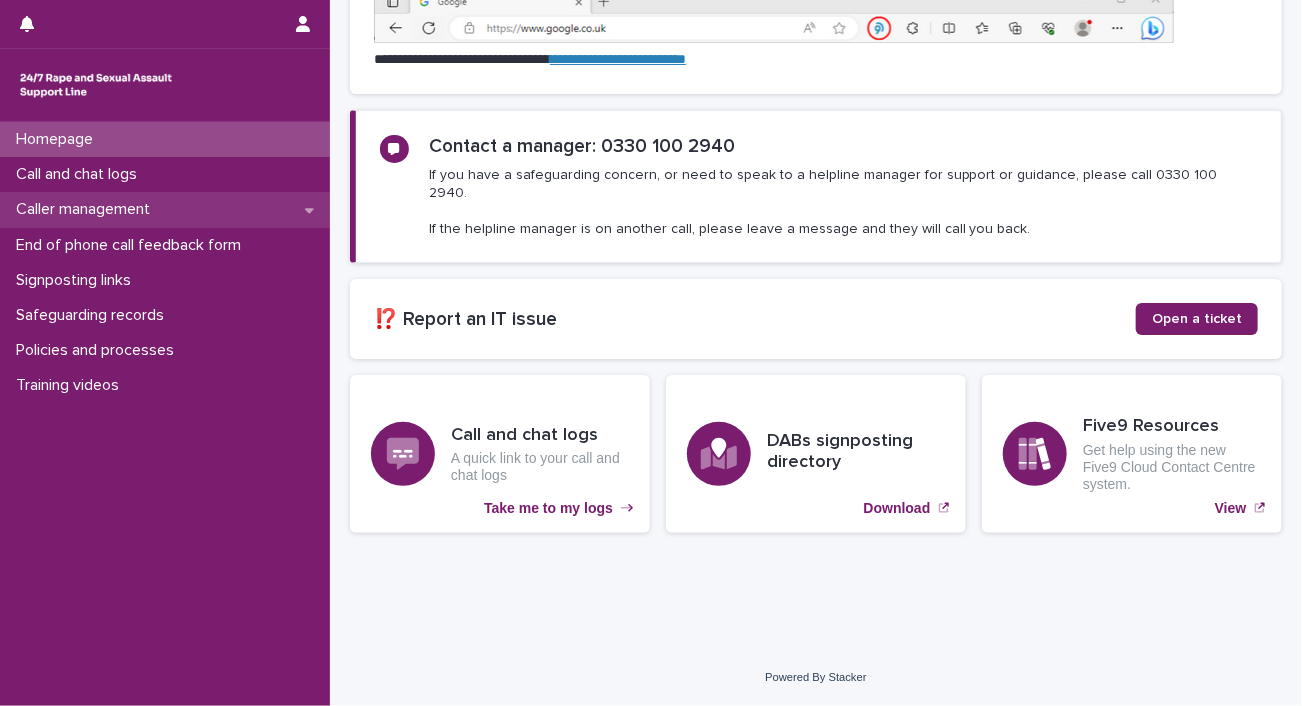 scroll, scrollTop: 0, scrollLeft: 0, axis: both 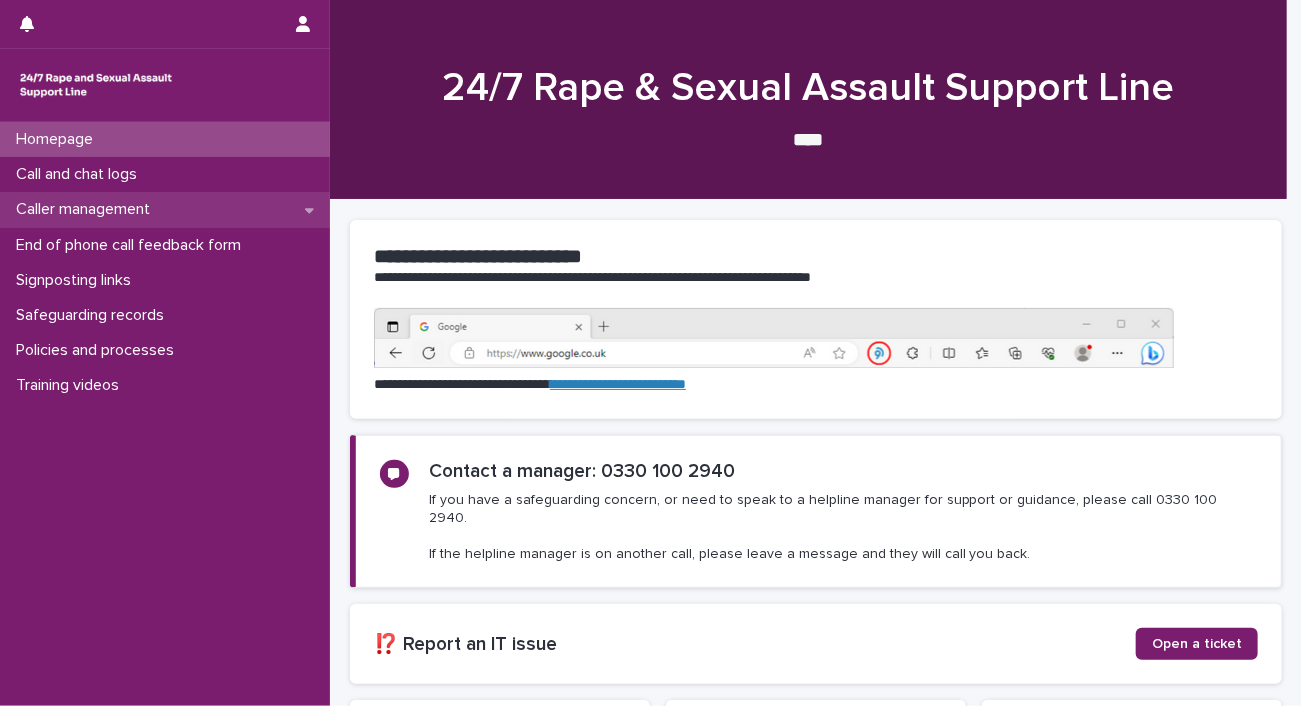 click on "Caller management" at bounding box center (87, 209) 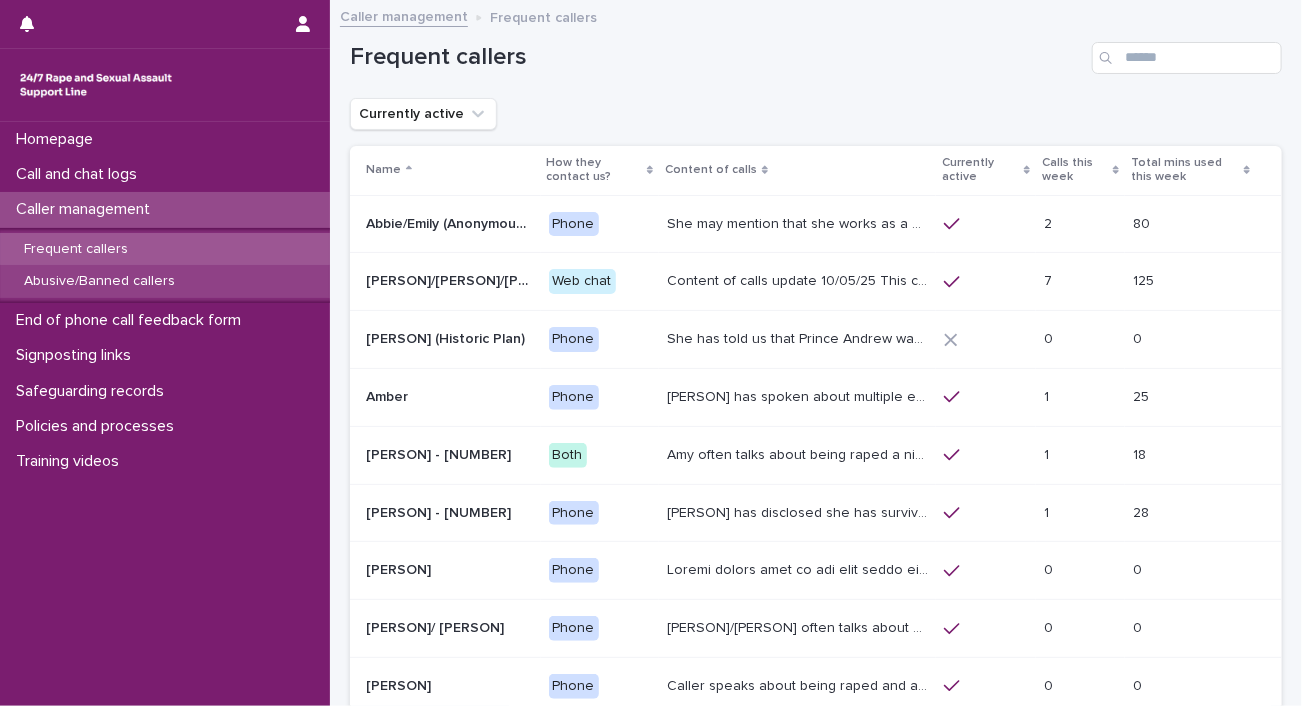 click on "Abusive/Banned callers" at bounding box center (99, 281) 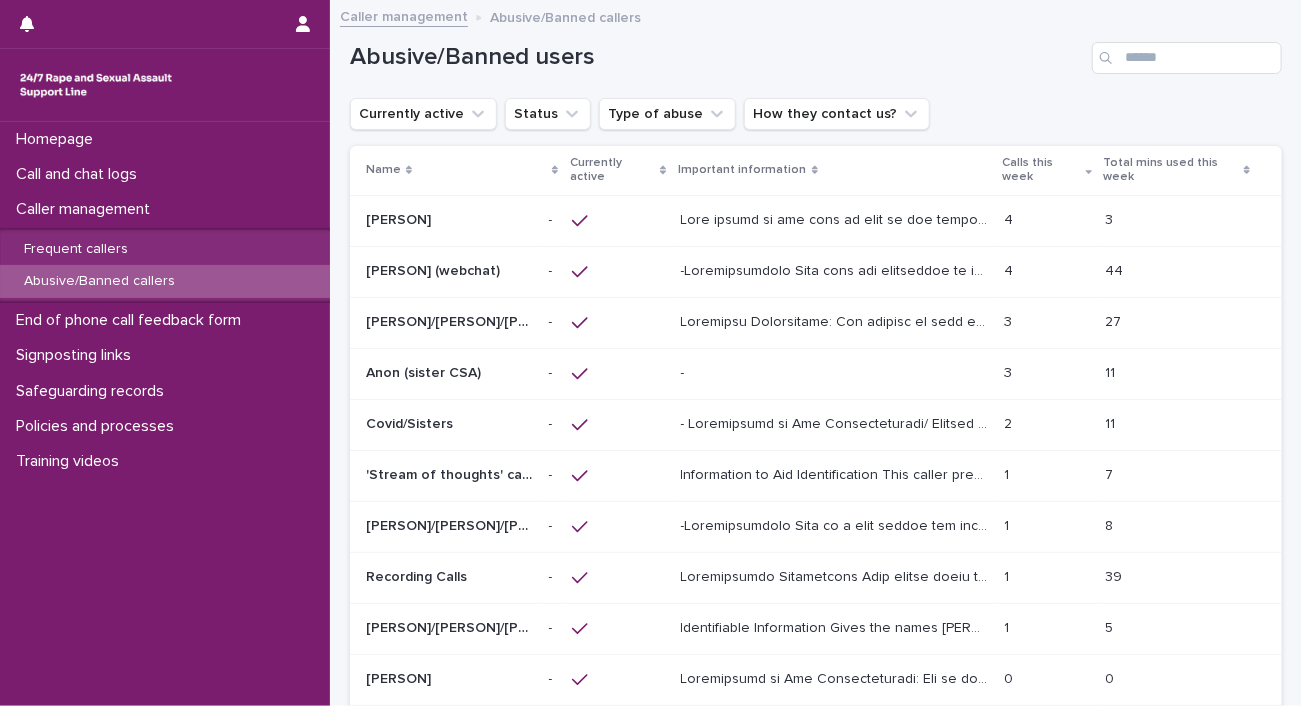 click at bounding box center [836, 218] 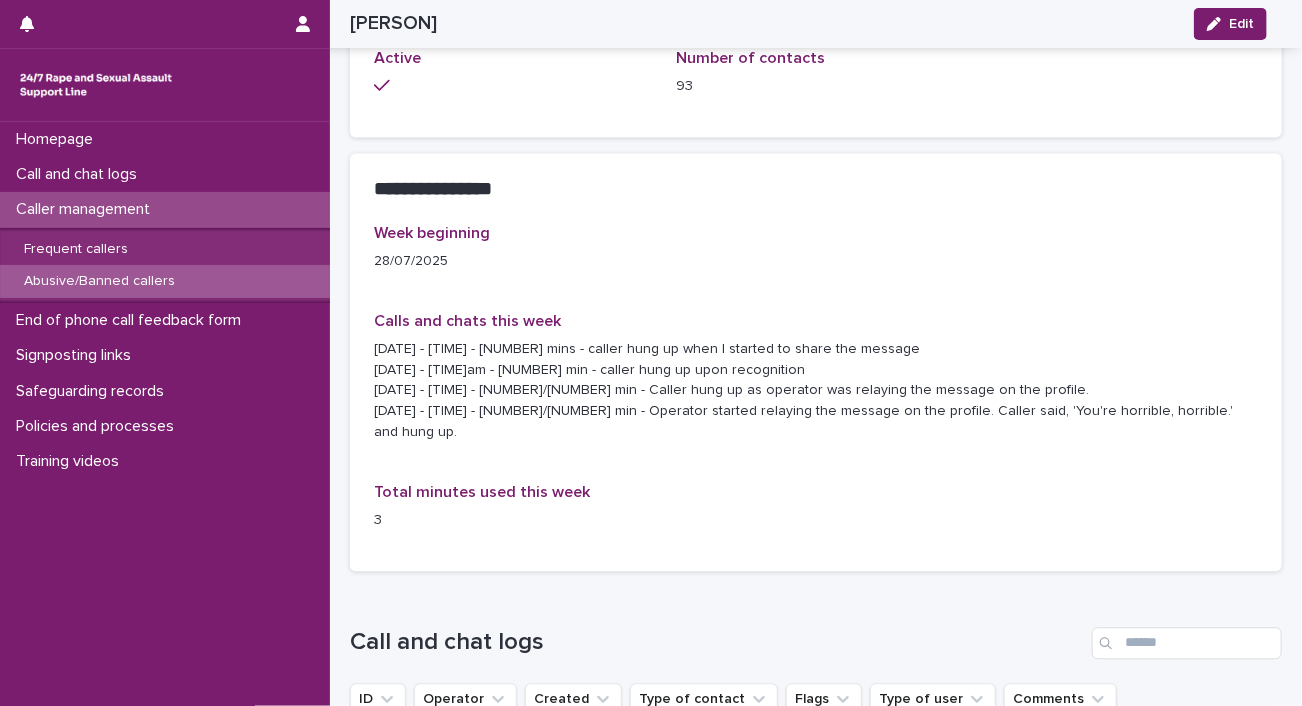 scroll, scrollTop: 0, scrollLeft: 0, axis: both 